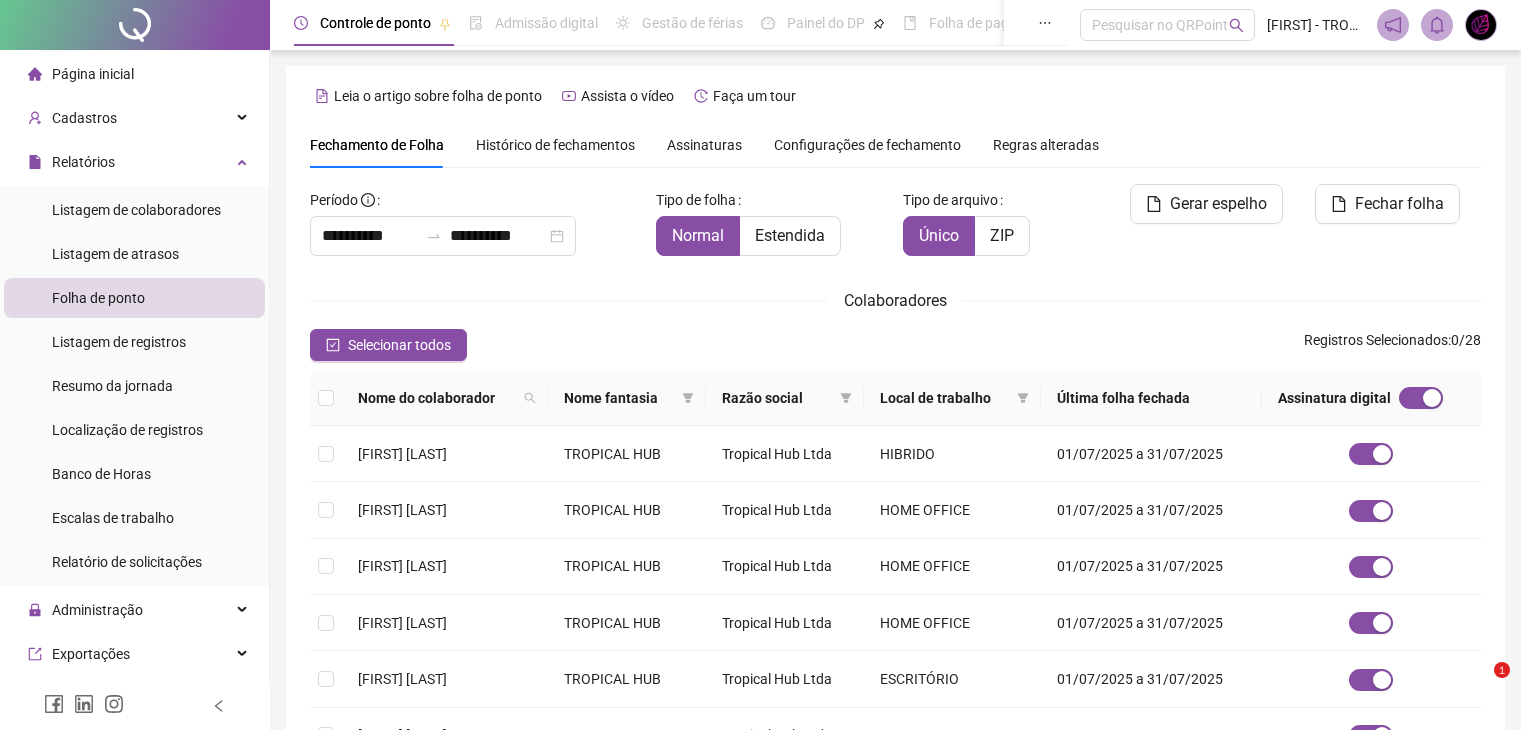 scroll, scrollTop: 0, scrollLeft: 0, axis: both 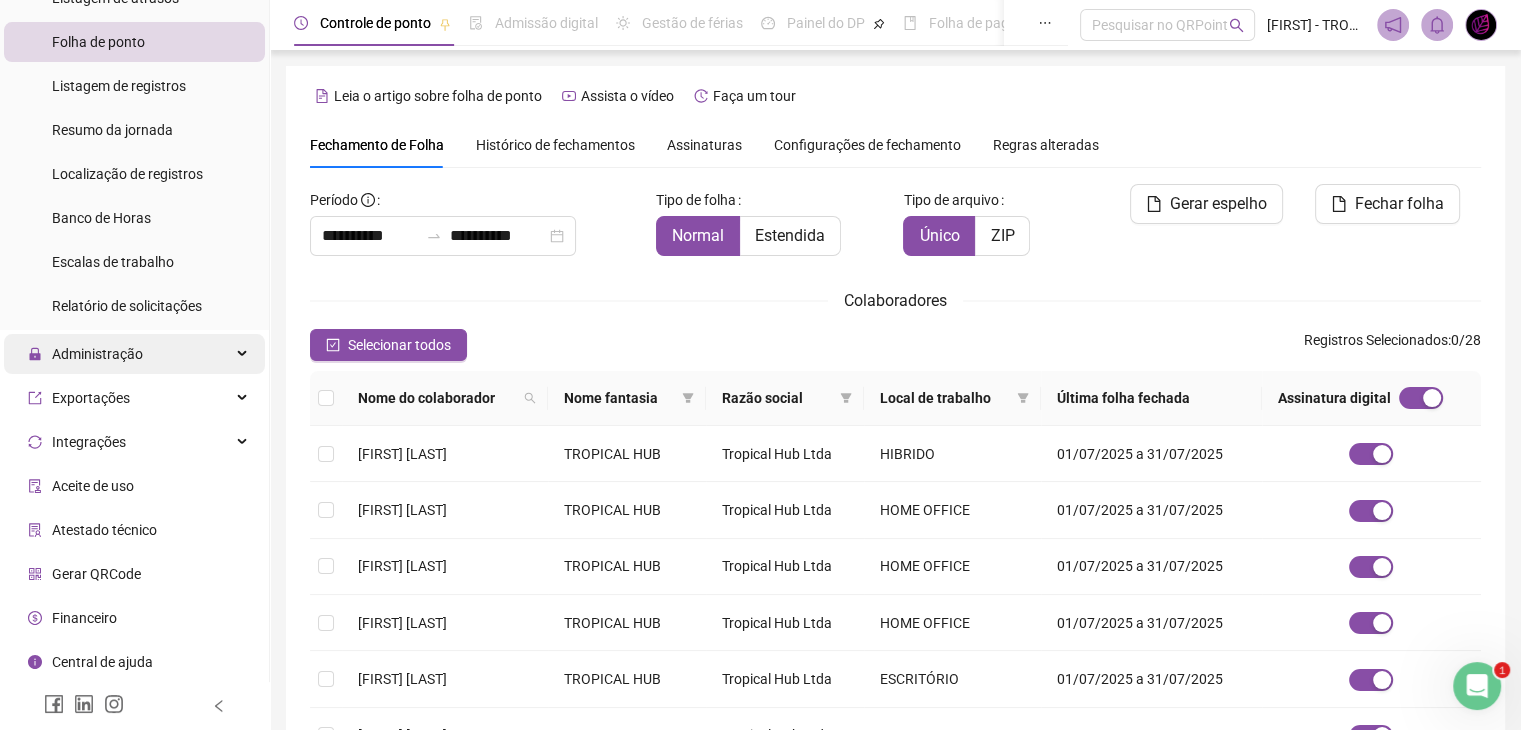click on "Administração" at bounding box center [134, 354] 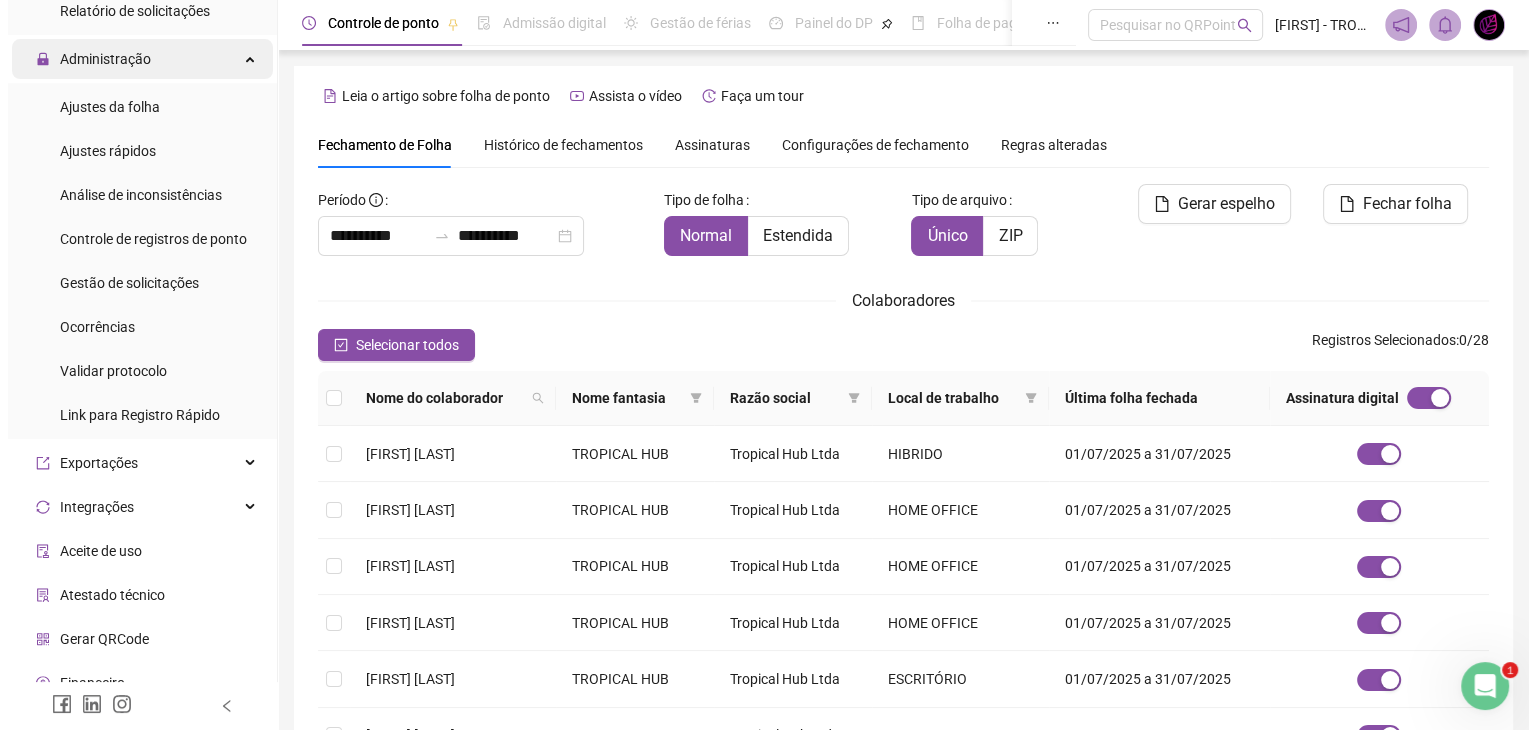scroll, scrollTop: 556, scrollLeft: 0, axis: vertical 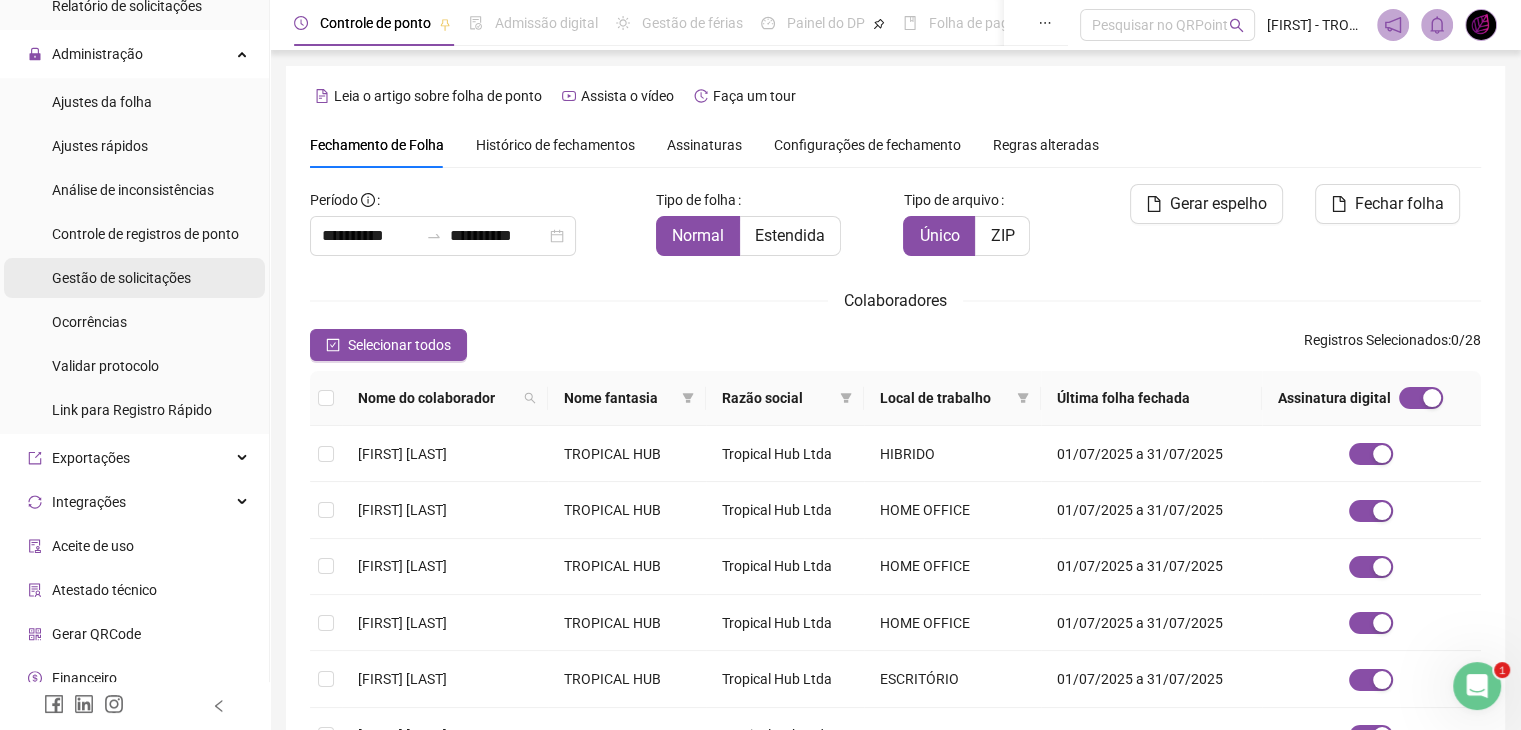 click on "Gestão de solicitações" at bounding box center [121, 278] 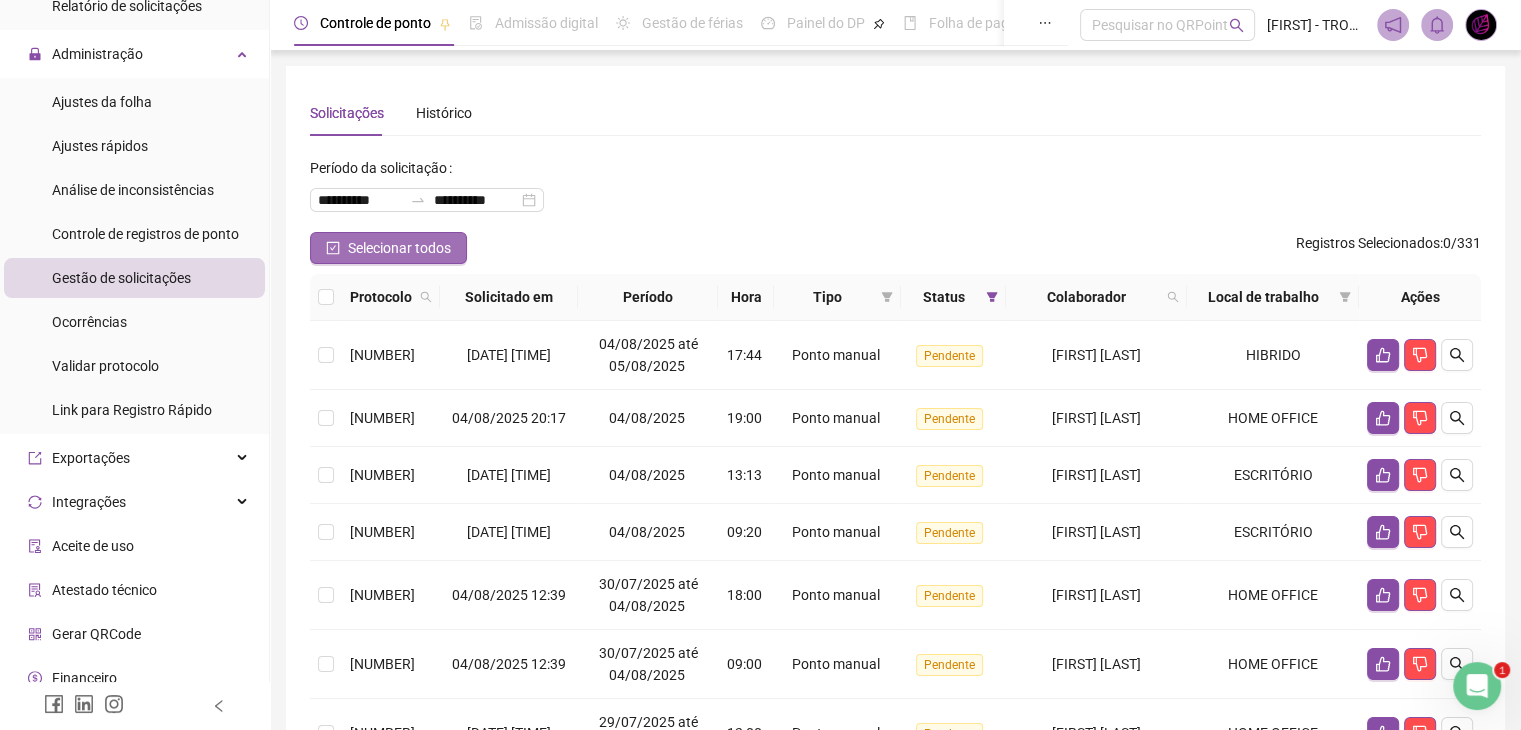 click on "Selecionar todos" at bounding box center (388, 248) 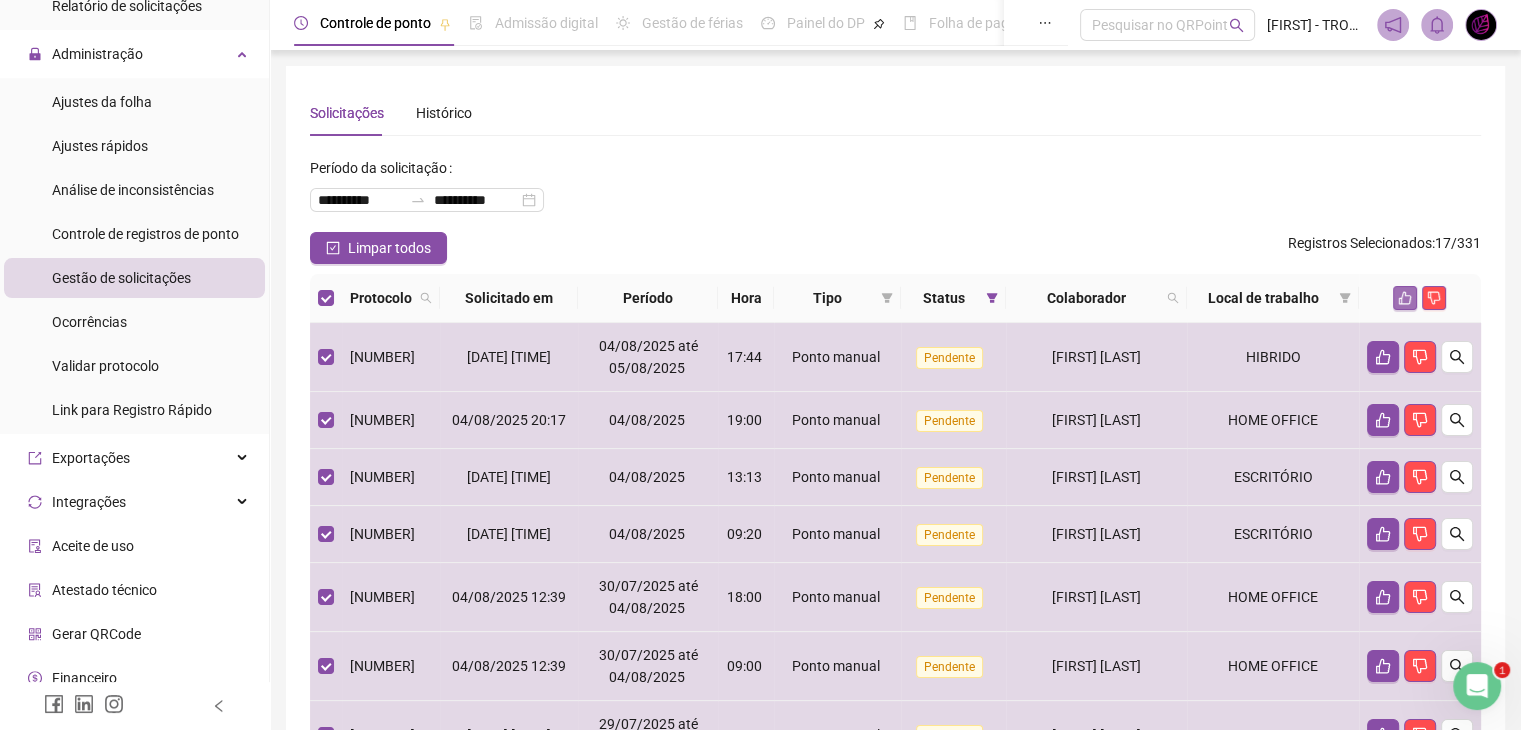 click at bounding box center (1405, 298) 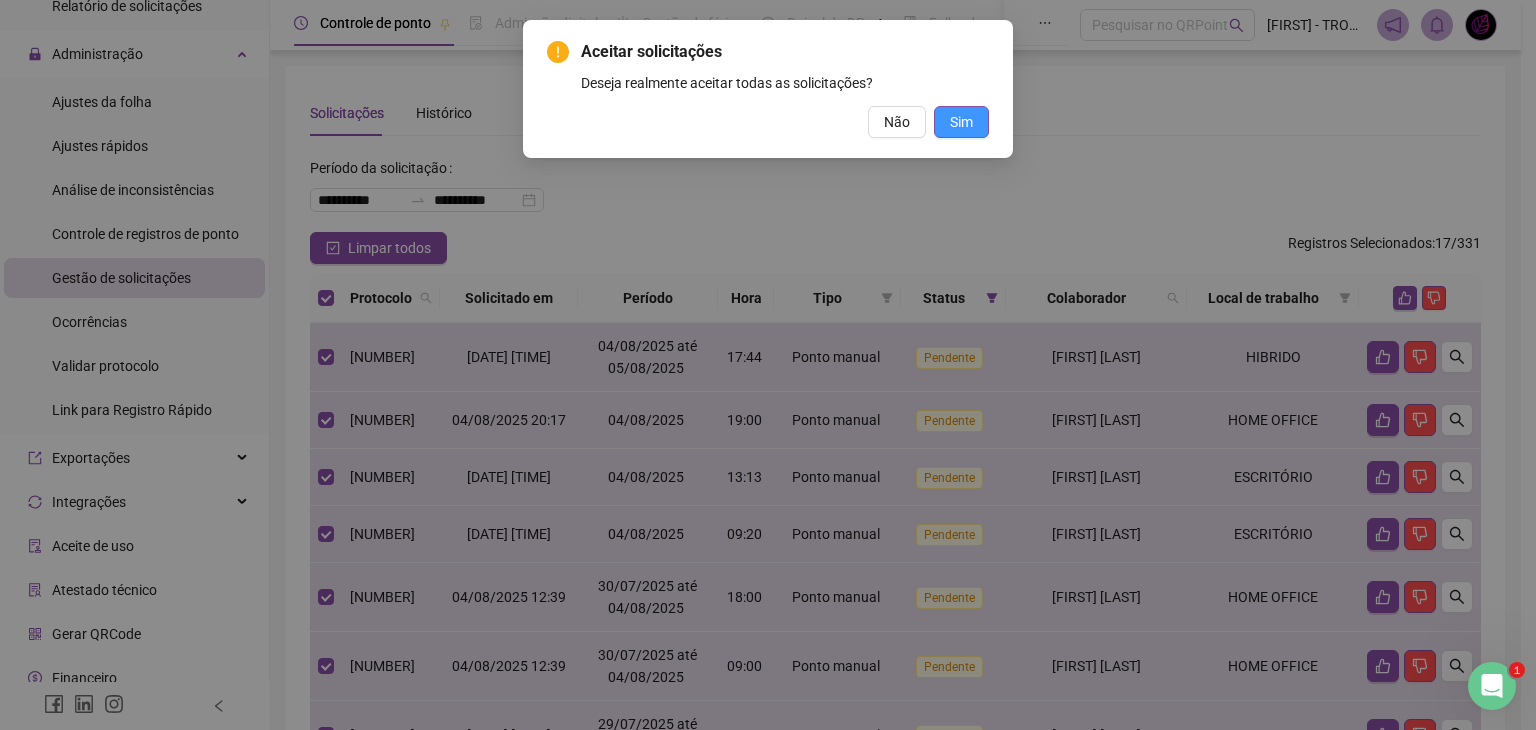 click on "Sim" at bounding box center (961, 122) 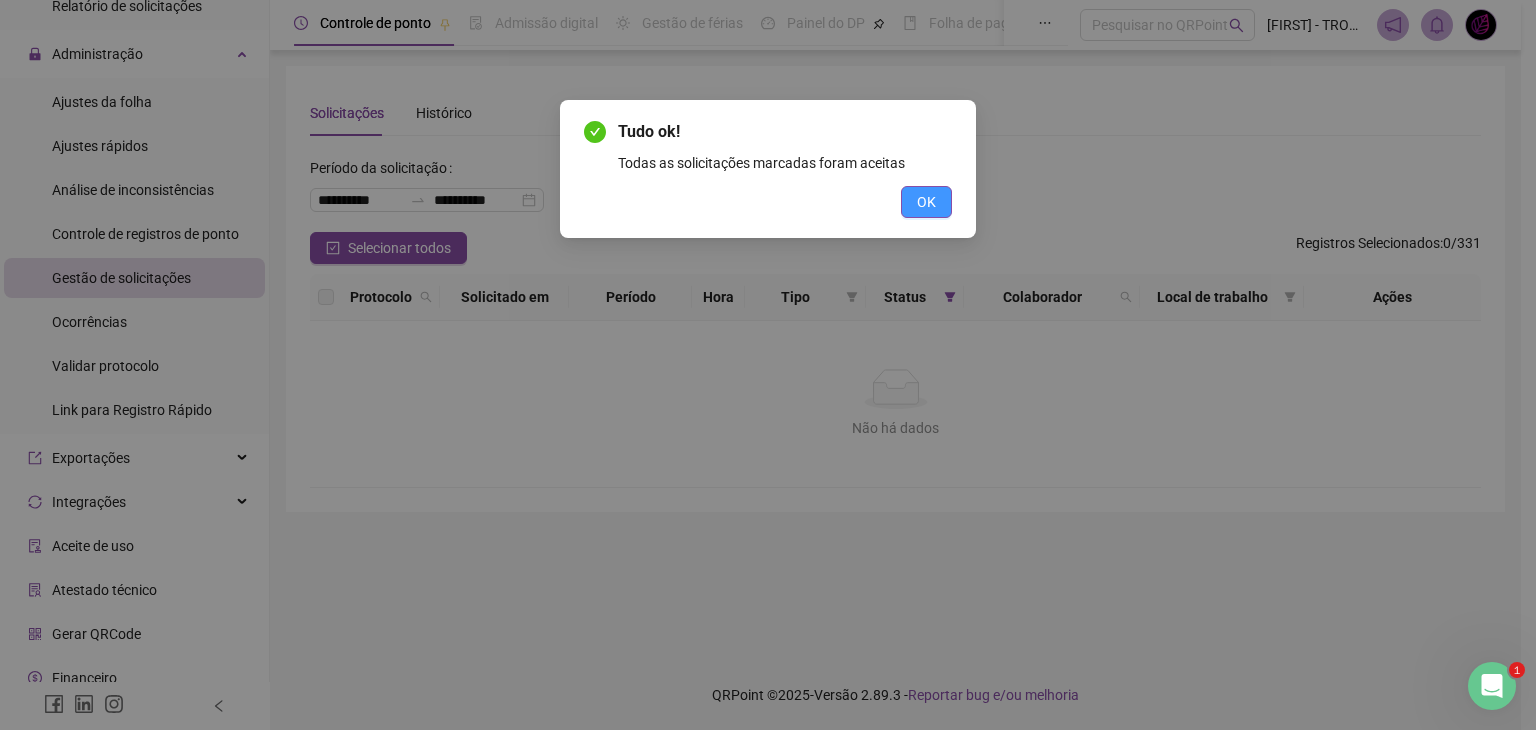 click on "OK" at bounding box center [926, 202] 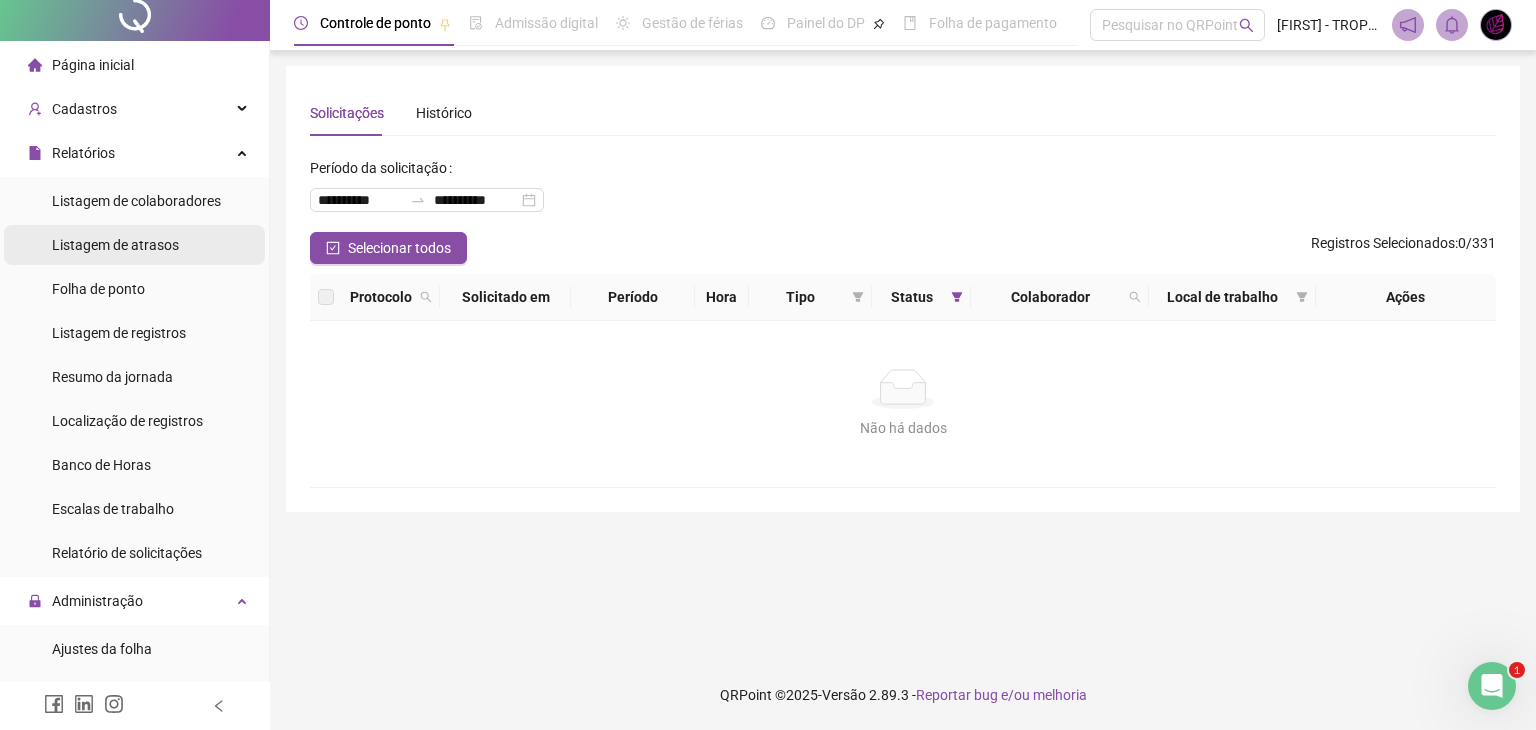 scroll, scrollTop: 0, scrollLeft: 0, axis: both 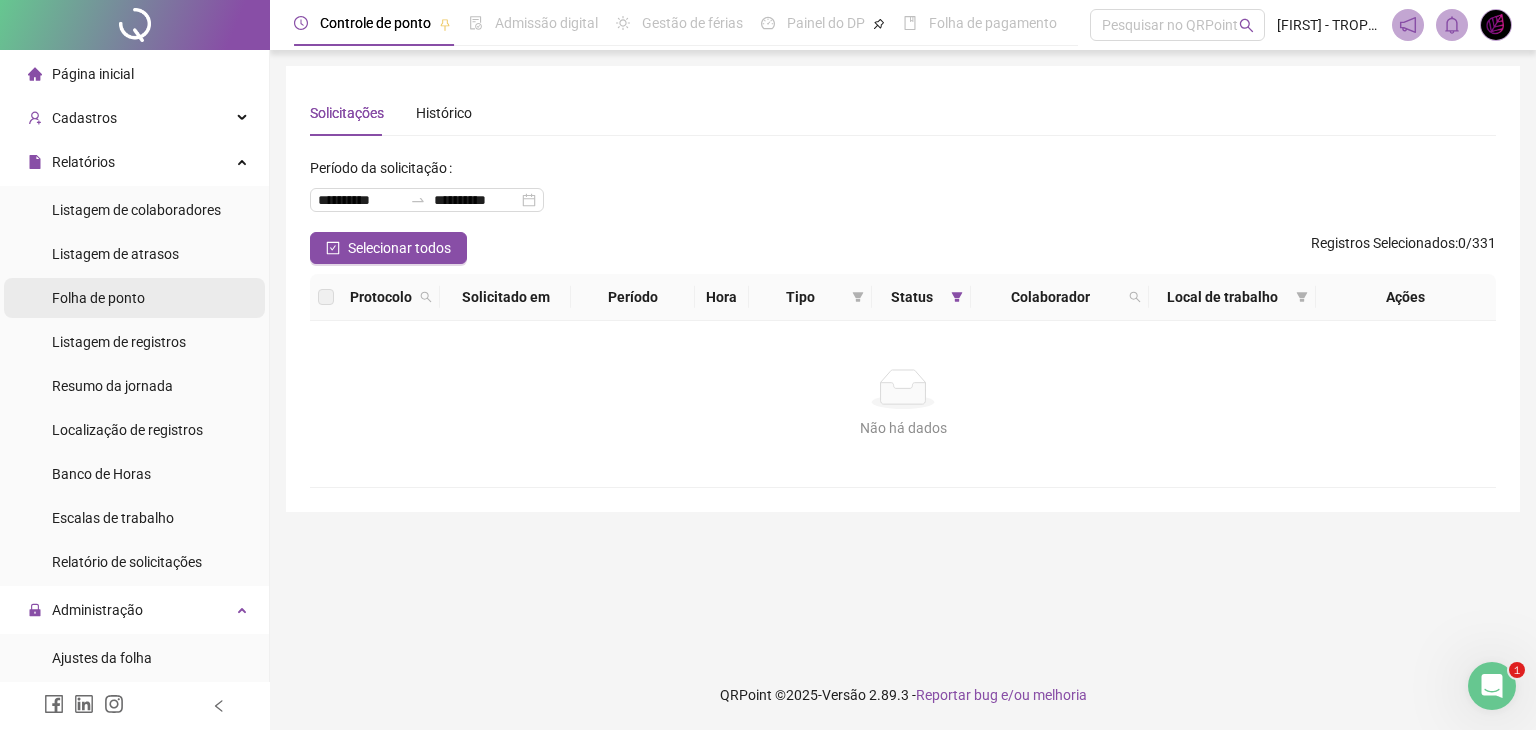 click on "Folha de ponto" at bounding box center [98, 298] 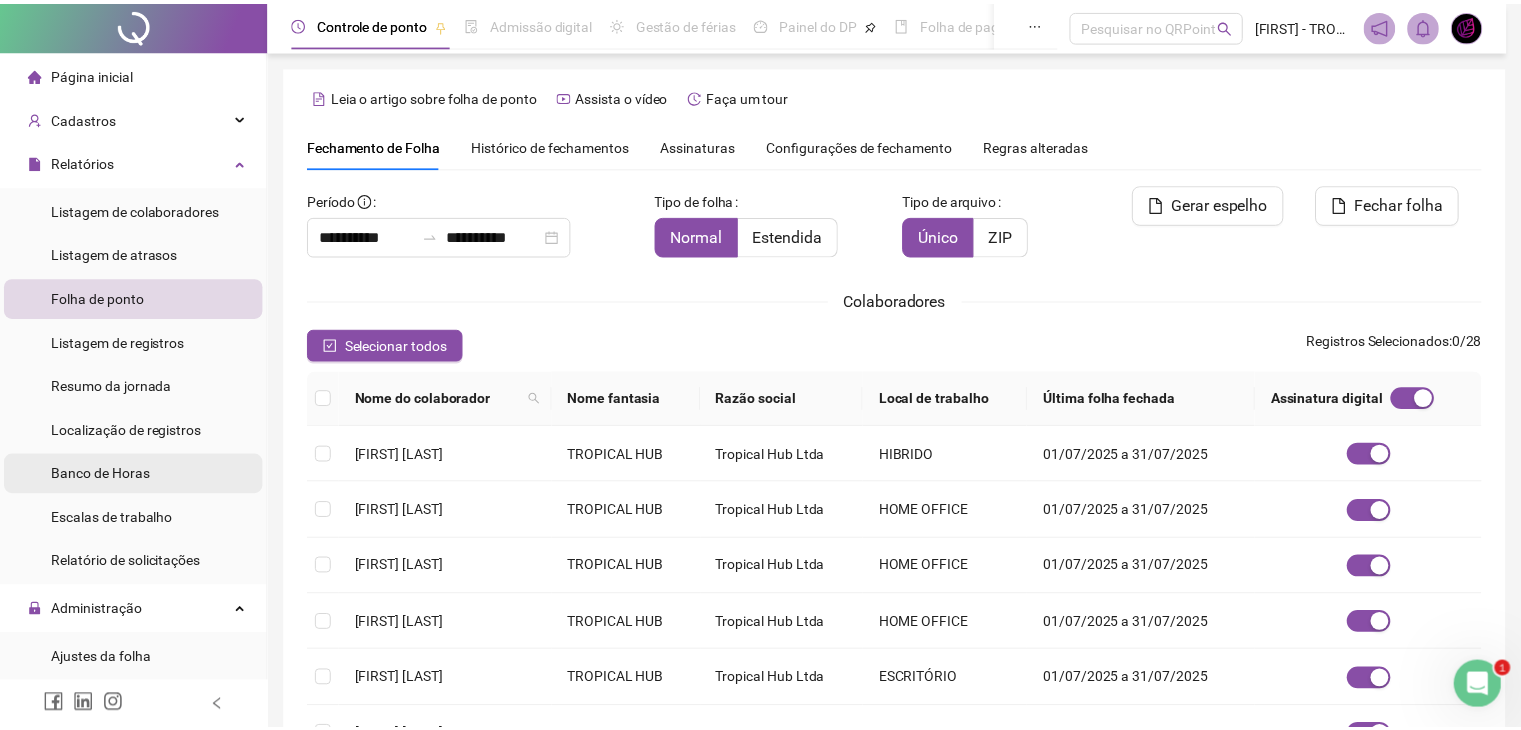 scroll, scrollTop: 33, scrollLeft: 0, axis: vertical 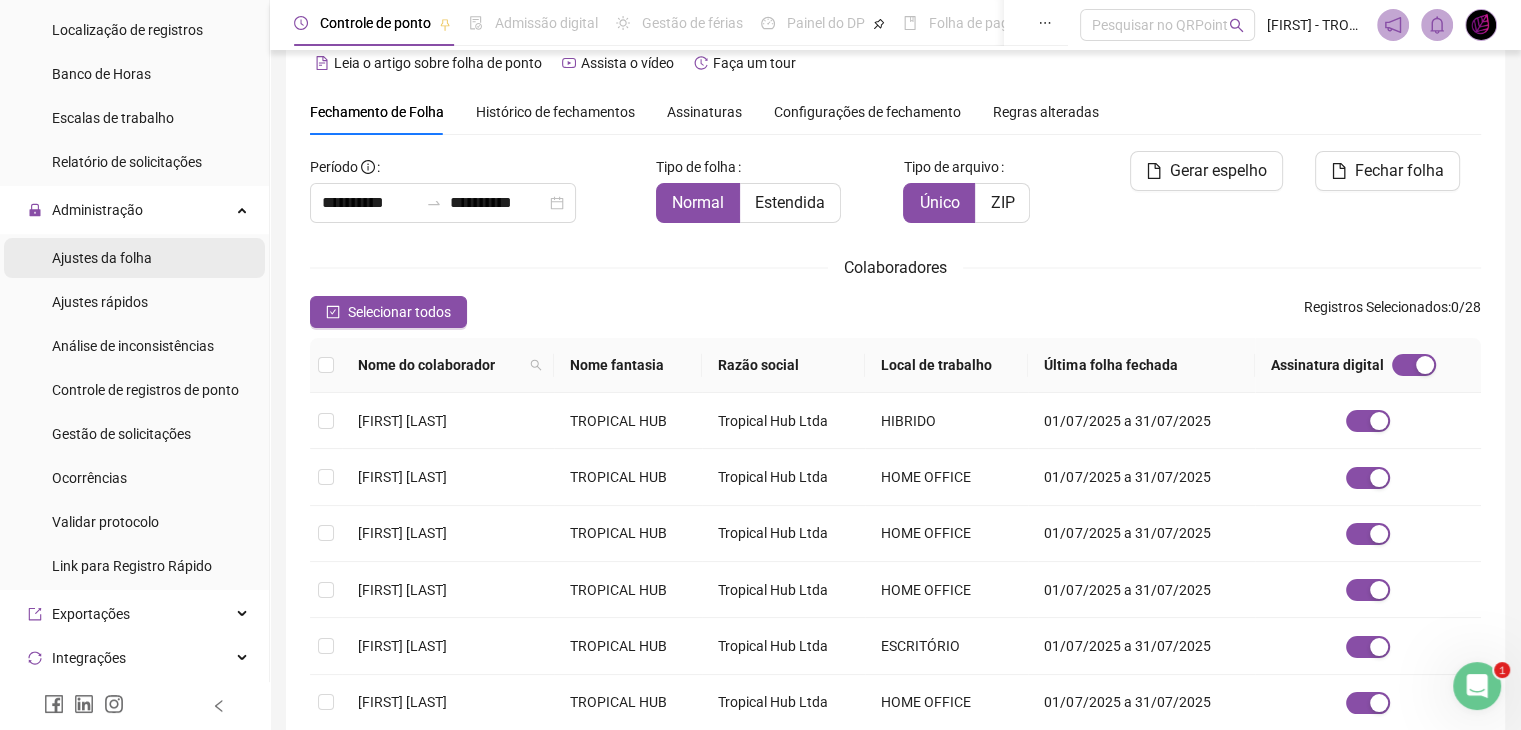 click on "Ajustes da folha" at bounding box center [102, 258] 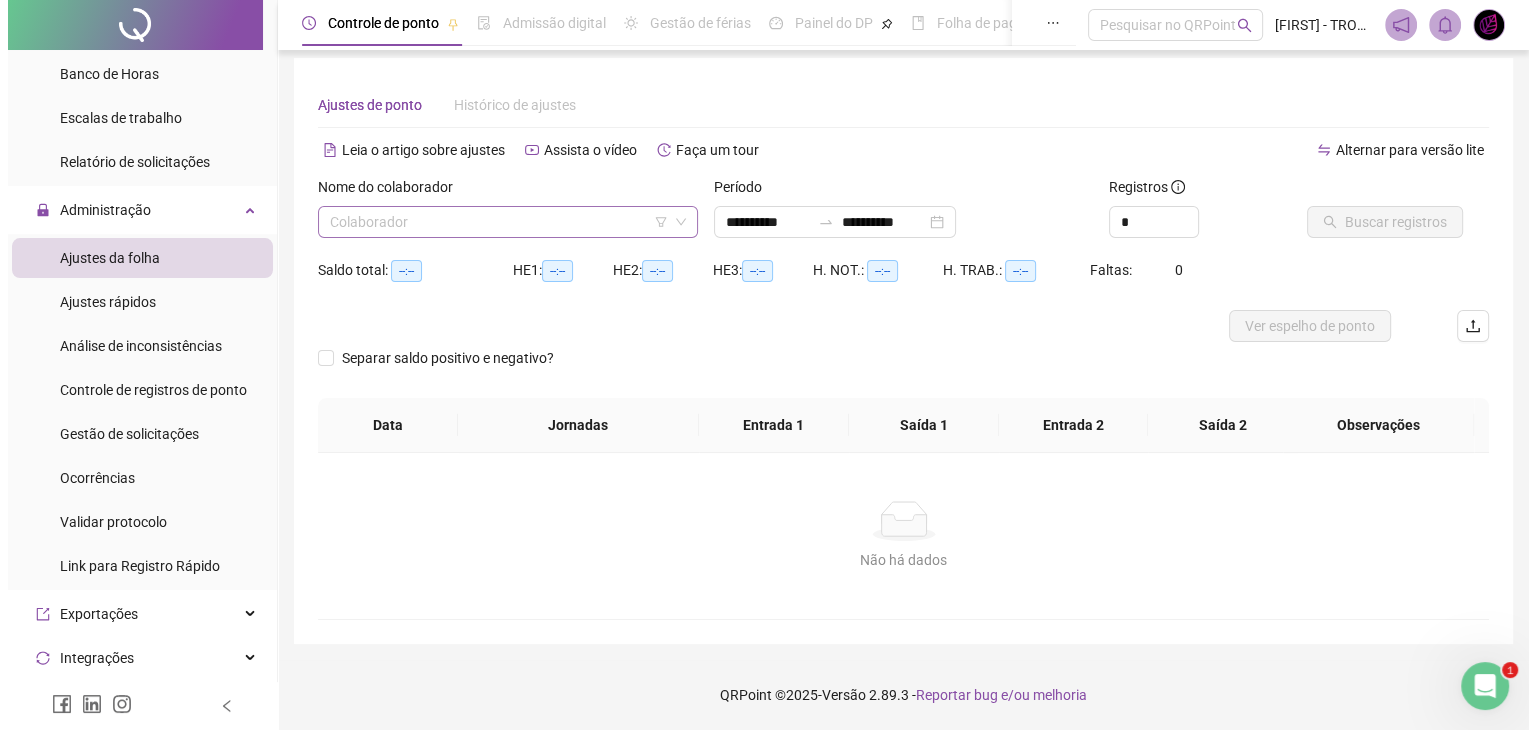 scroll, scrollTop: 8, scrollLeft: 0, axis: vertical 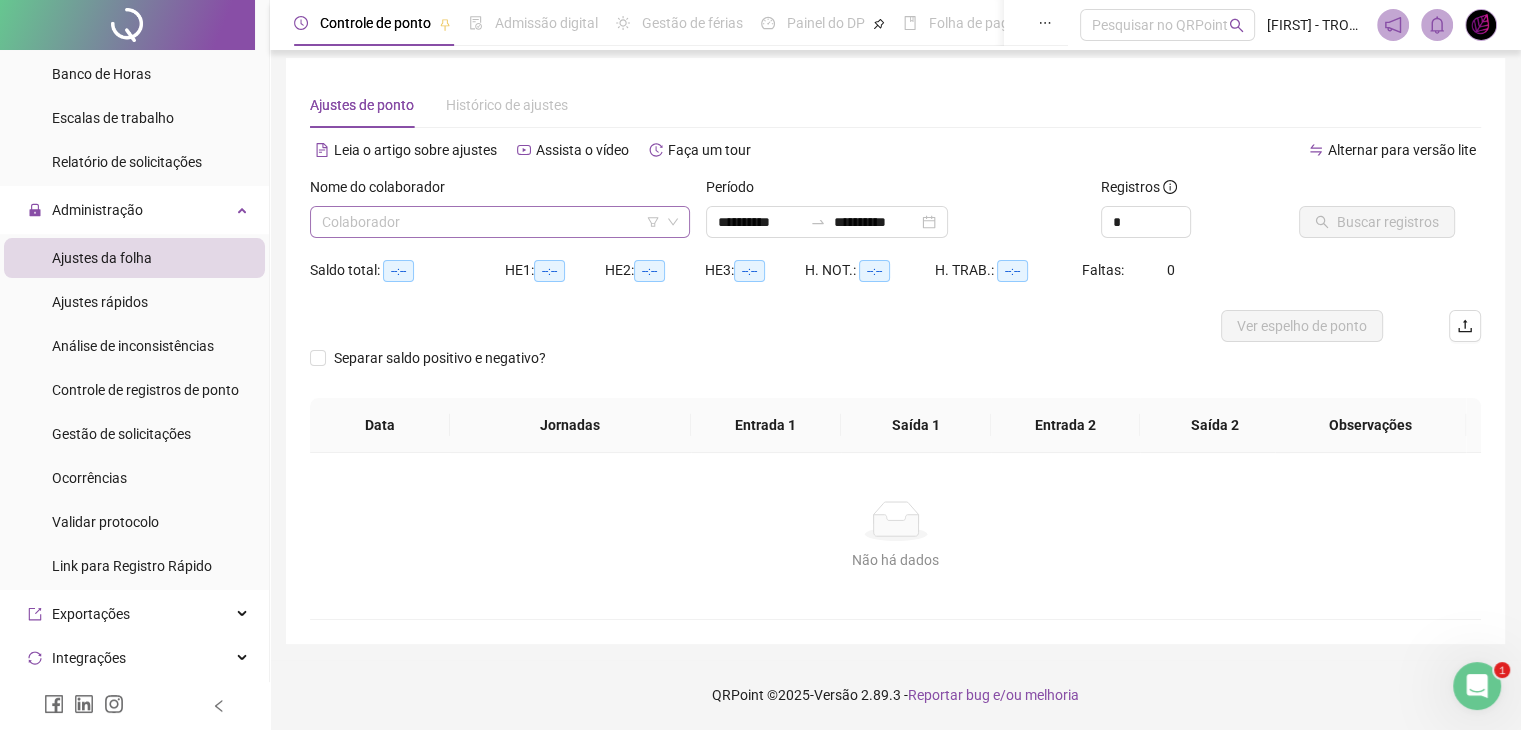 click at bounding box center (491, 222) 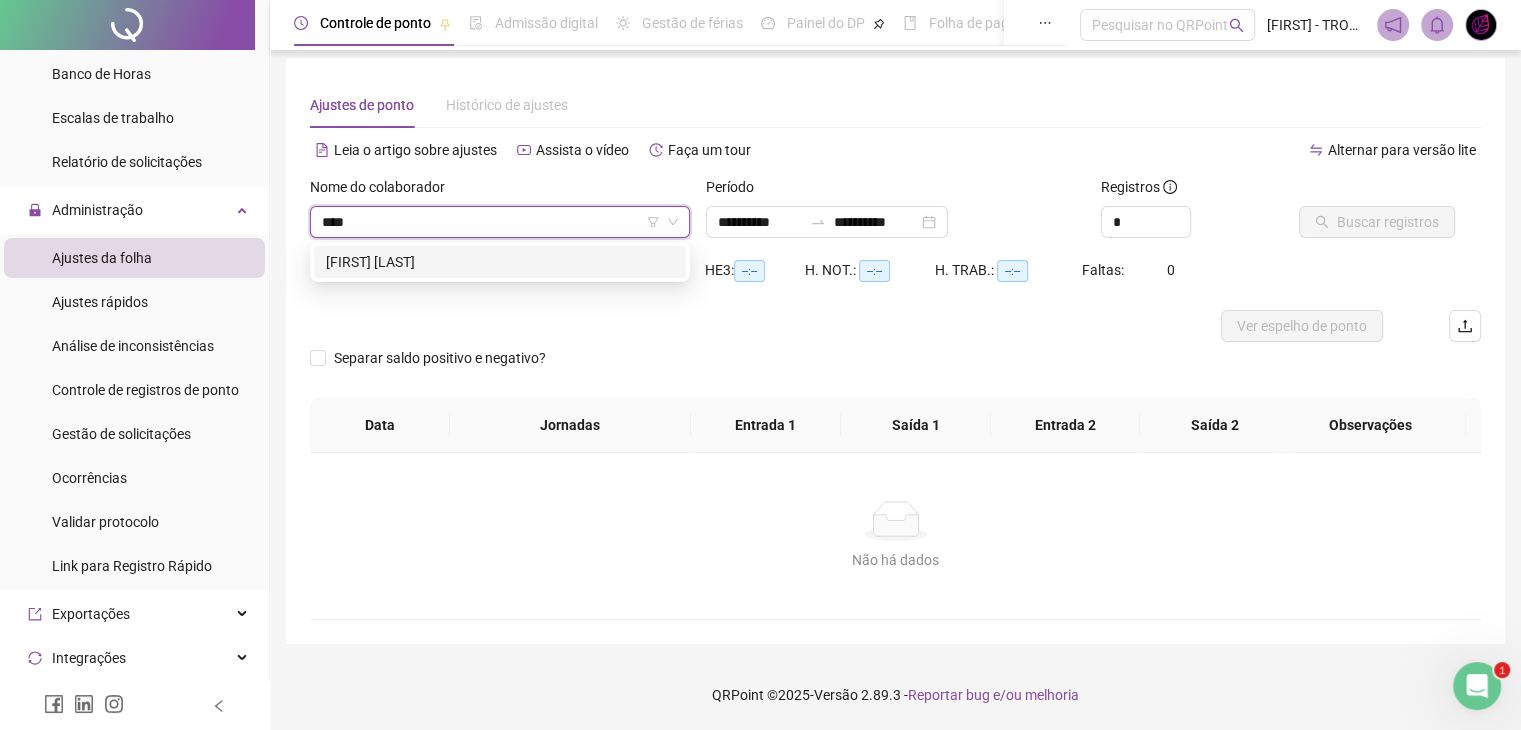 type on "***" 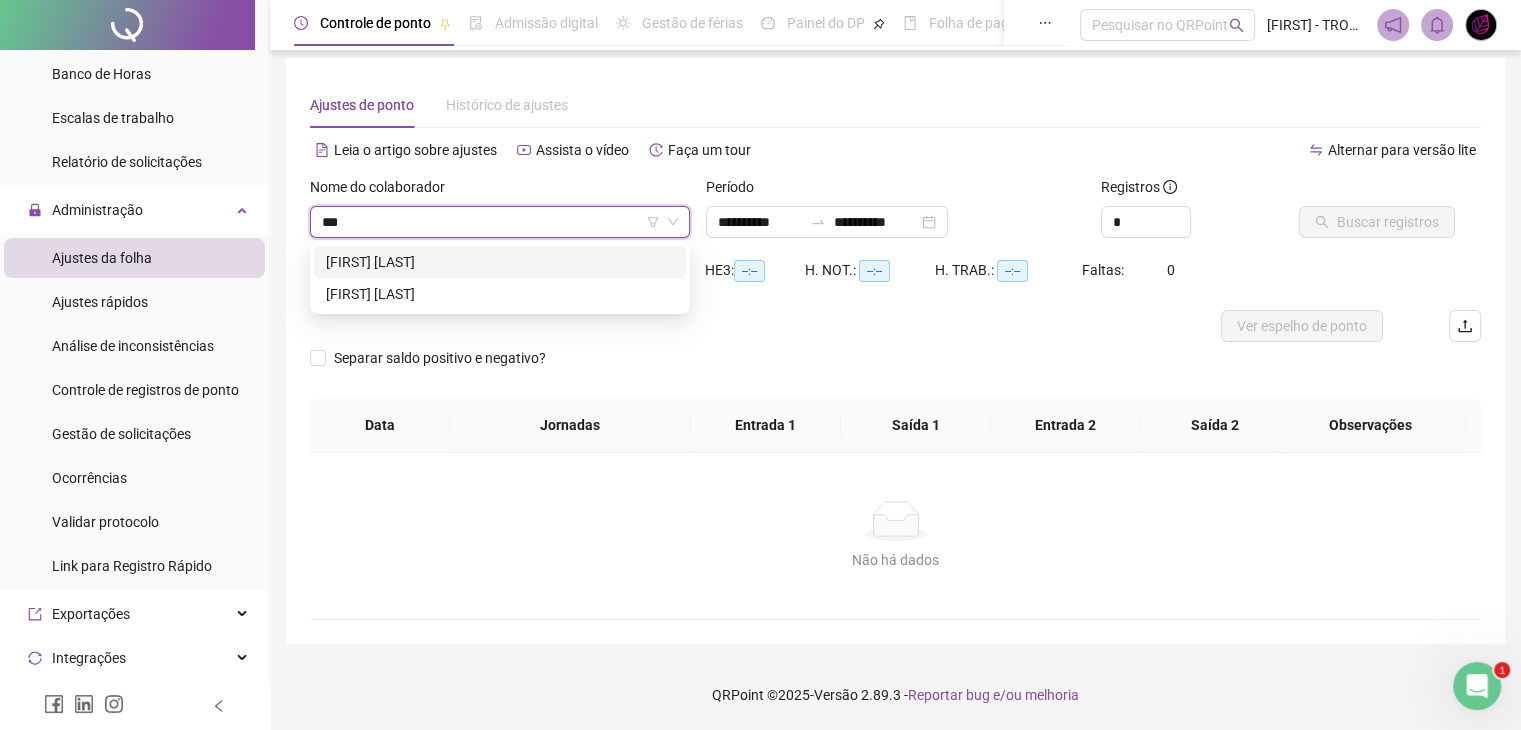 click on "[FIRST] [LAST]" at bounding box center [500, 262] 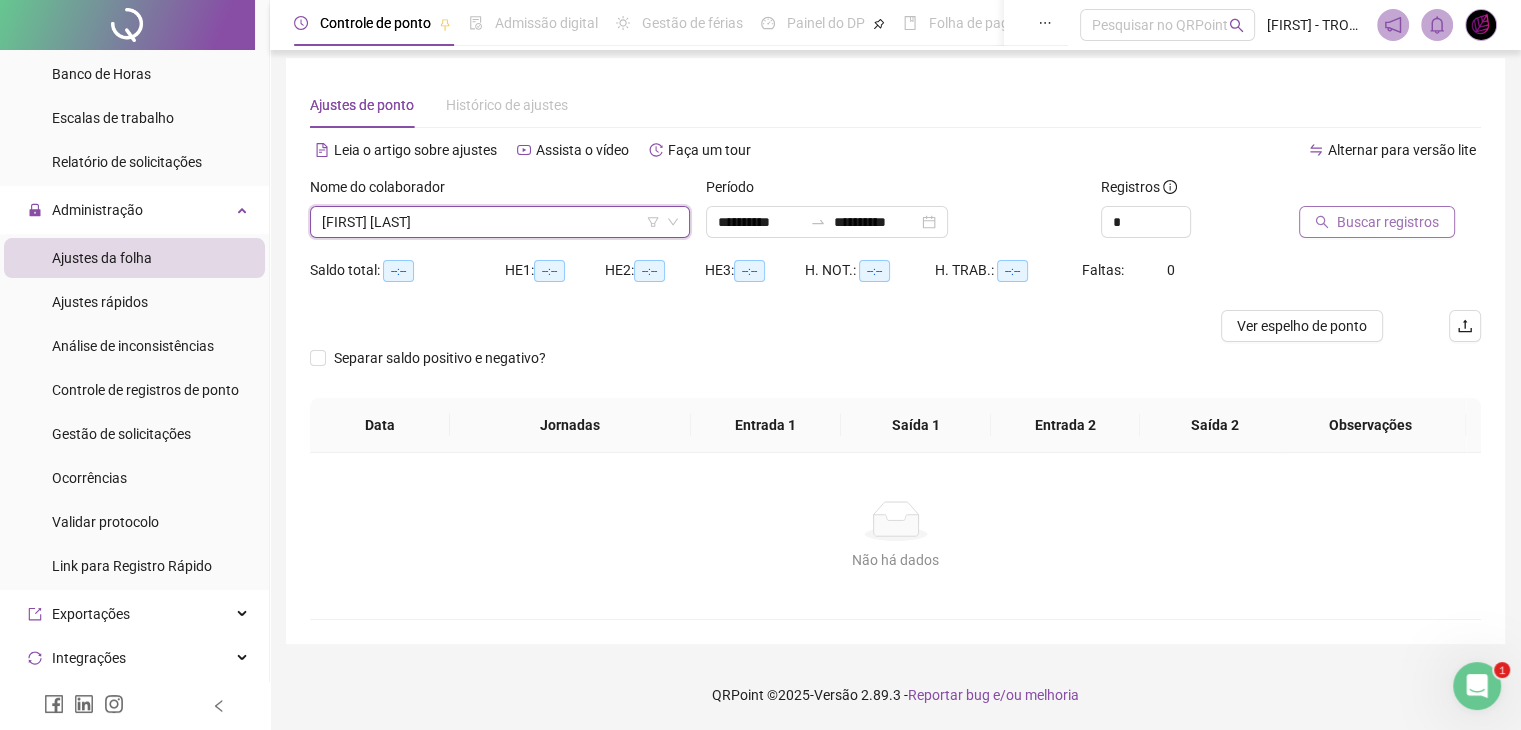 click on "Buscar registros" at bounding box center [1388, 222] 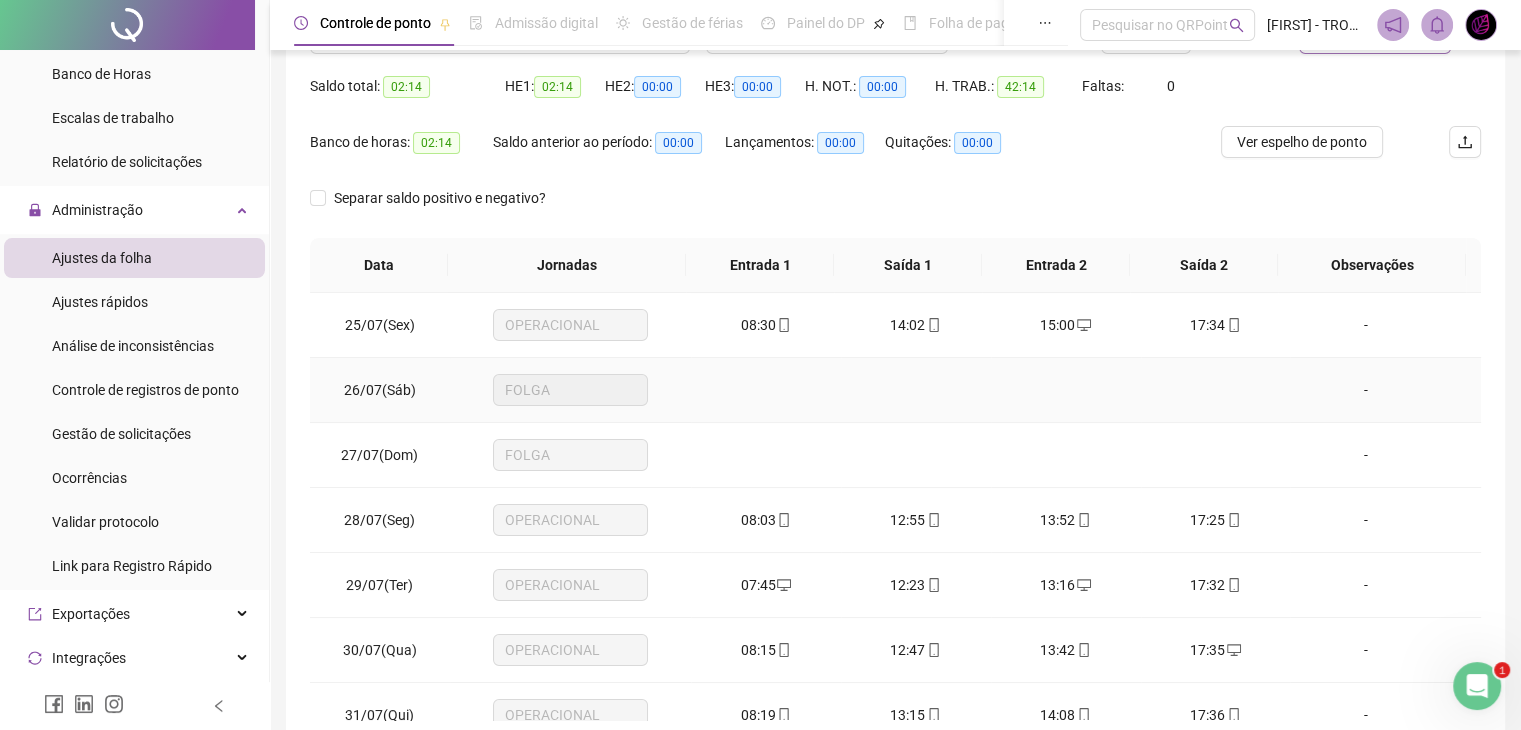 scroll, scrollTop: 292, scrollLeft: 0, axis: vertical 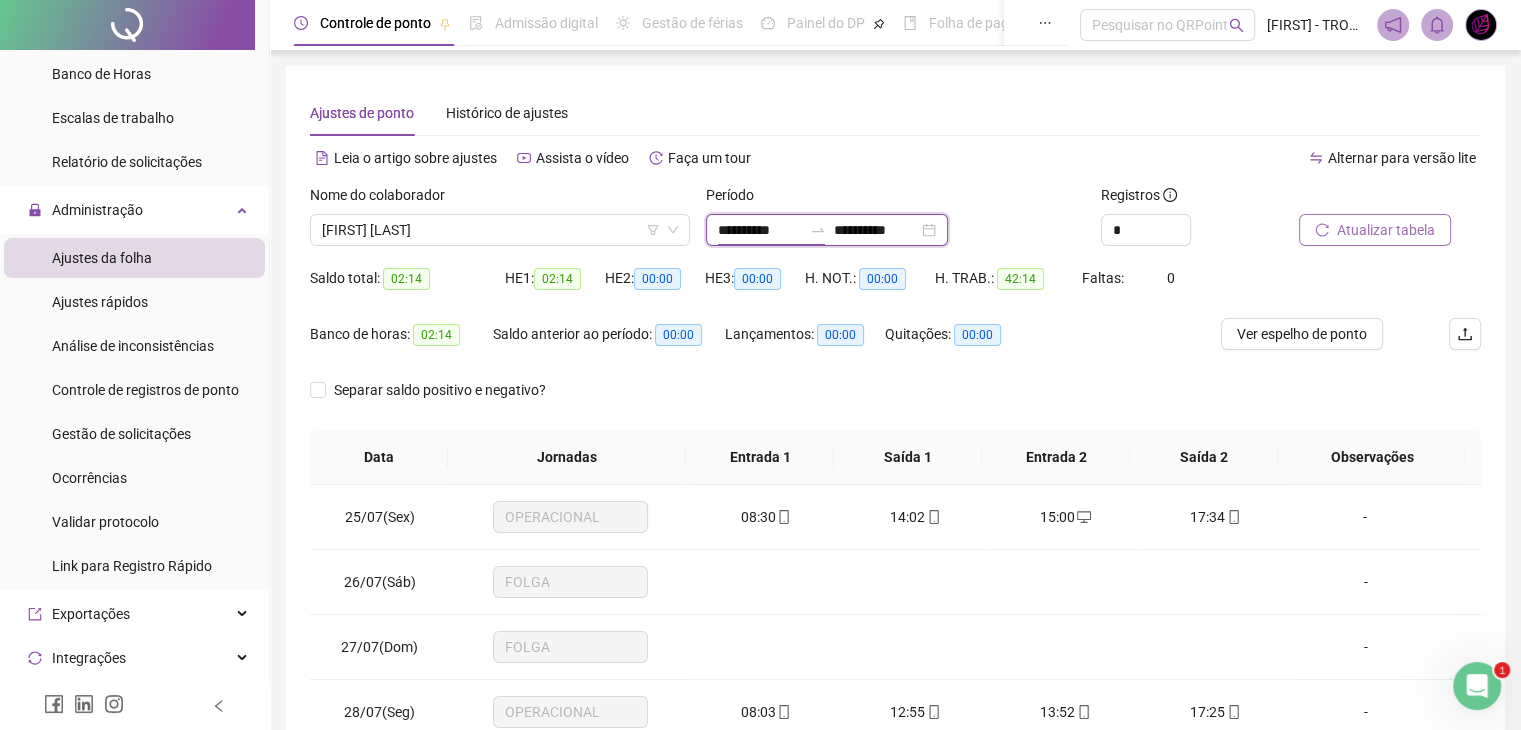 click on "**********" at bounding box center (760, 230) 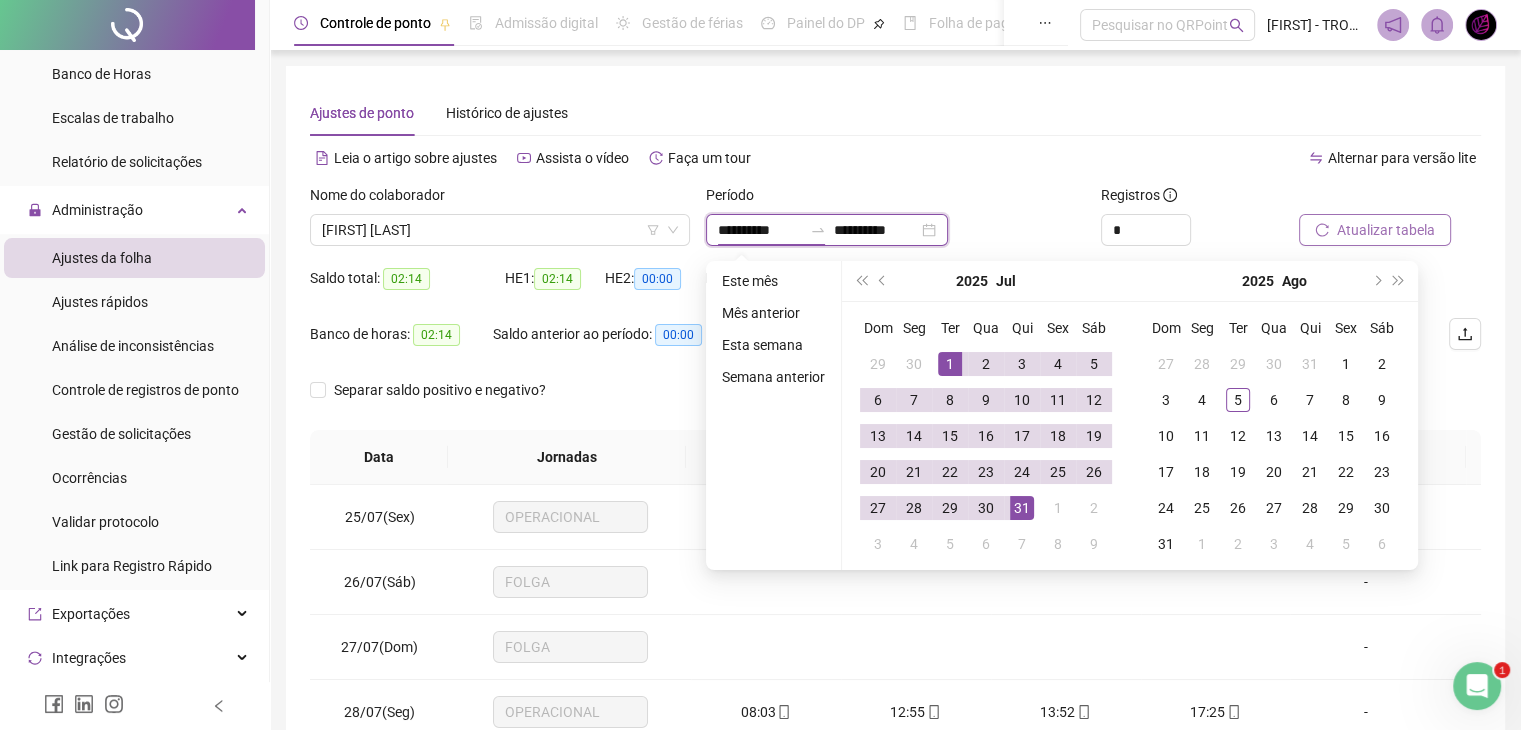 type on "**********" 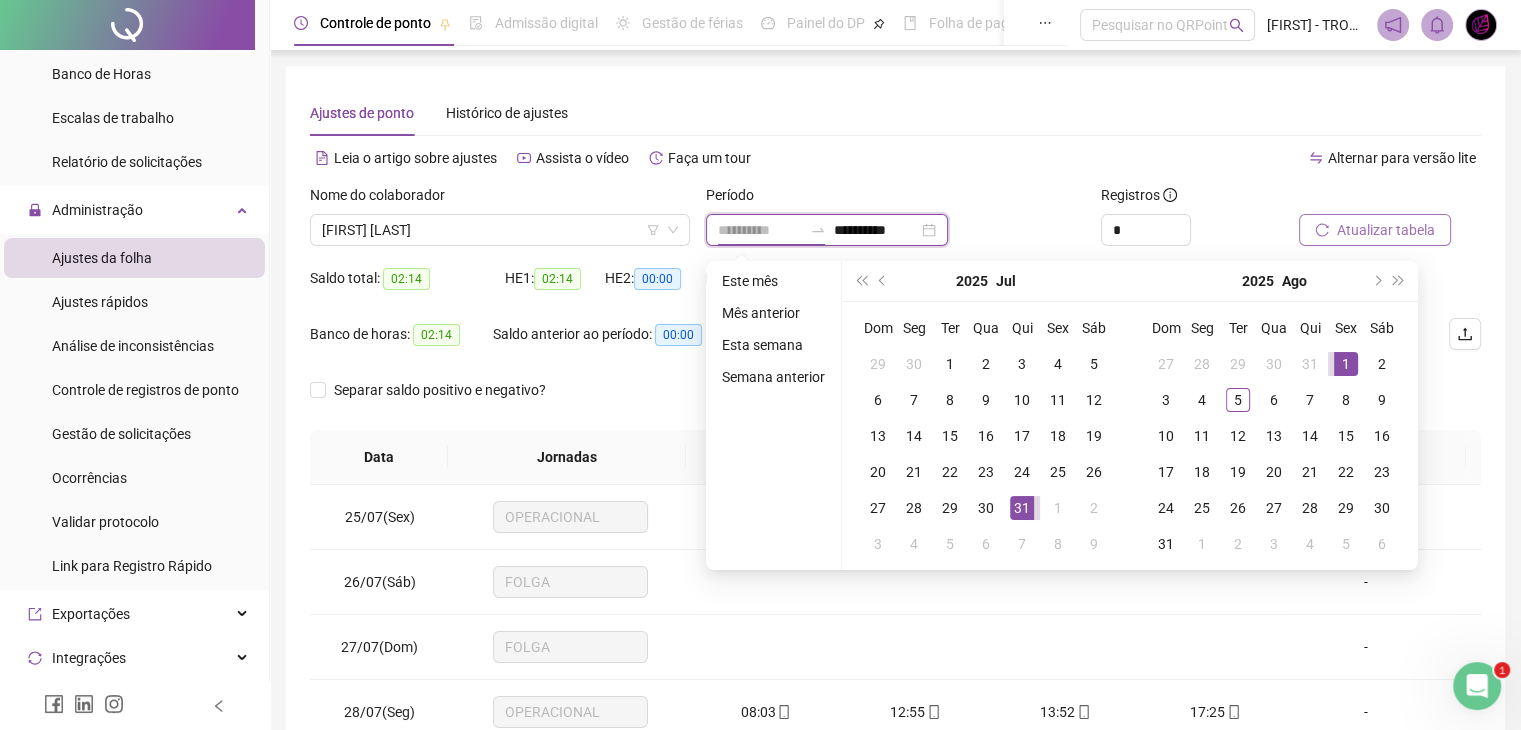 type on "**********" 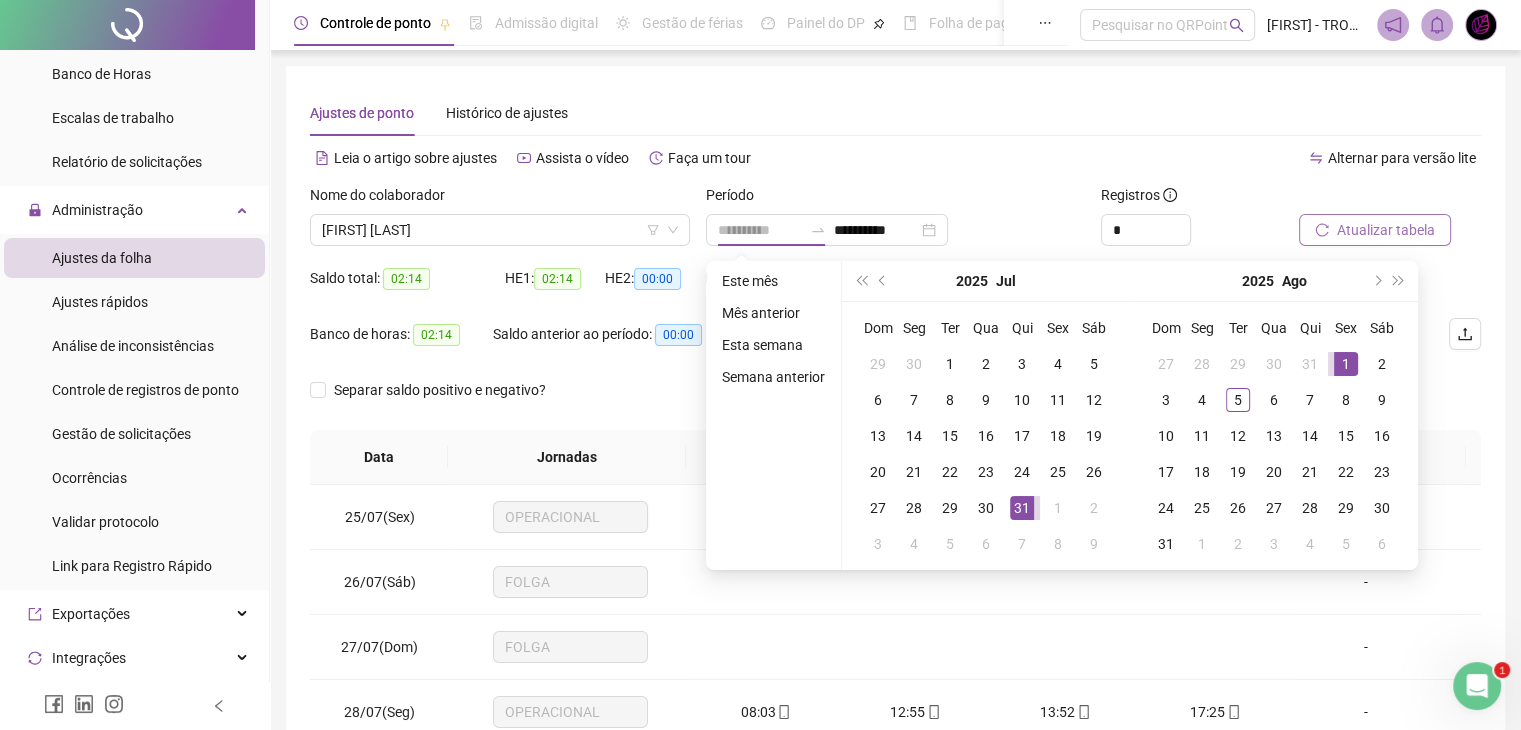 click on "1" at bounding box center [1346, 364] 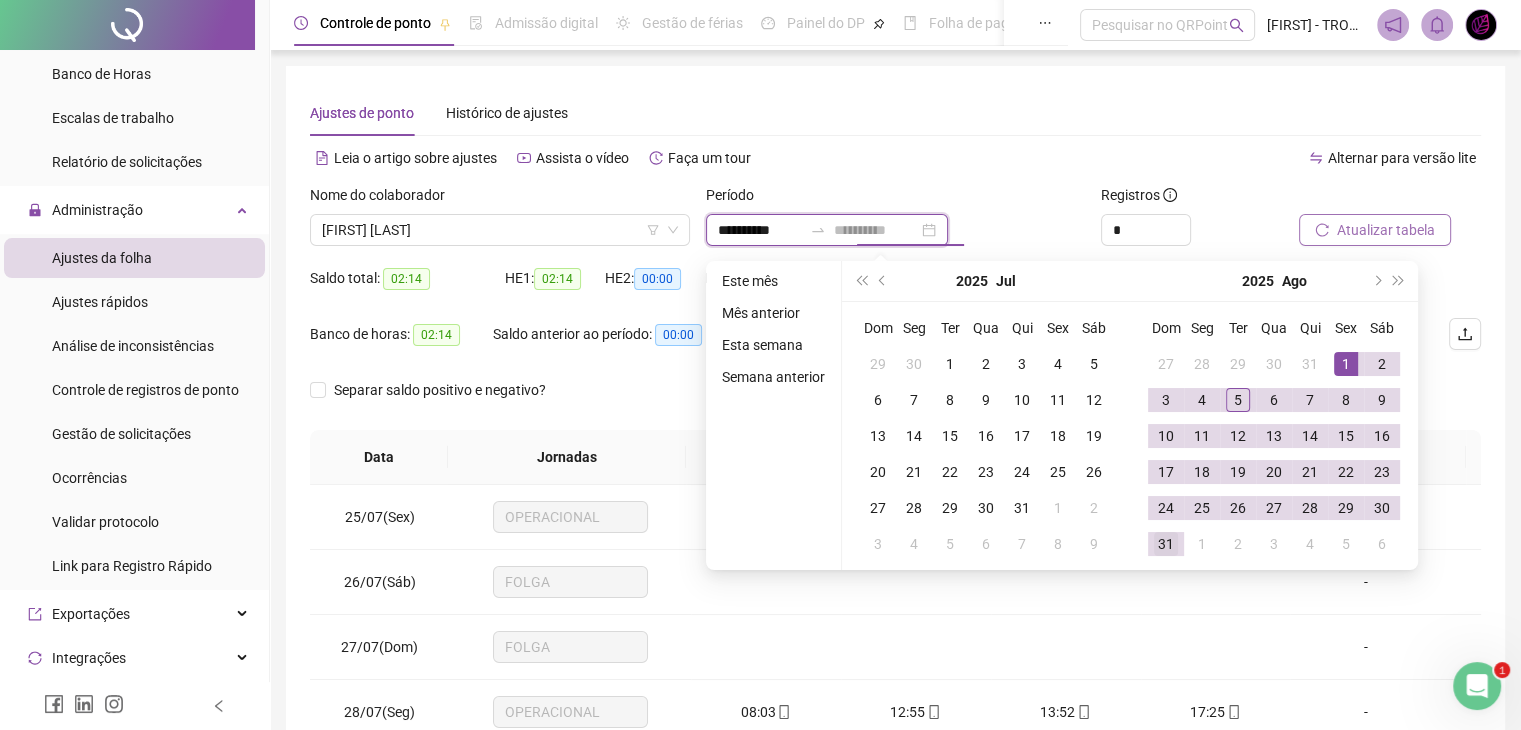 type on "**********" 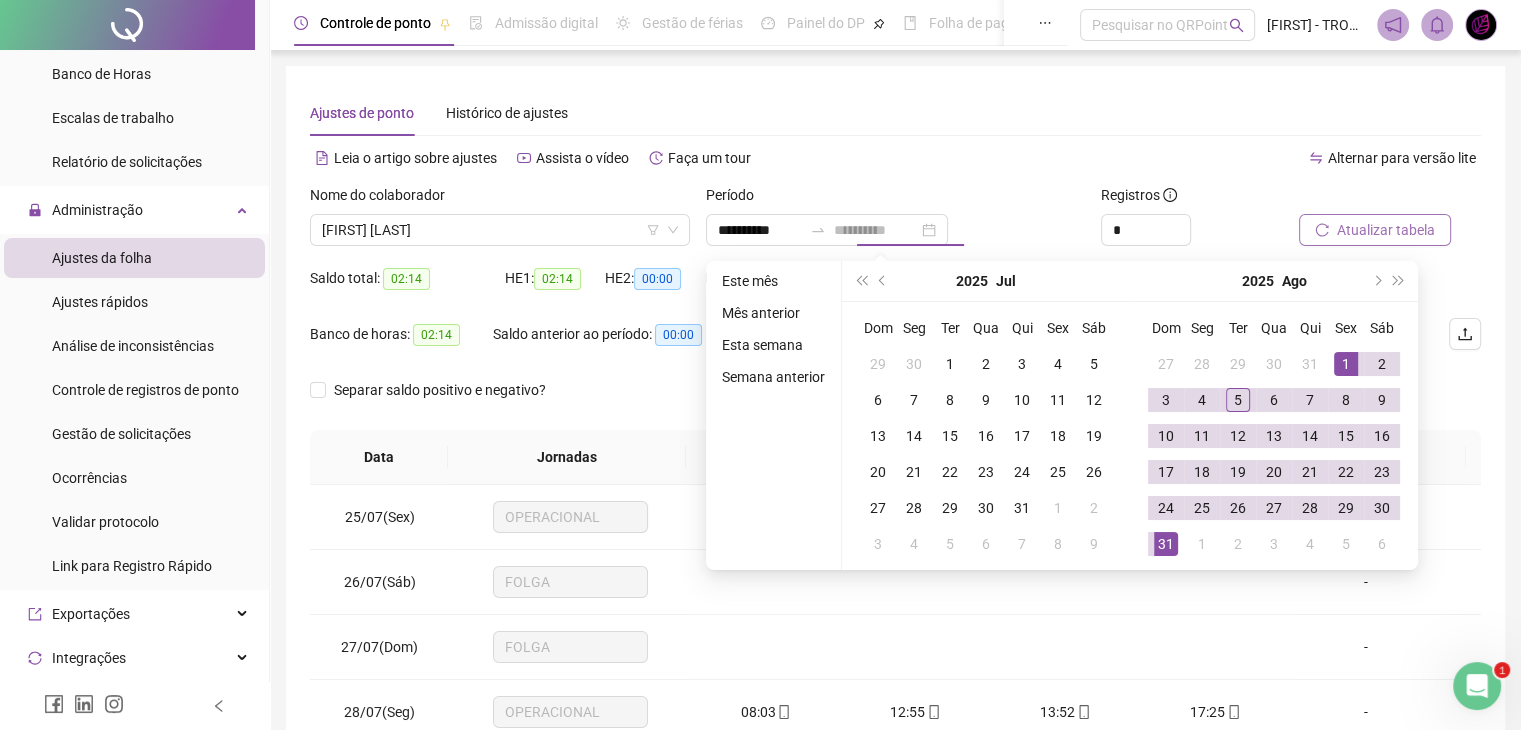 click on "31" at bounding box center [1166, 544] 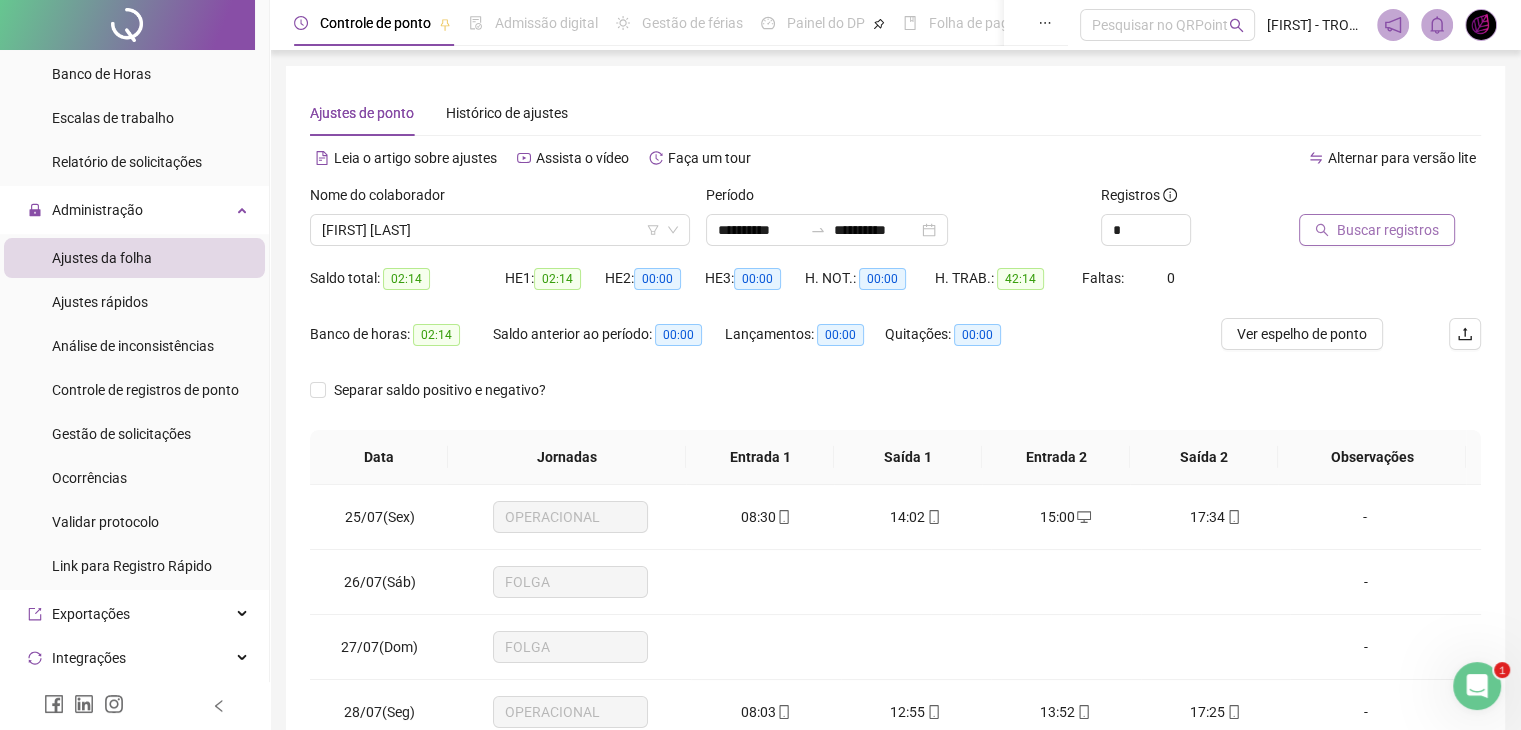 click on "Buscar registros" at bounding box center [1388, 230] 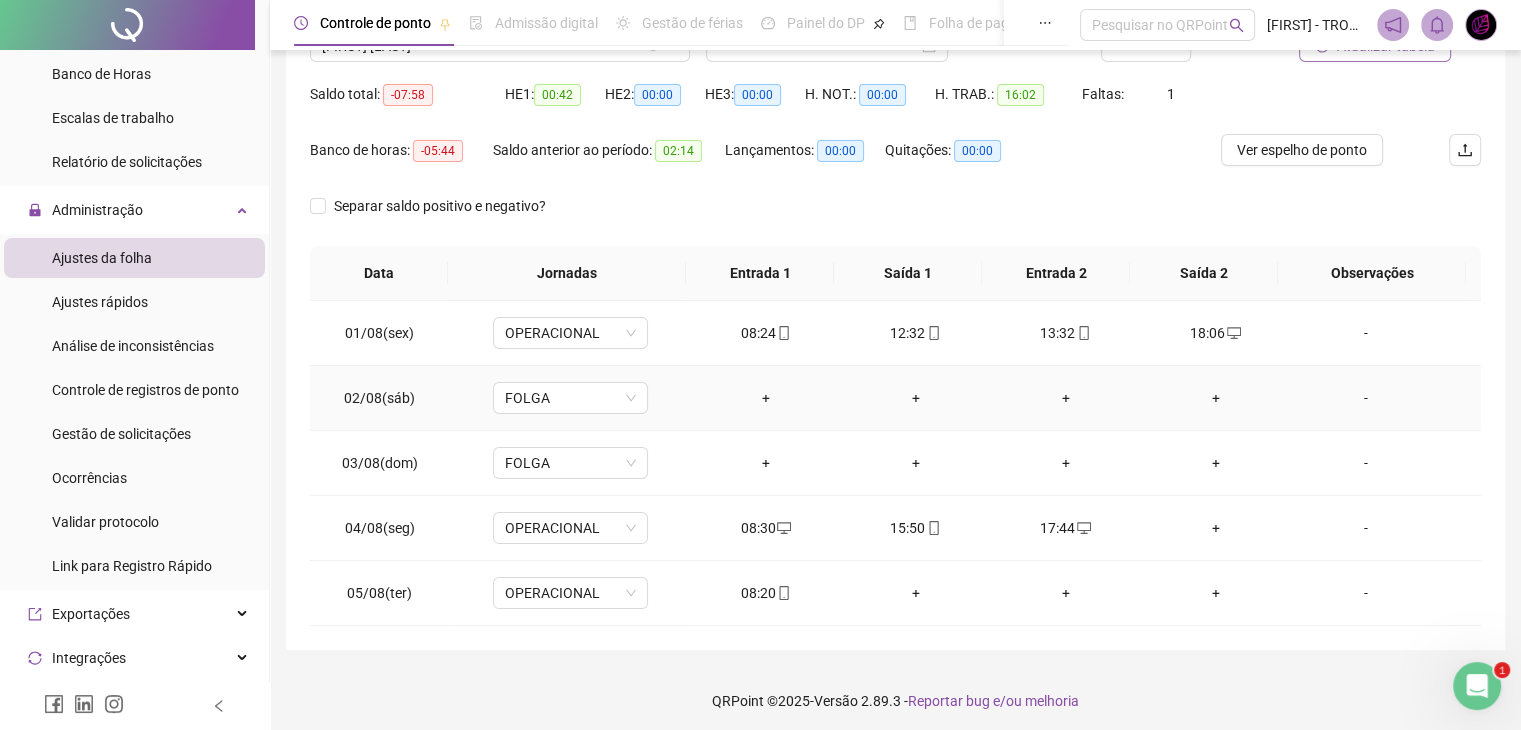 scroll, scrollTop: 189, scrollLeft: 0, axis: vertical 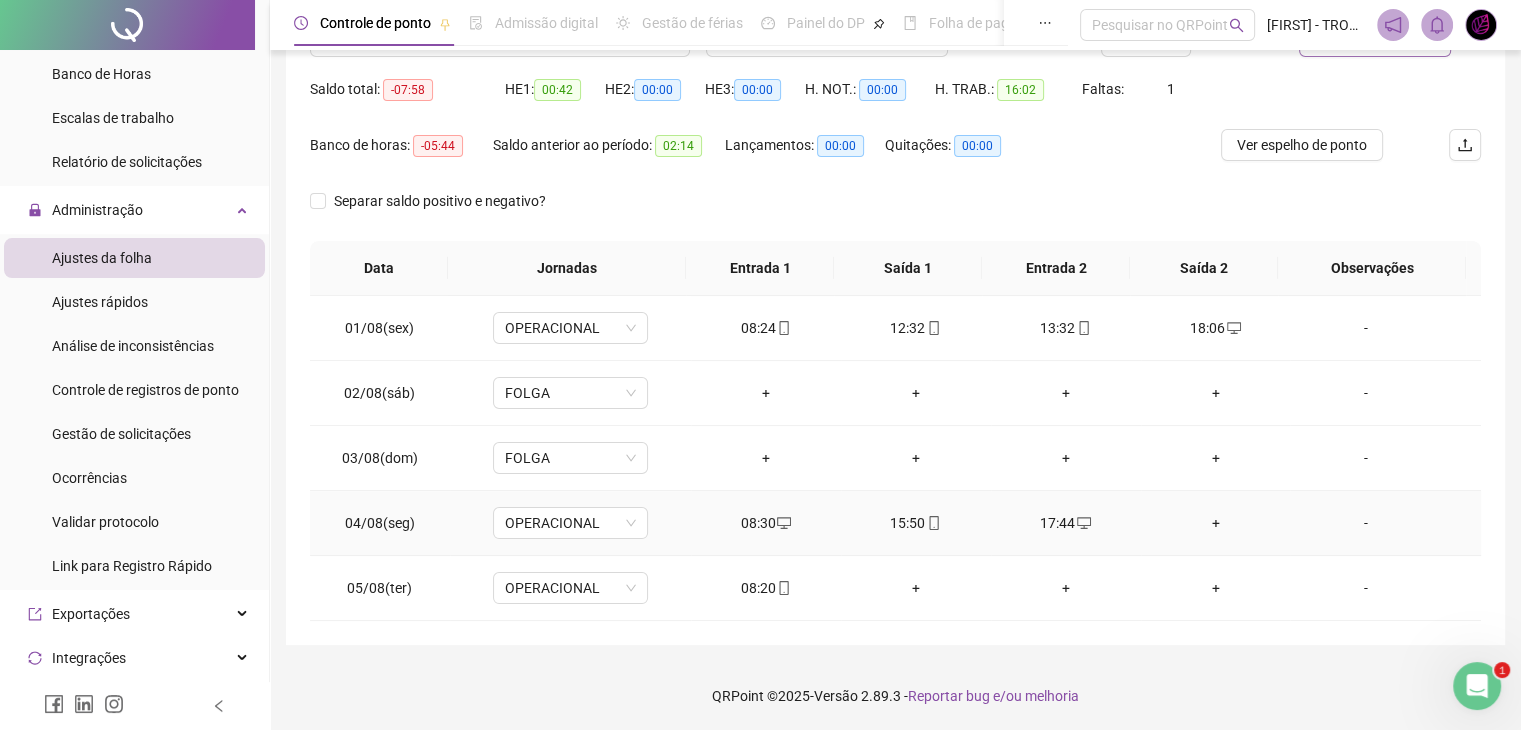 click on "+" at bounding box center (1216, 523) 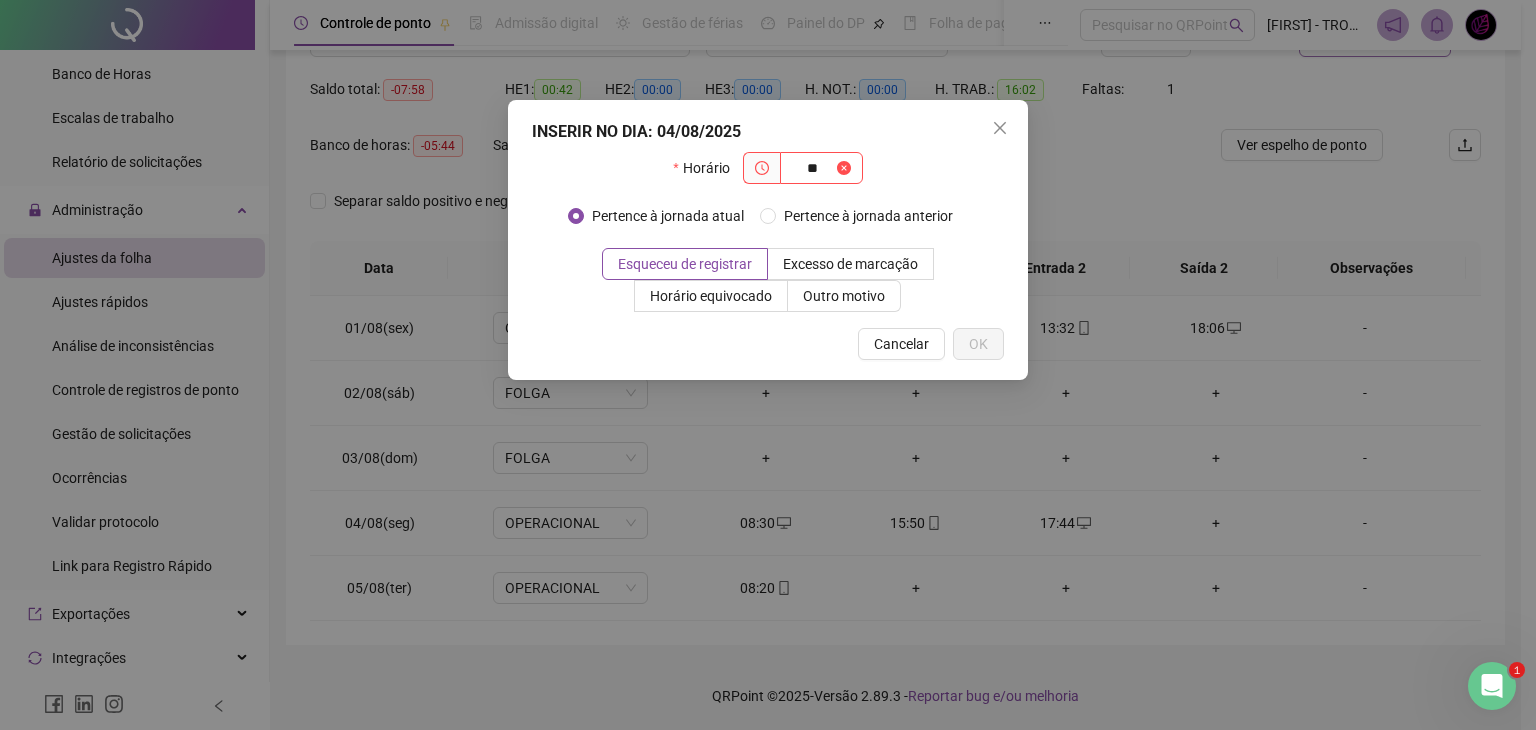 type on "*" 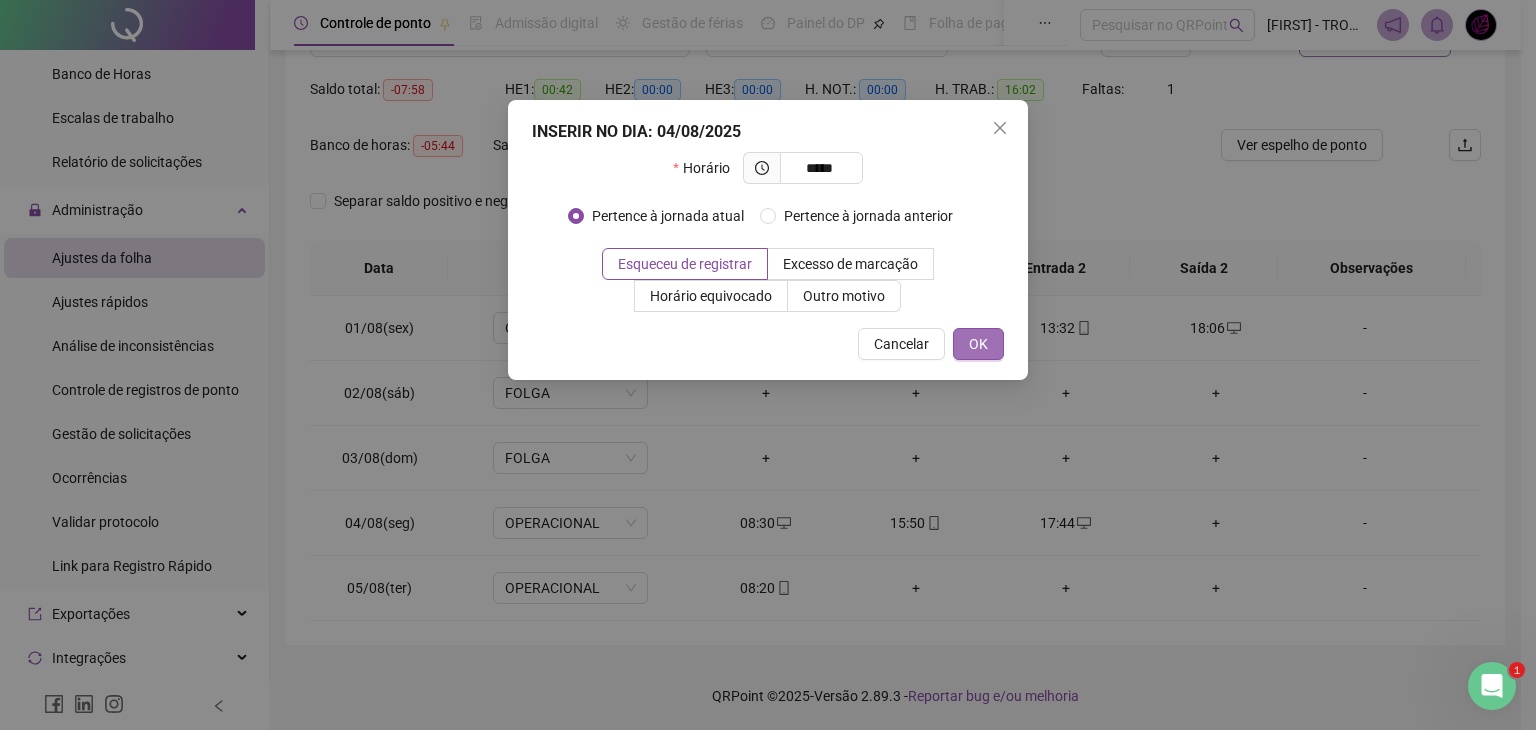type on "*****" 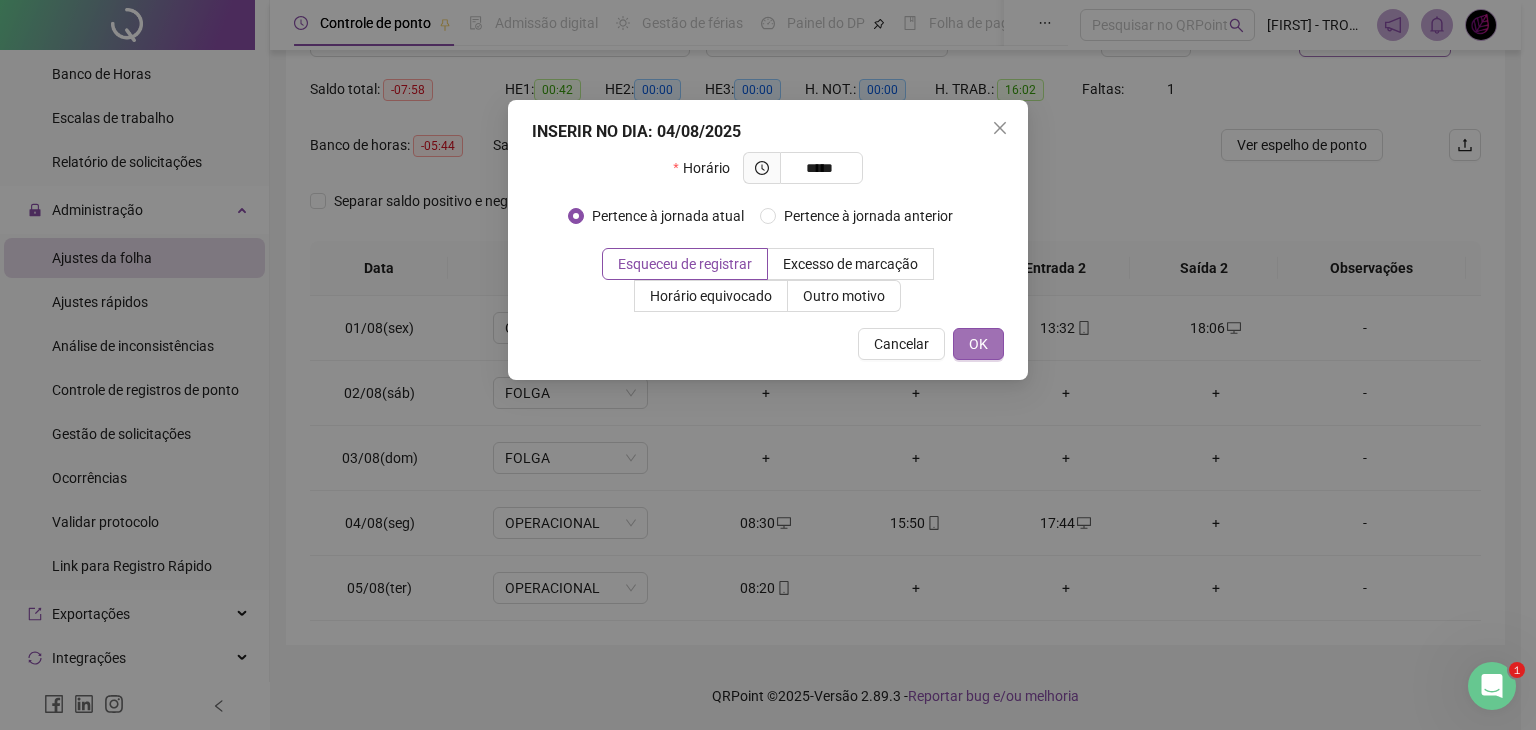 click on "OK" at bounding box center [978, 344] 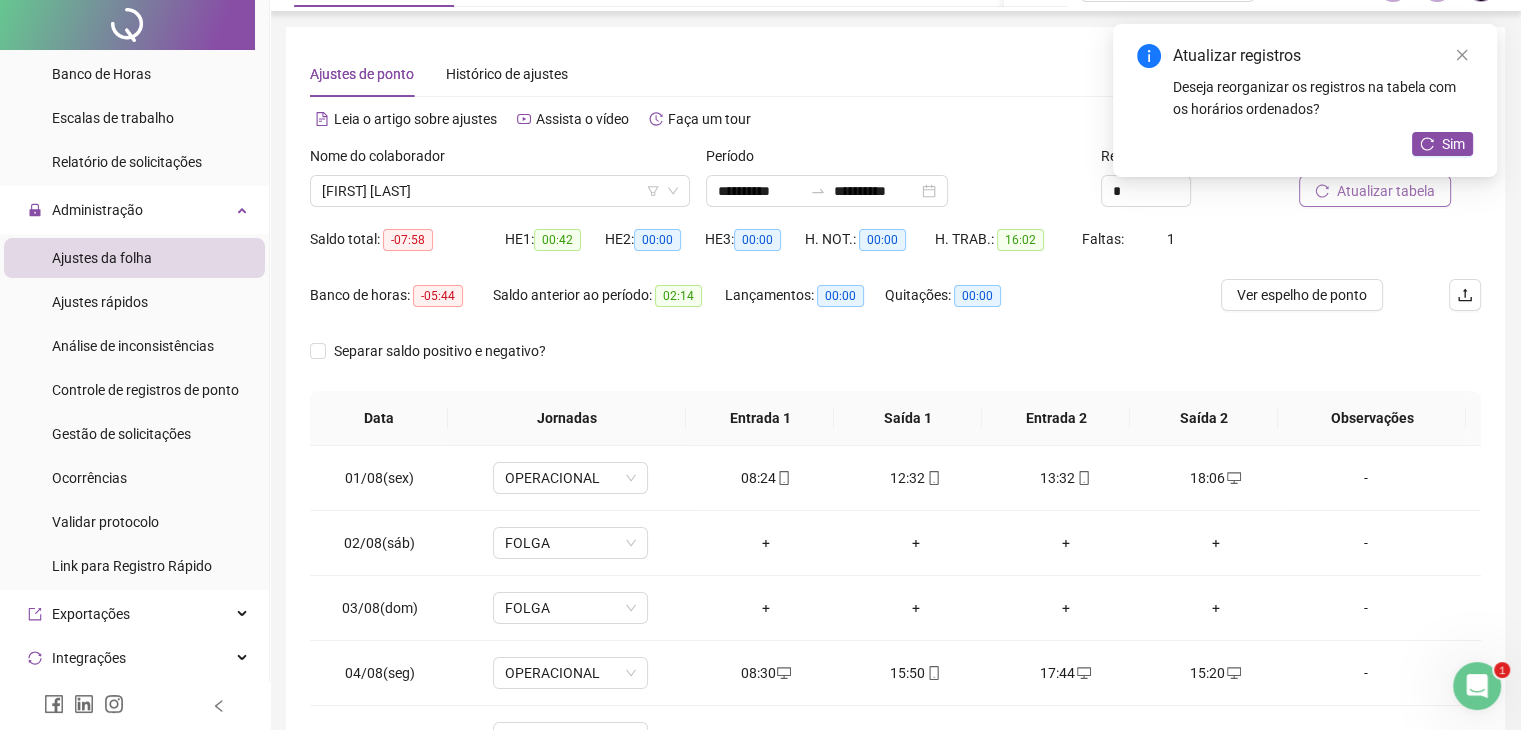 scroll, scrollTop: 0, scrollLeft: 0, axis: both 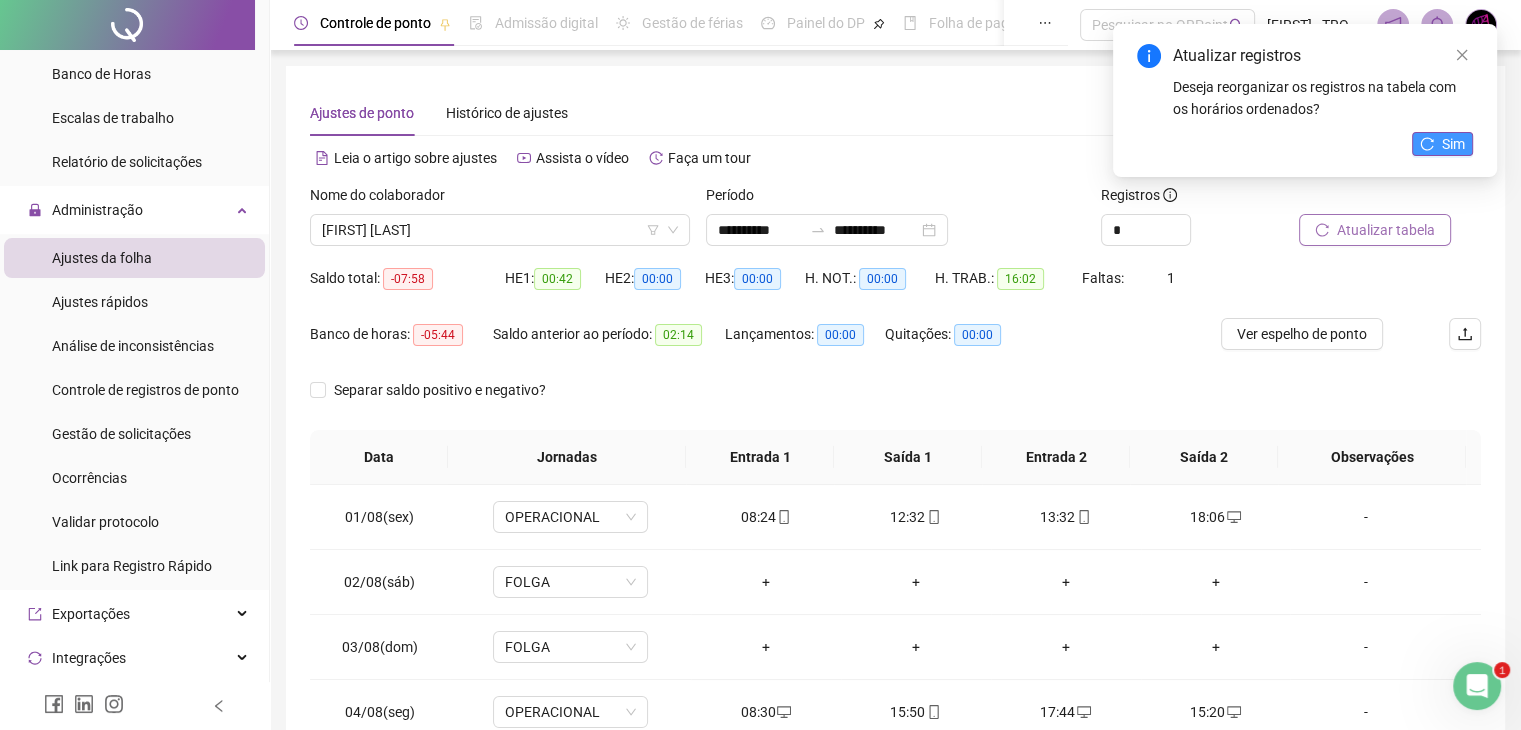 click on "Sim" at bounding box center [1453, 144] 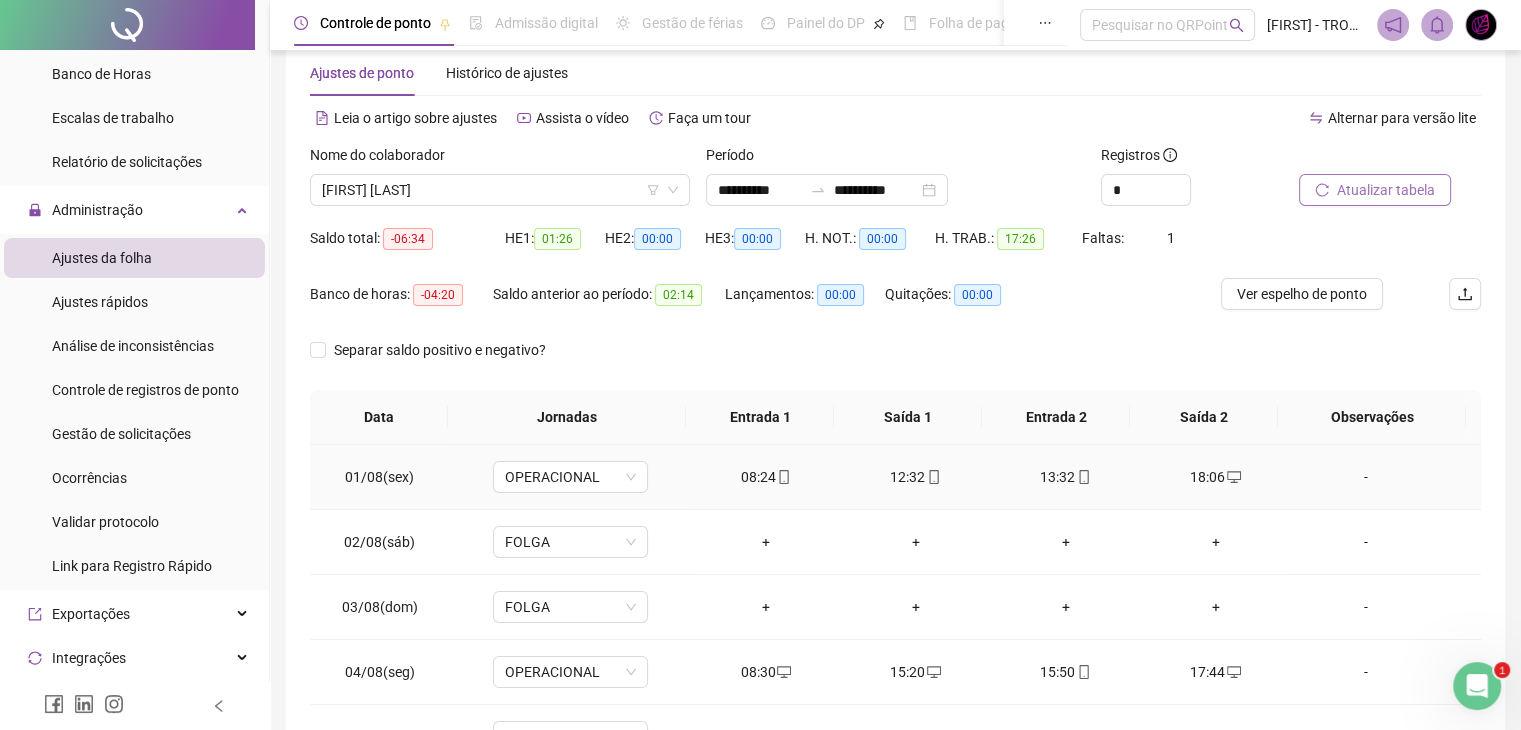 scroll, scrollTop: 0, scrollLeft: 0, axis: both 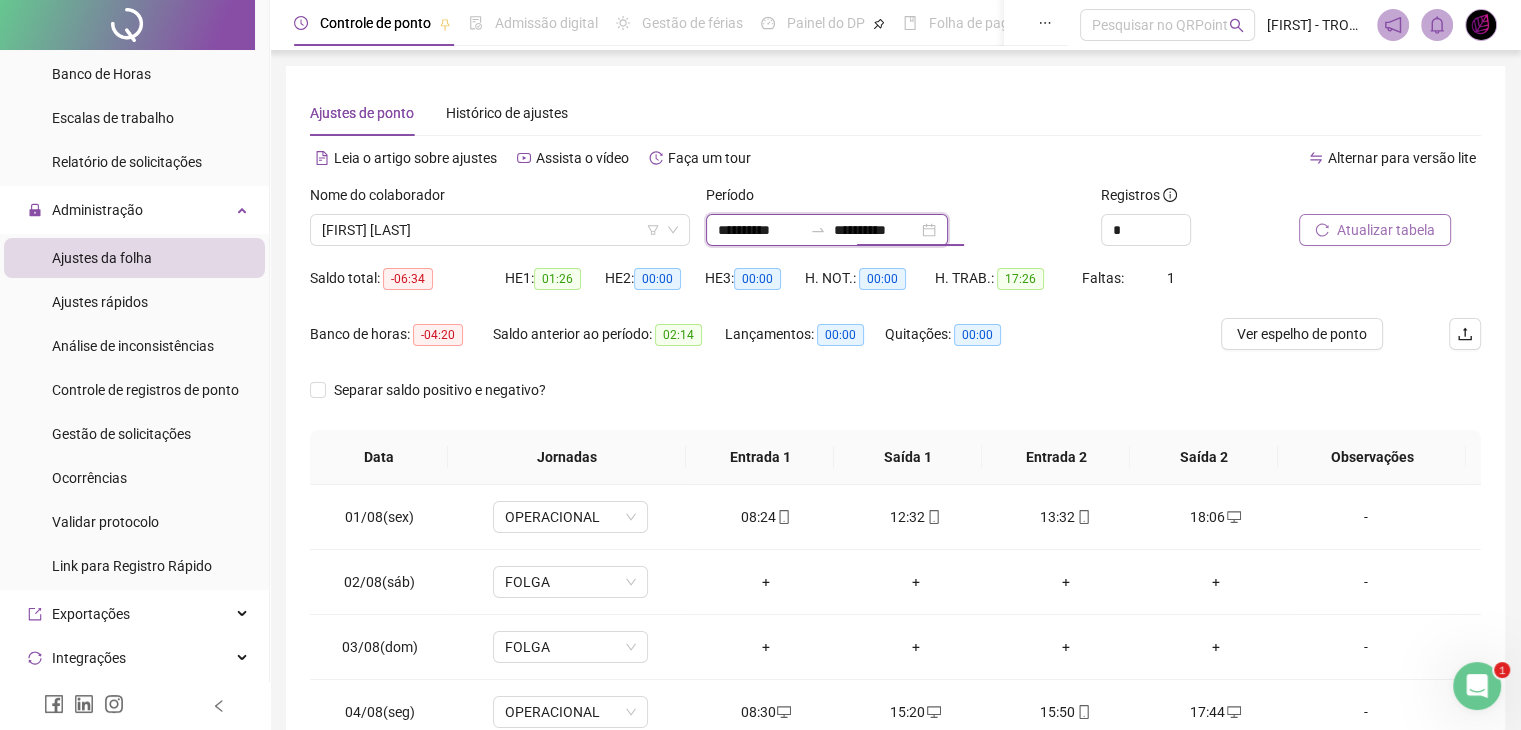 click on "**********" at bounding box center (876, 230) 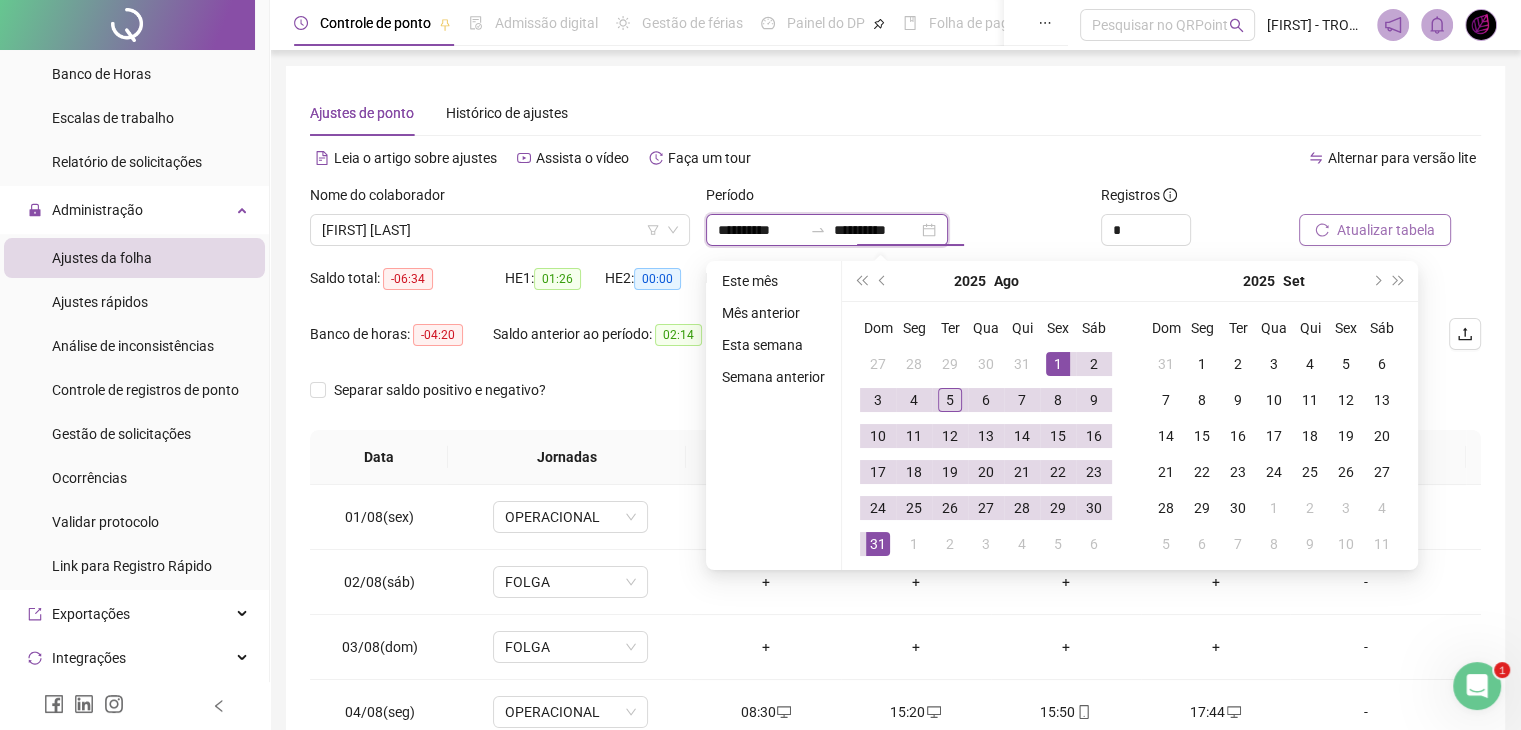 type on "**********" 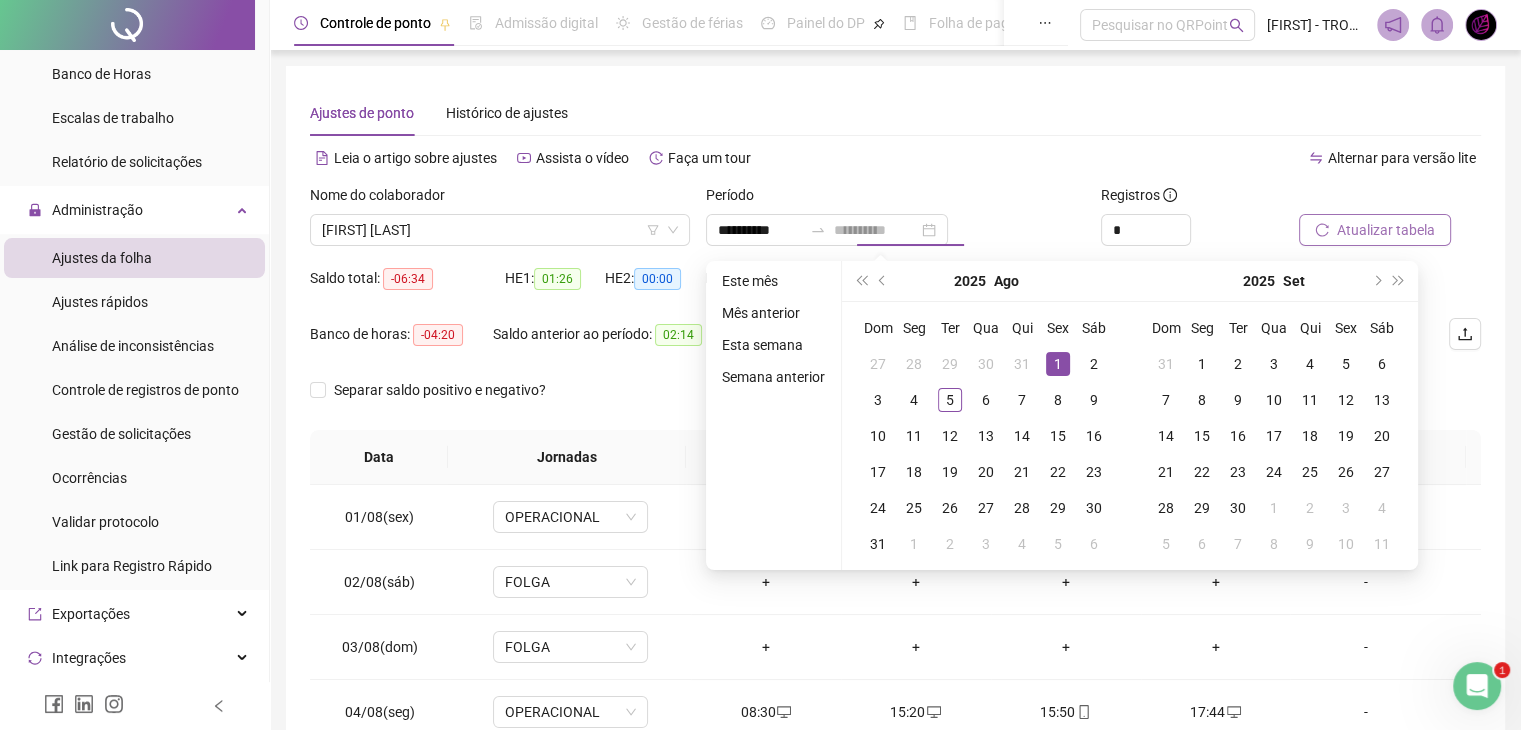 click on "1" at bounding box center (1058, 364) 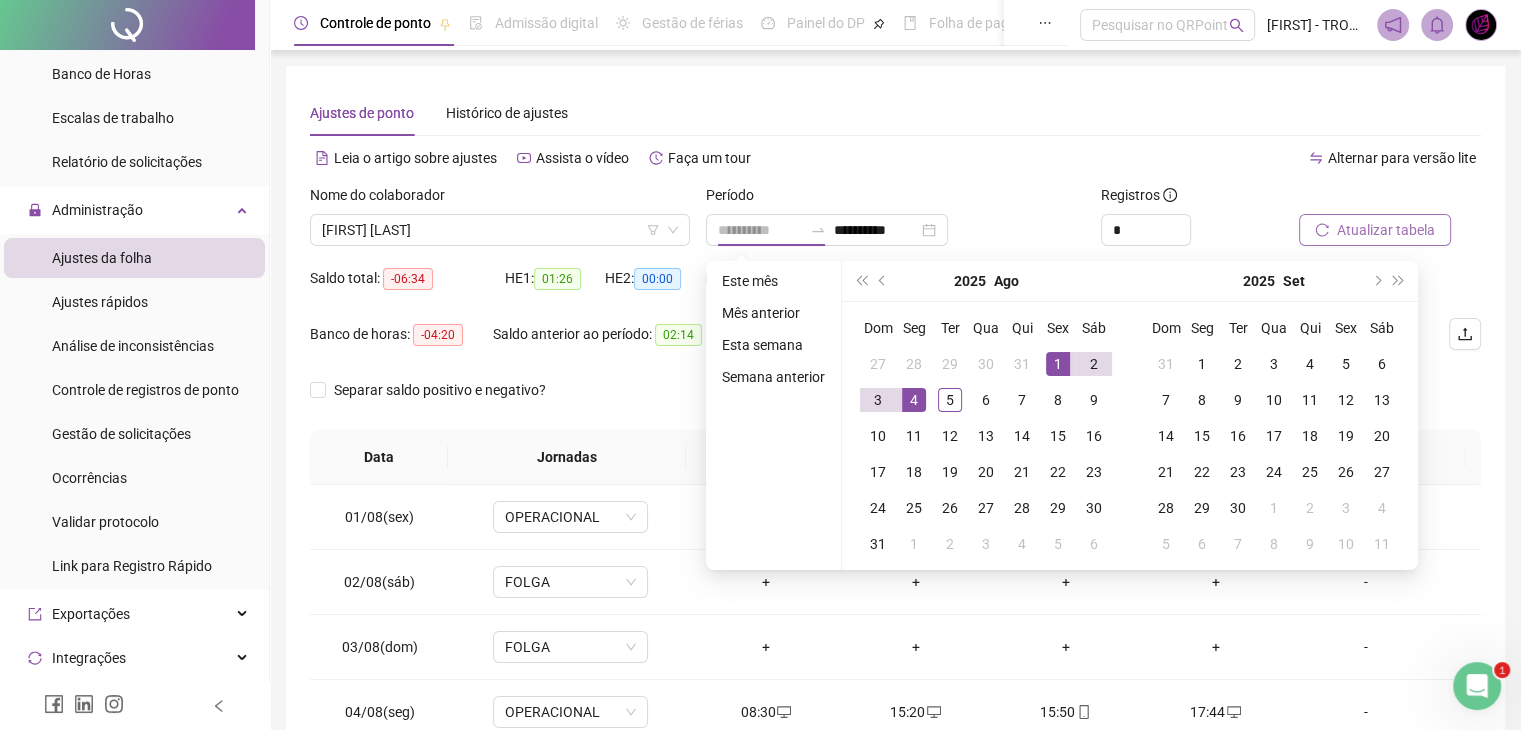 click on "4" at bounding box center (914, 400) 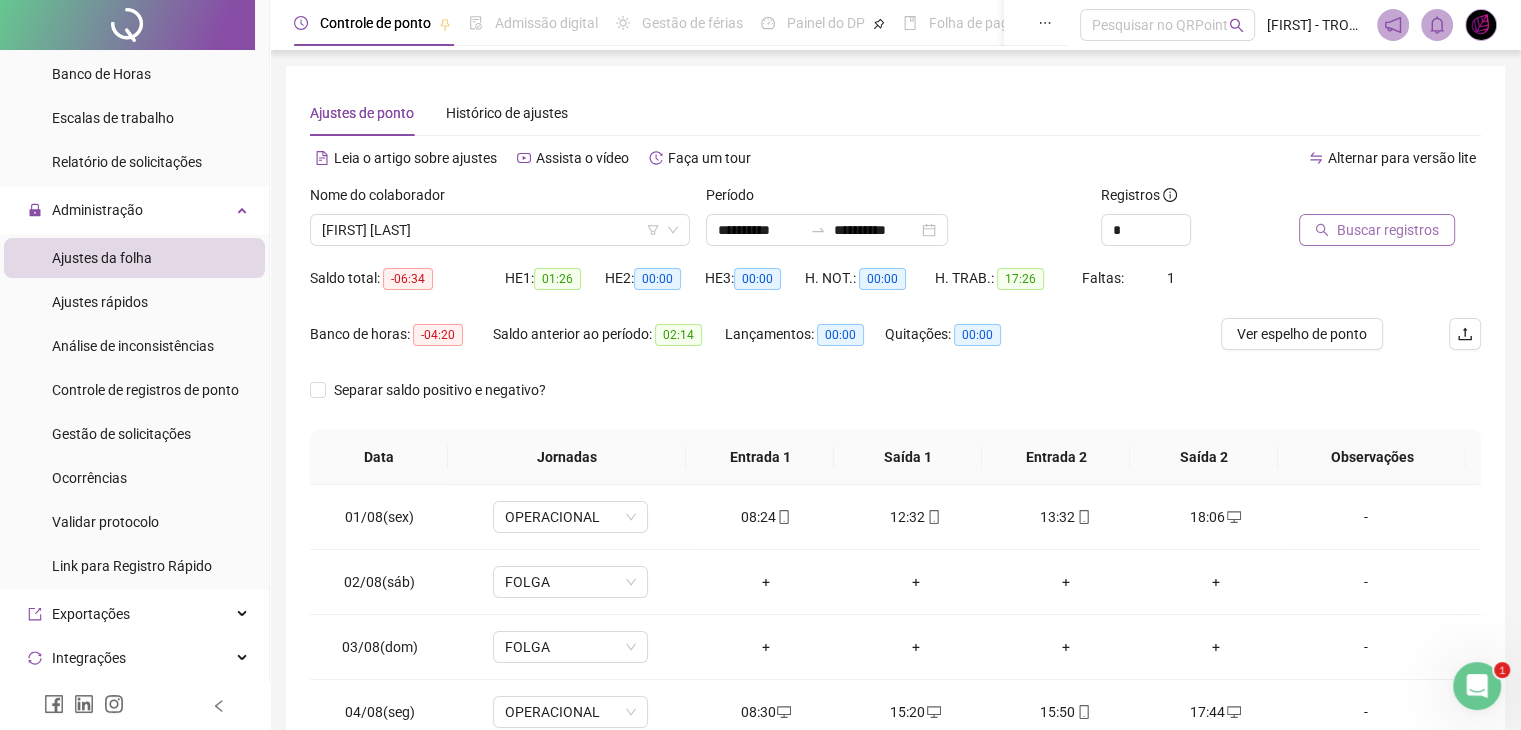 click at bounding box center (1365, 199) 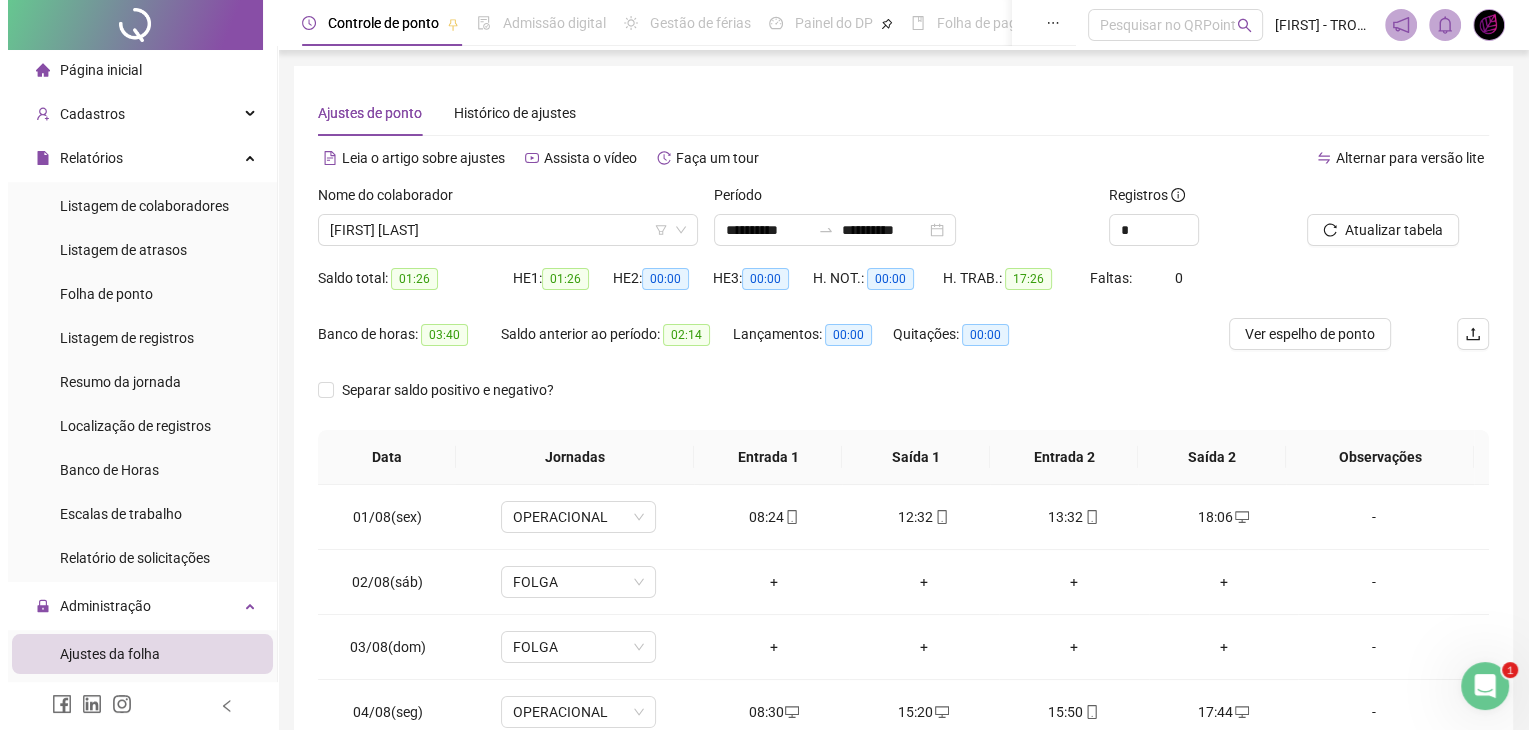 scroll, scrollTop: 0, scrollLeft: 0, axis: both 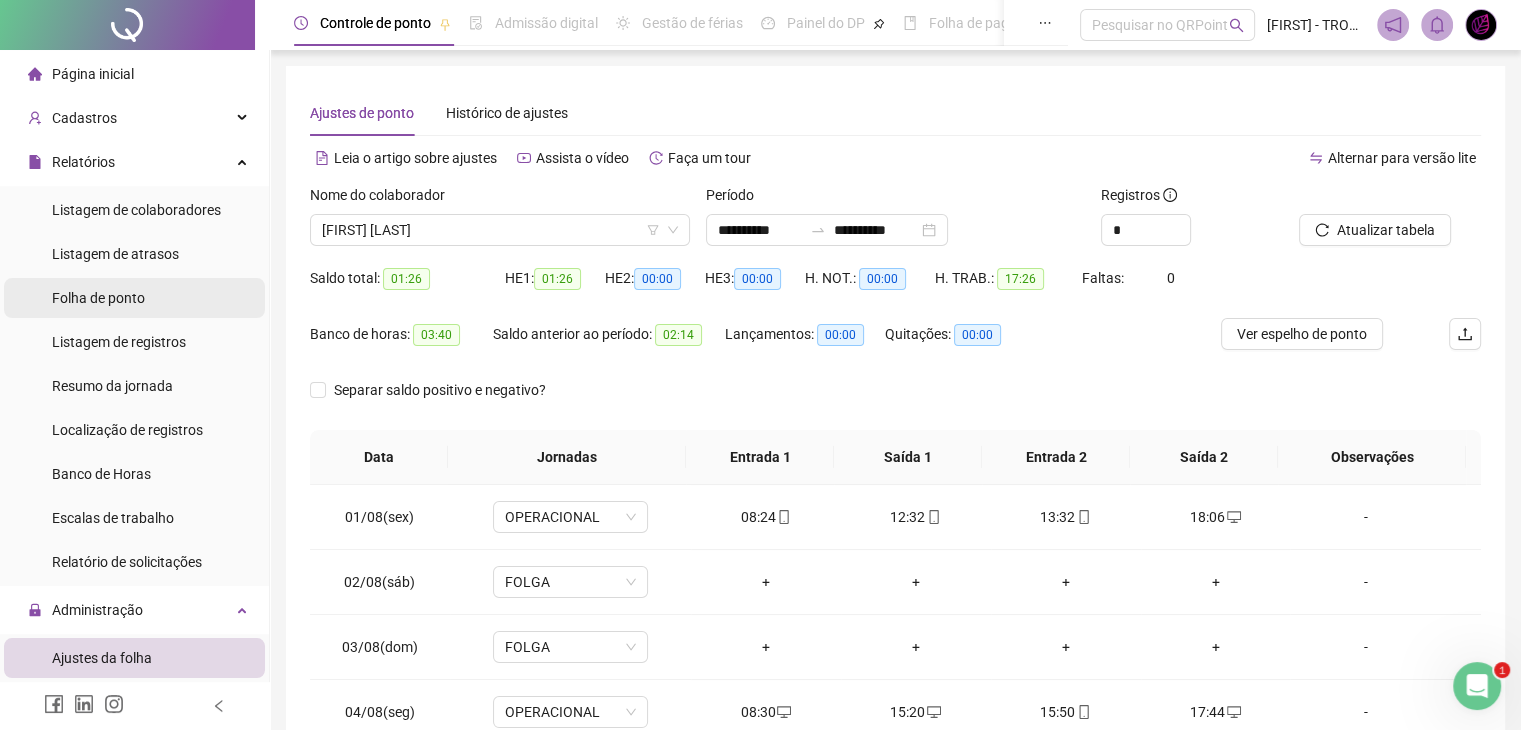 click on "Folha de ponto" at bounding box center (98, 298) 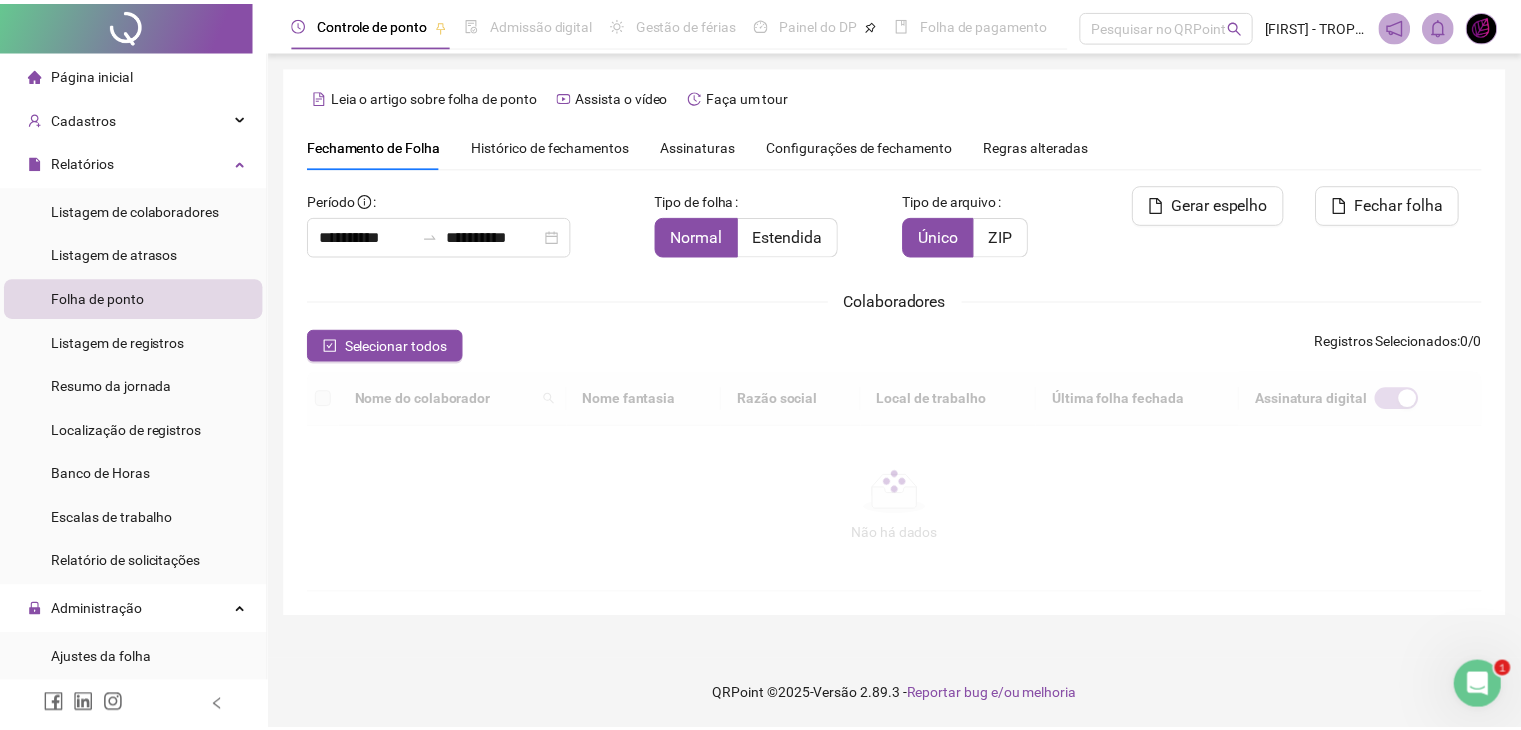 scroll, scrollTop: 33, scrollLeft: 0, axis: vertical 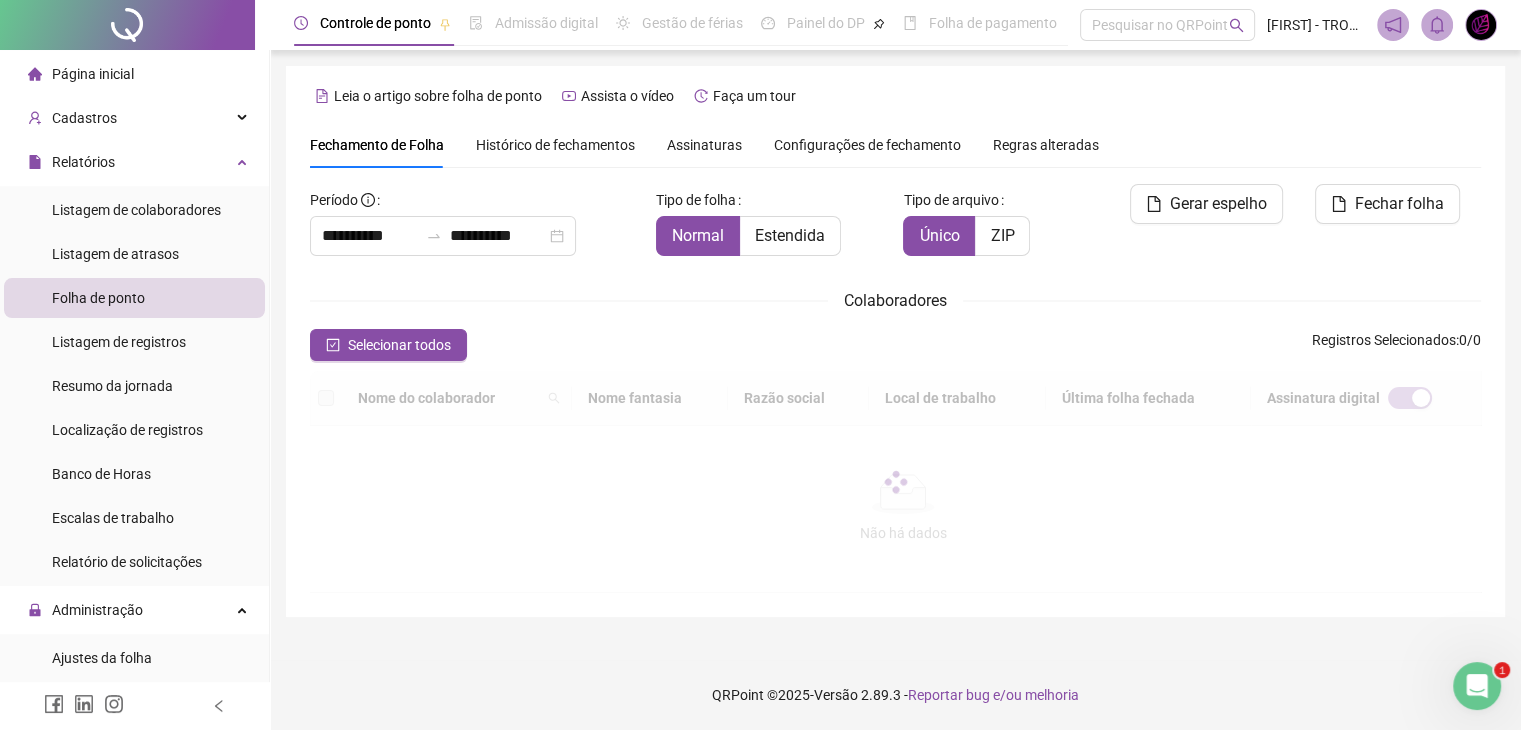 click on "Histórico de fechamentos" at bounding box center (555, 145) 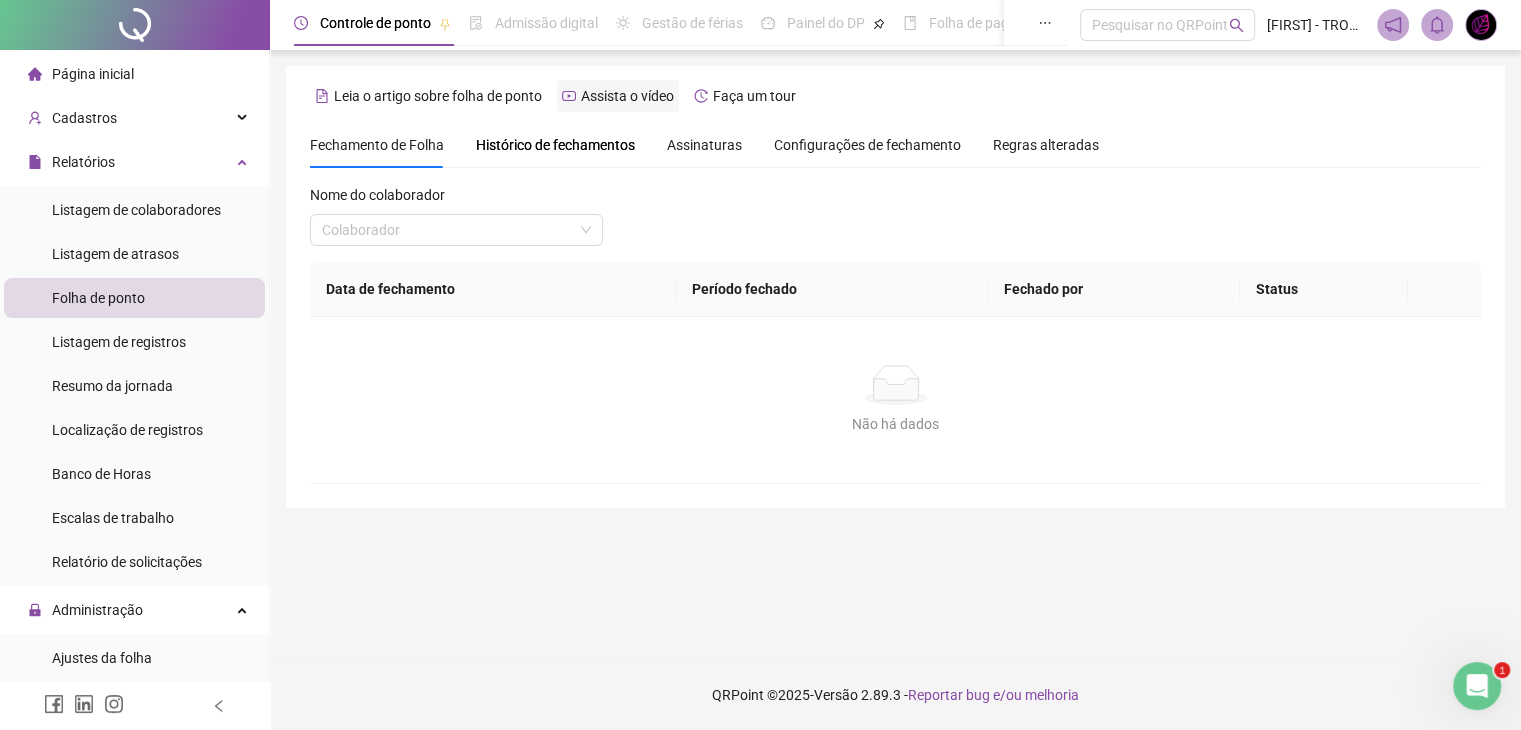 scroll, scrollTop: 0, scrollLeft: 0, axis: both 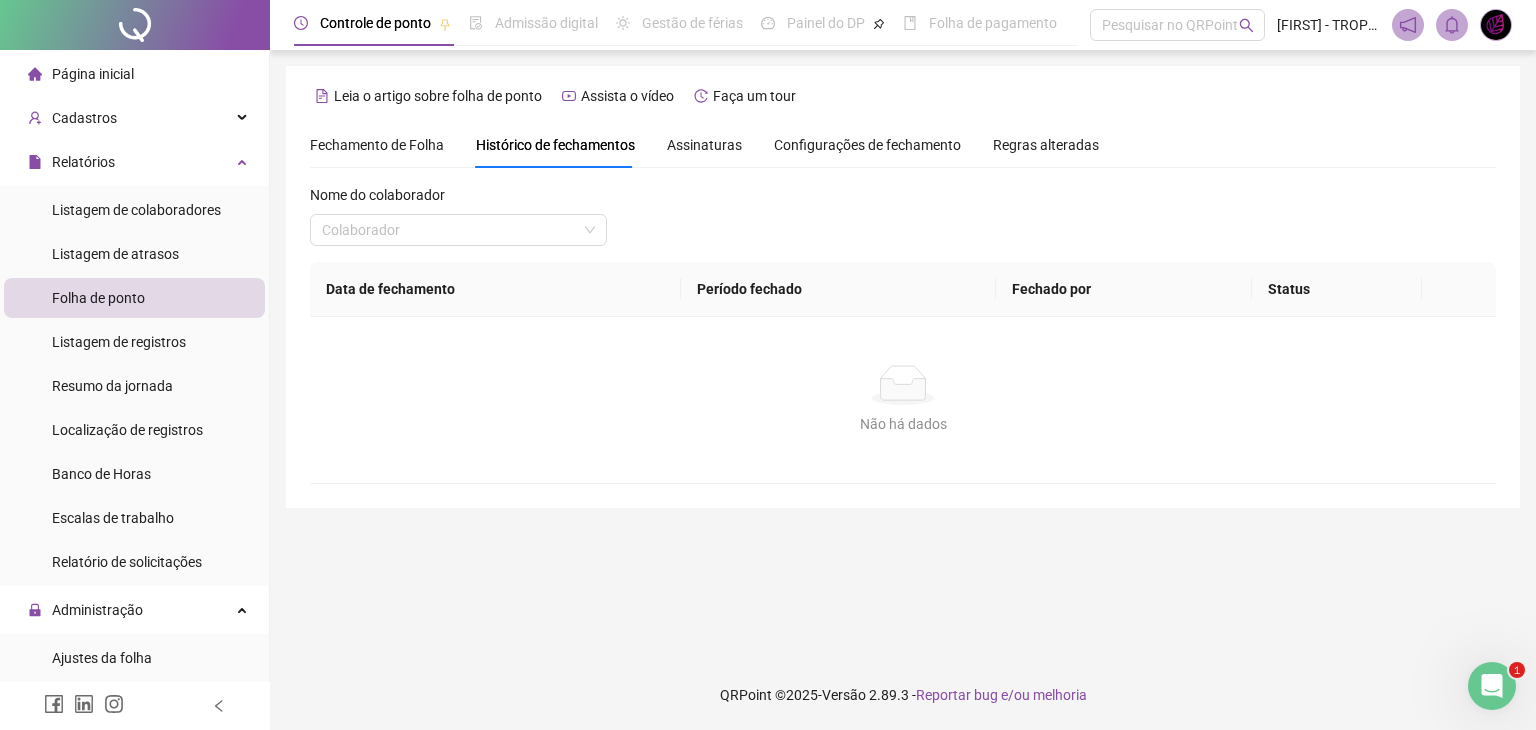 click on "Assinaturas" at bounding box center (704, 145) 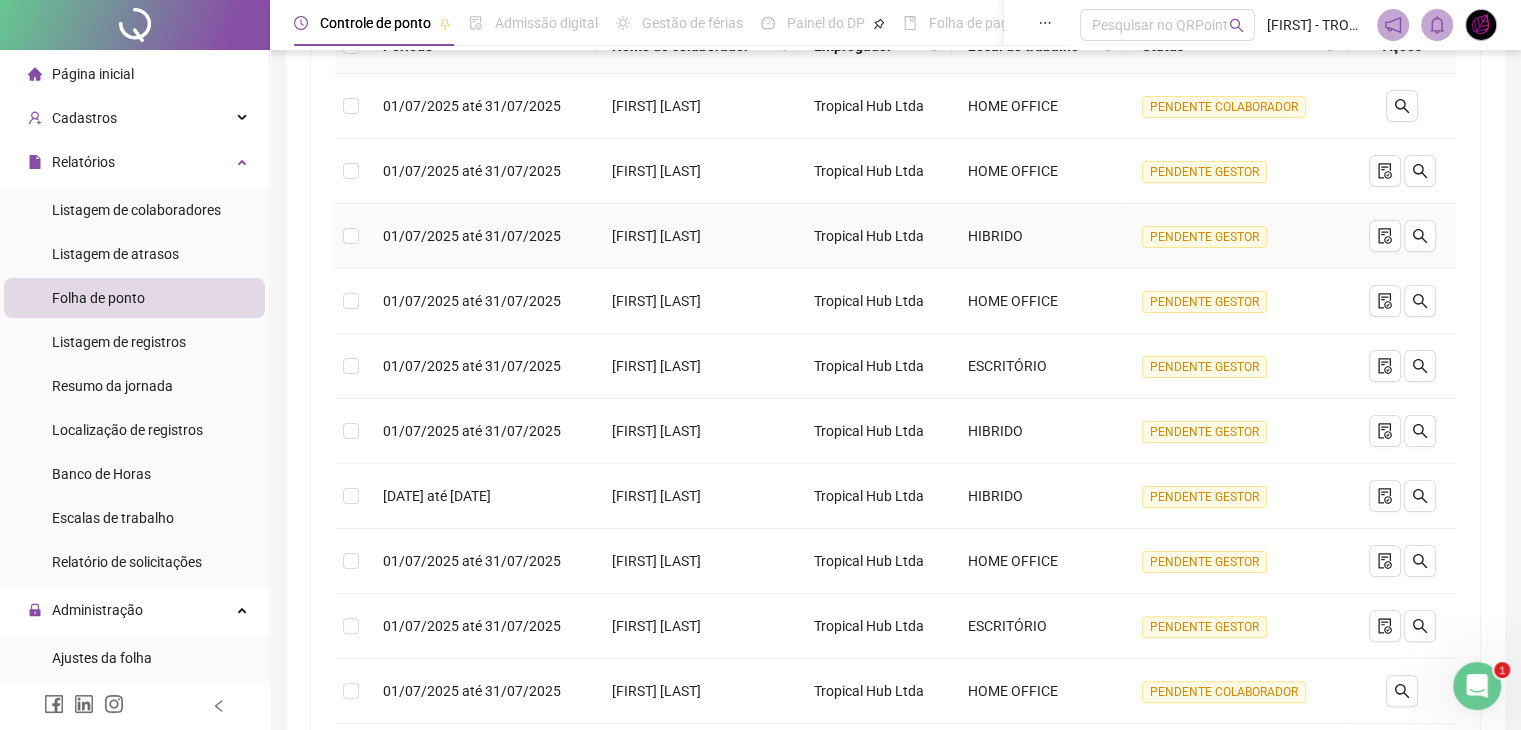 scroll, scrollTop: 100, scrollLeft: 0, axis: vertical 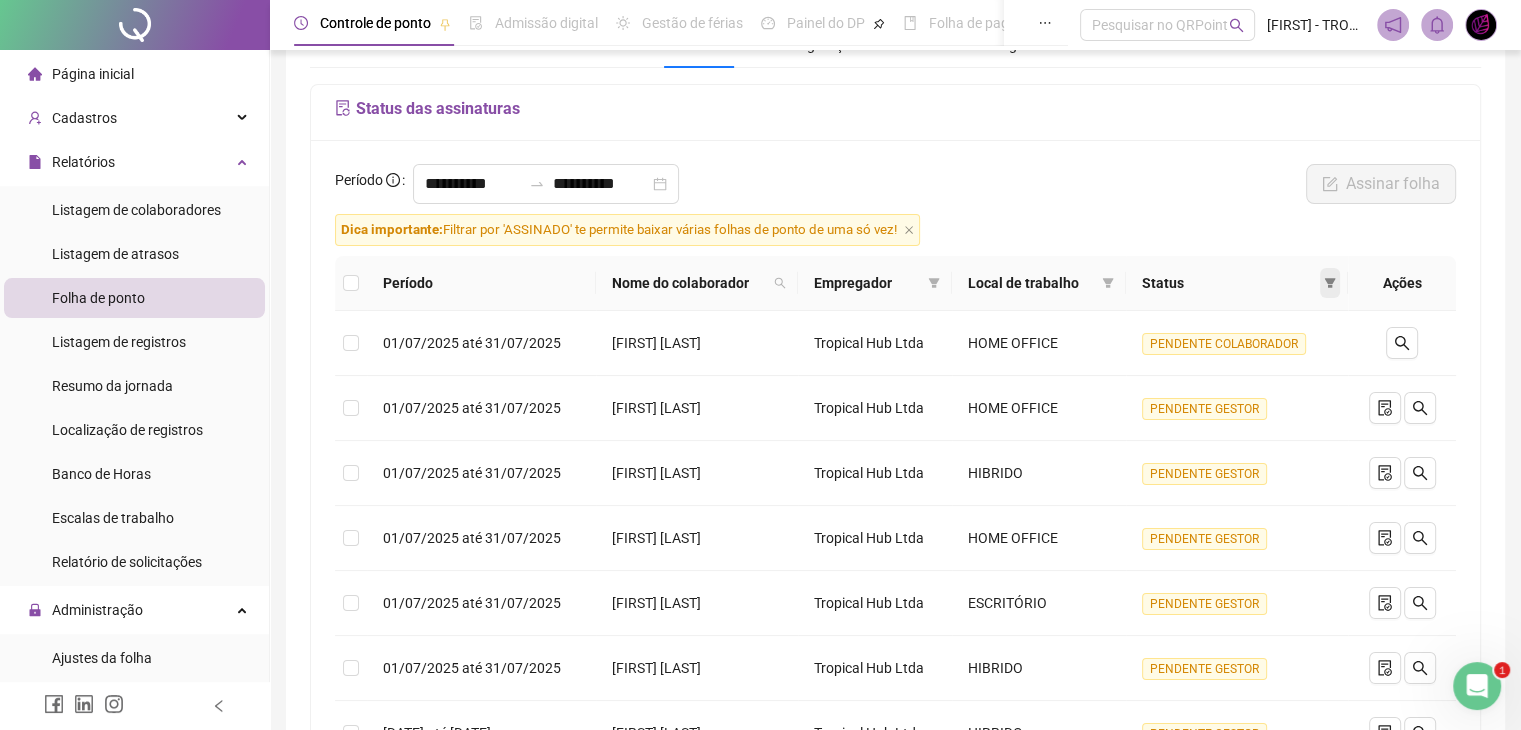 click at bounding box center (1330, 283) 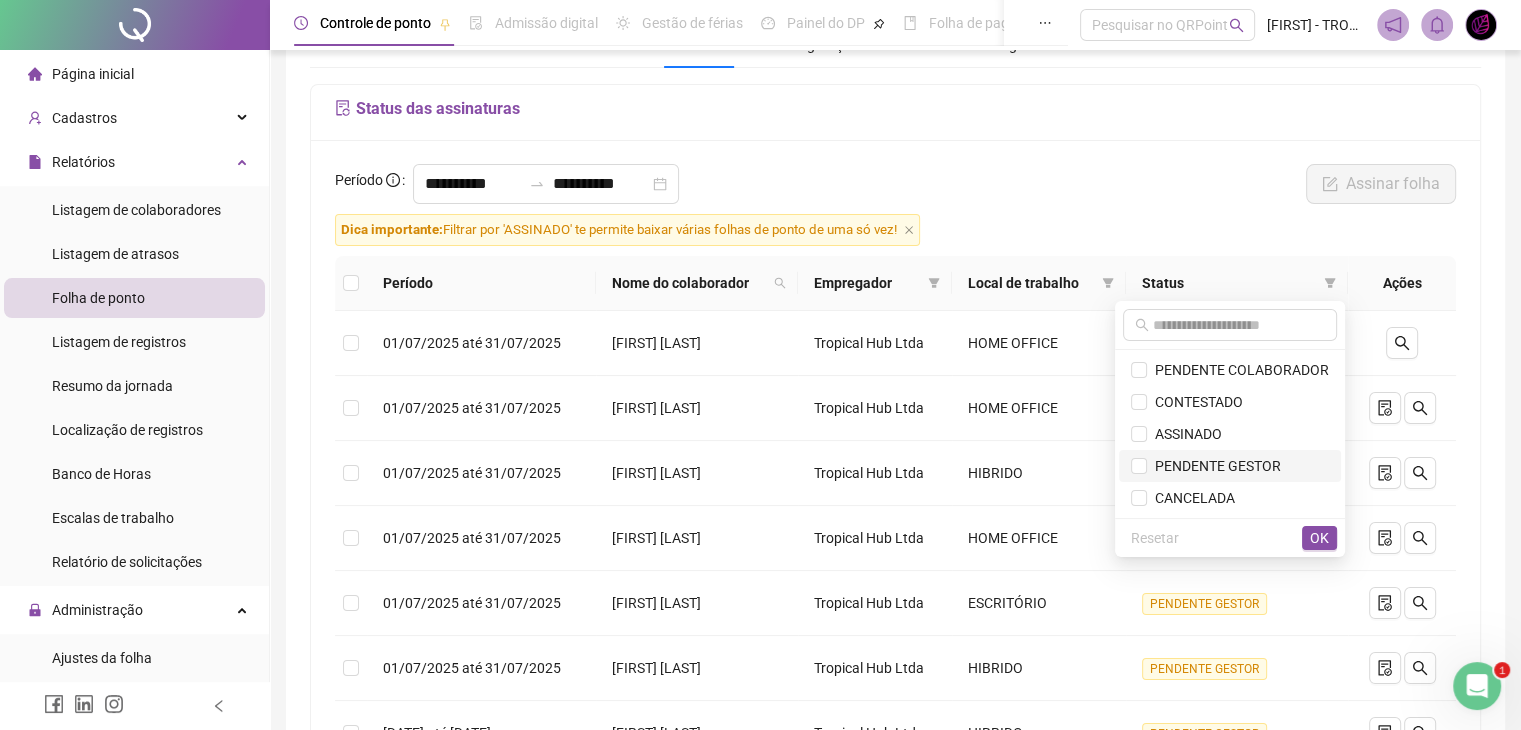 click on "PENDENTE GESTOR" at bounding box center [1214, 466] 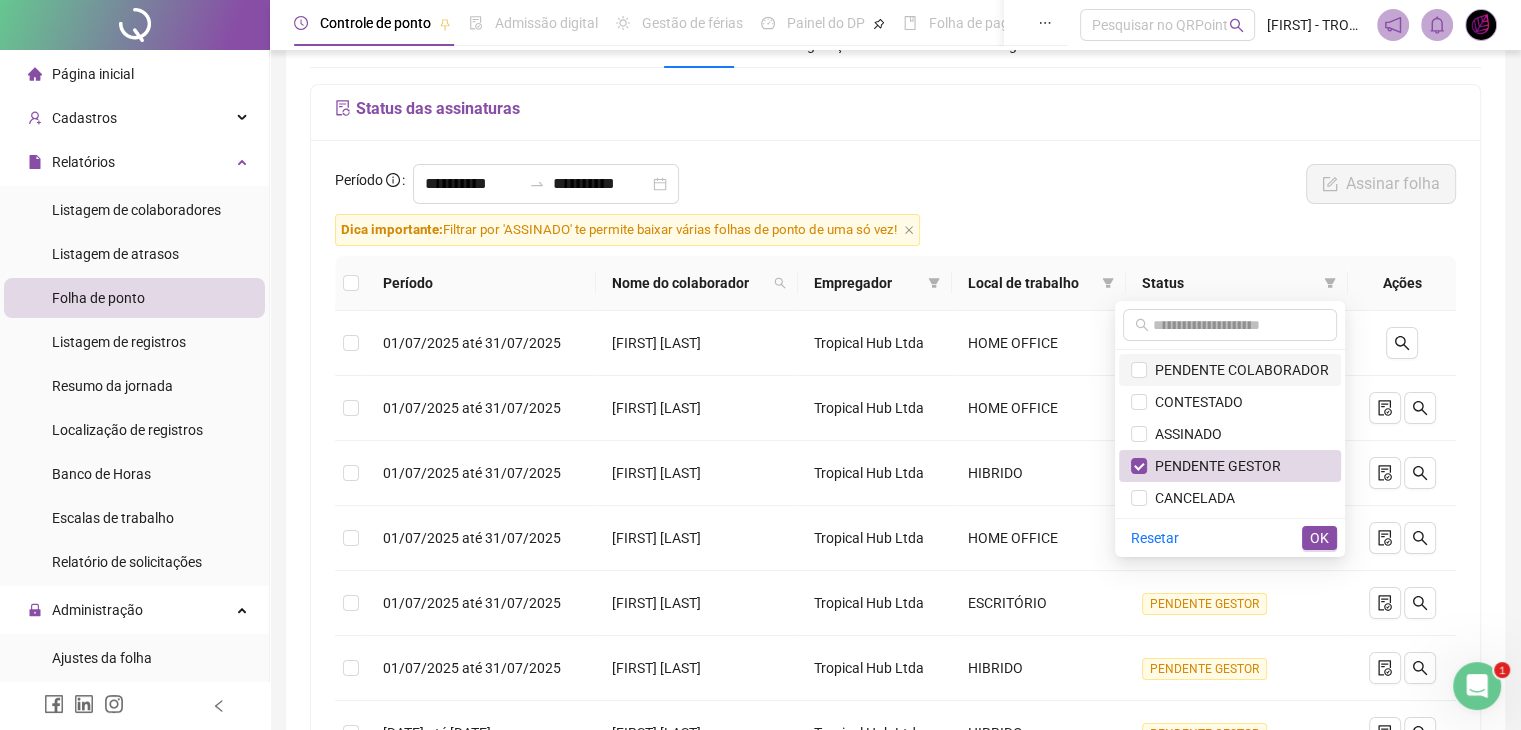 click on "PENDENTE COLABORADOR" at bounding box center [1230, 370] 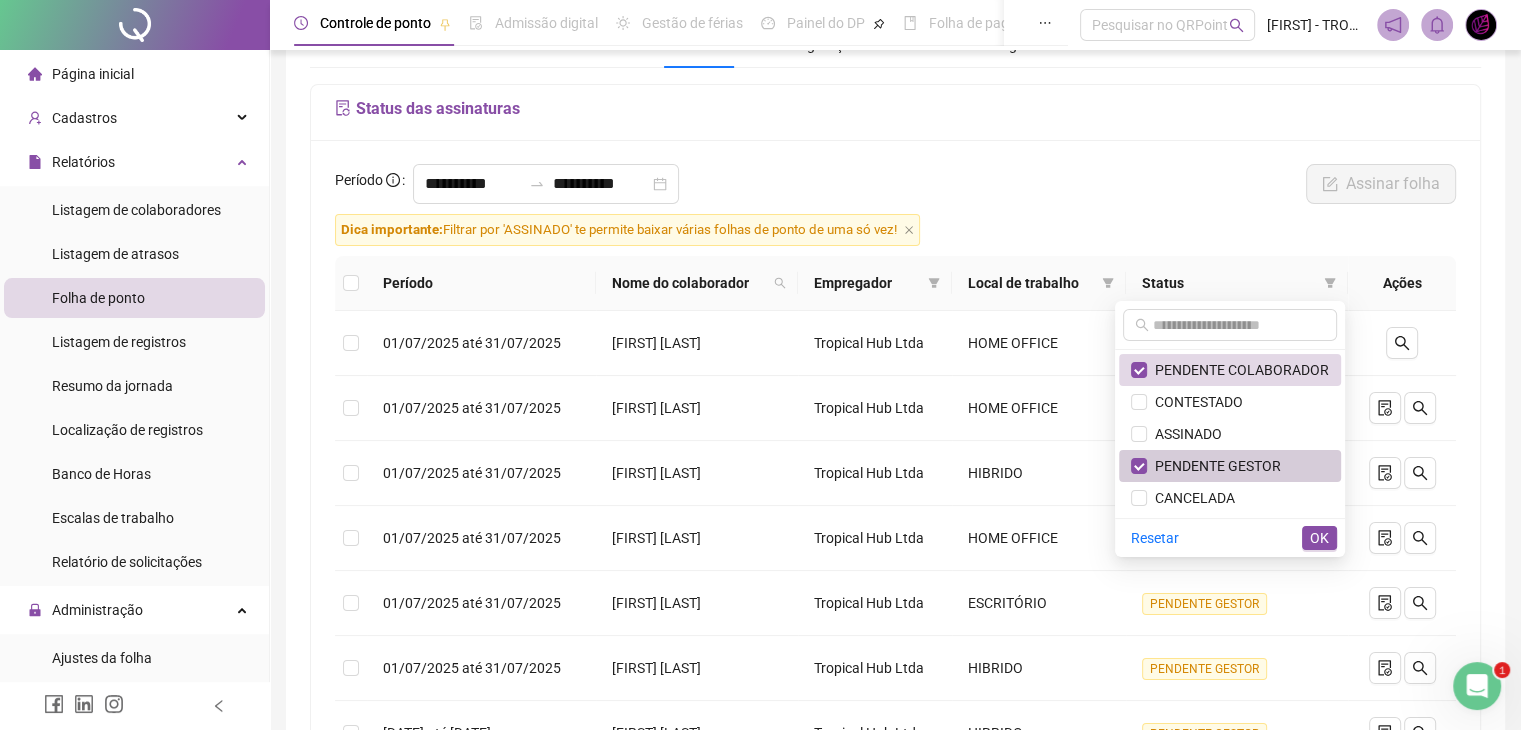 click on "PENDENTE GESTOR" at bounding box center [1214, 466] 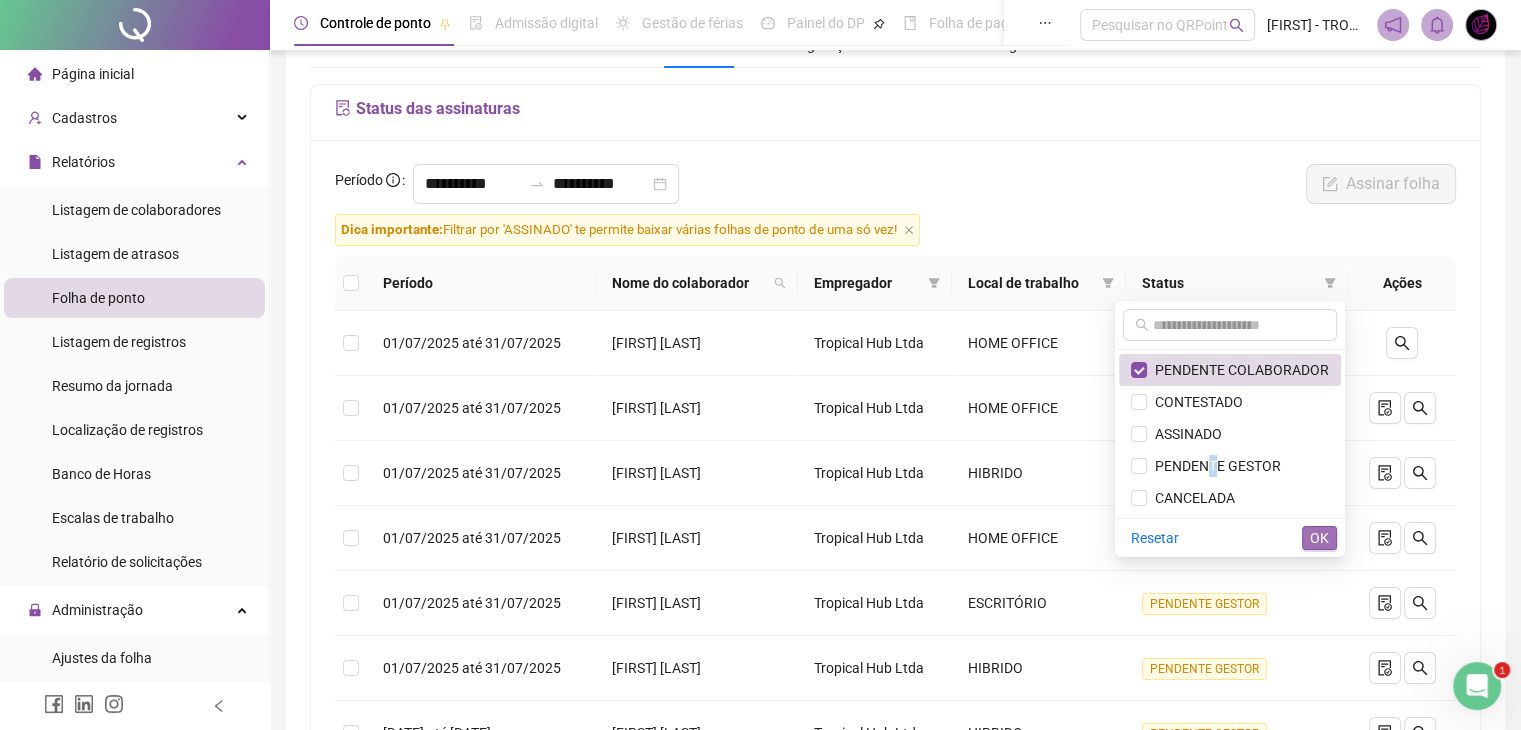 click on "OK" at bounding box center [1319, 538] 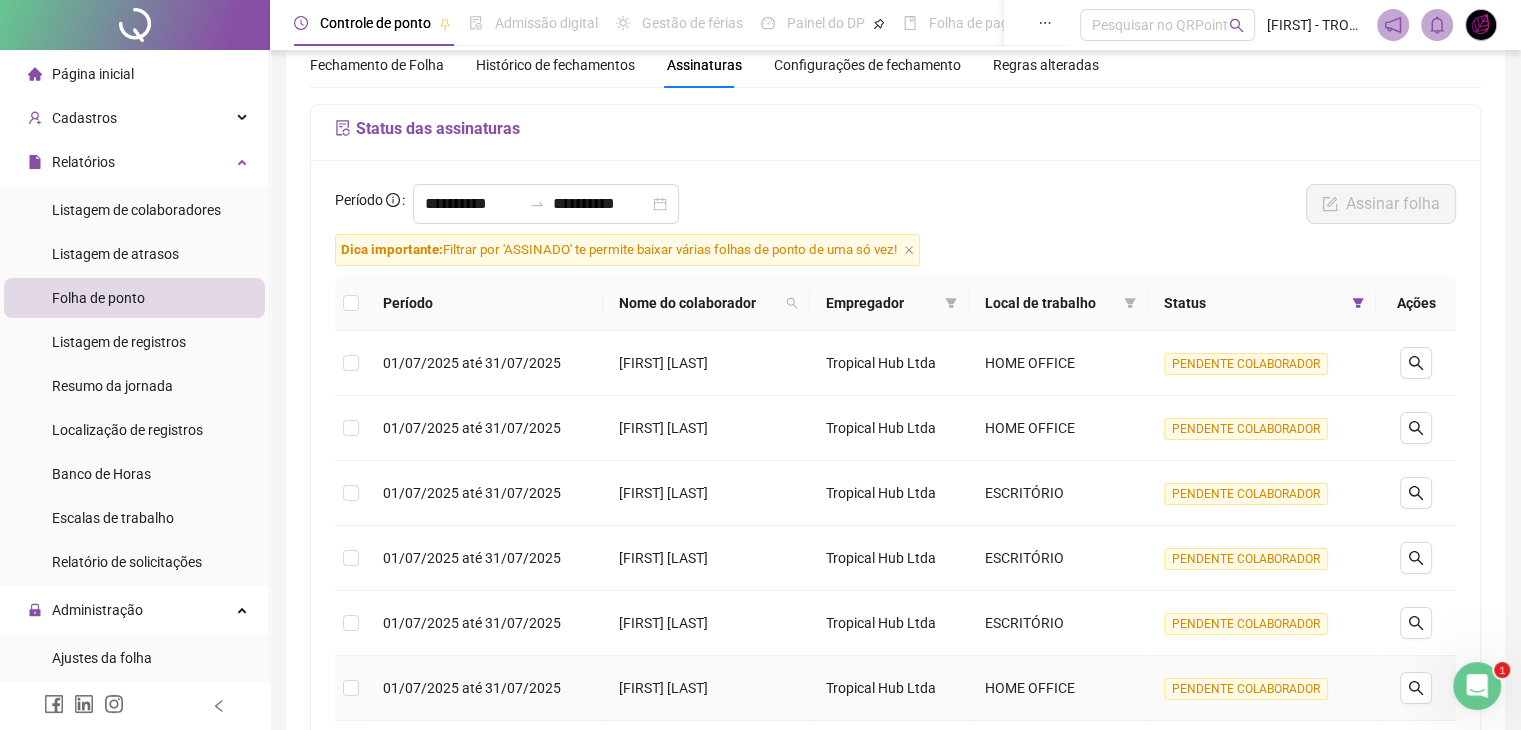 scroll, scrollTop: 68, scrollLeft: 0, axis: vertical 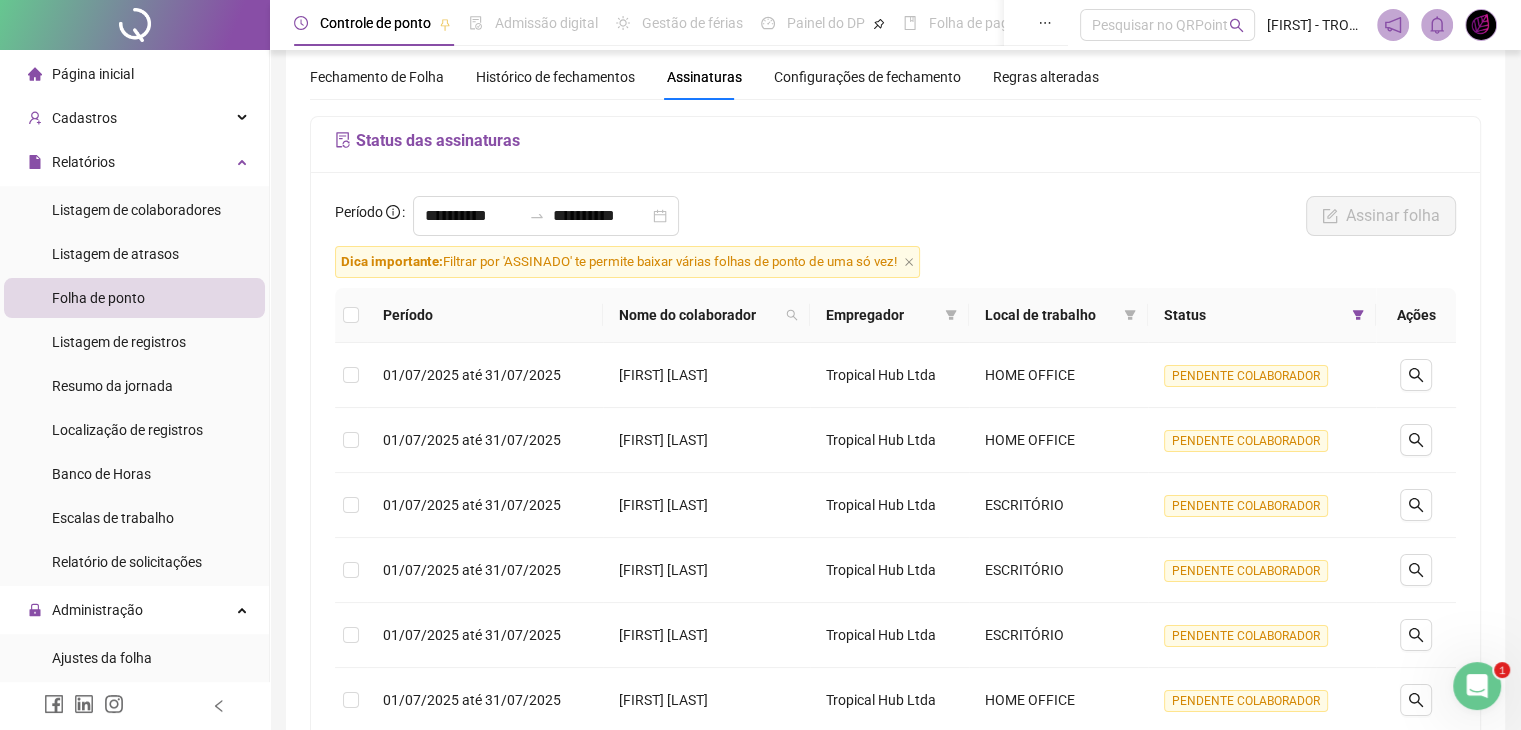 click on "Histórico de fechamentos" at bounding box center [555, 77] 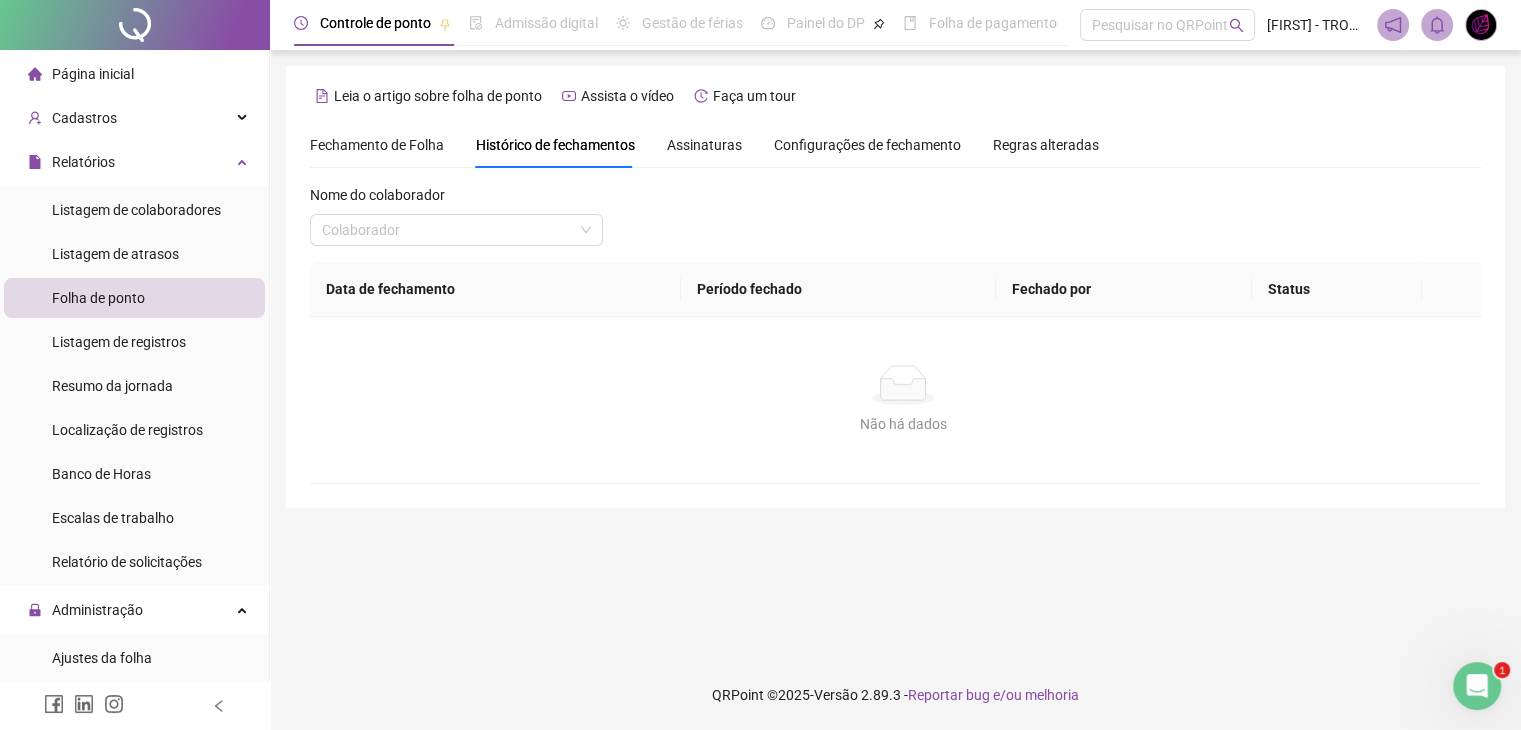 scroll, scrollTop: 0, scrollLeft: 0, axis: both 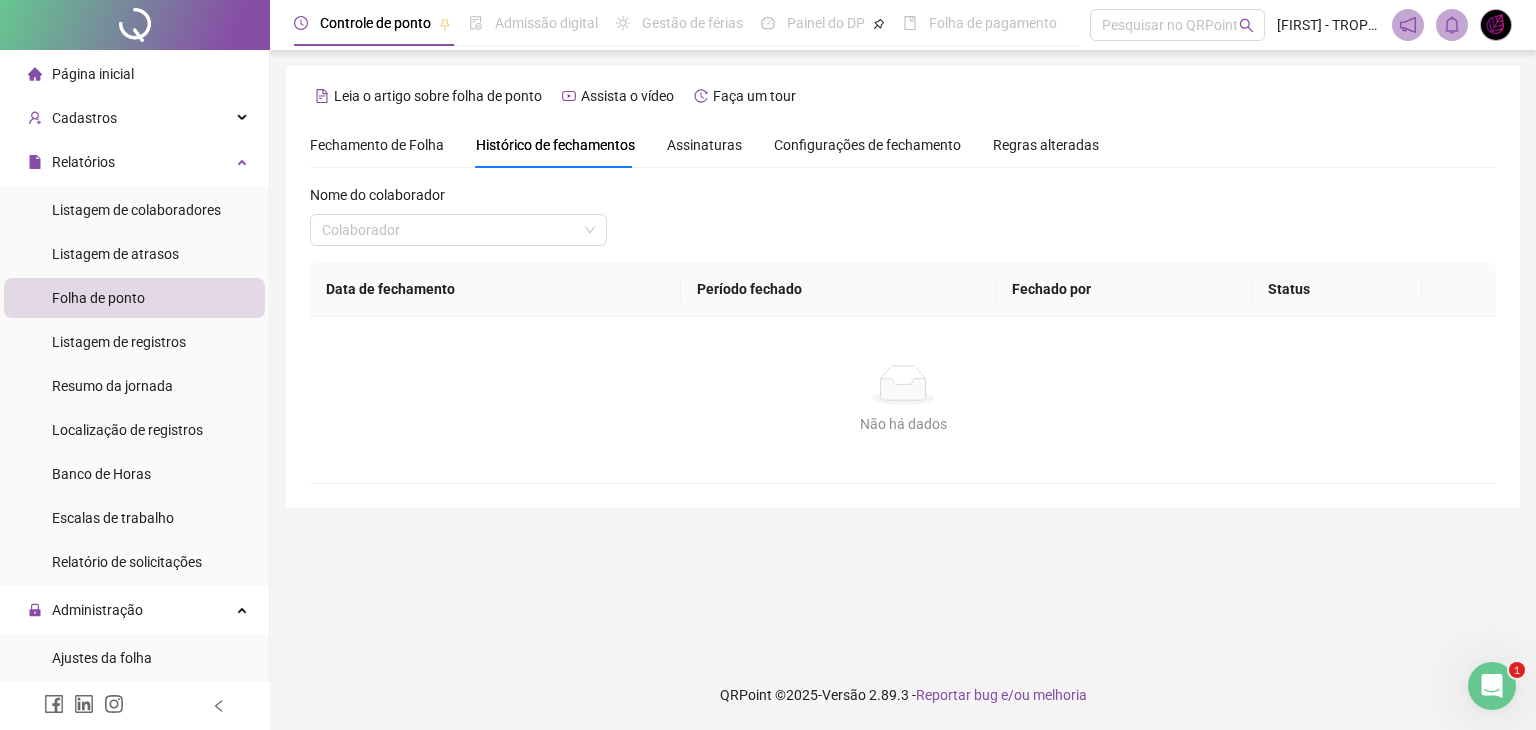 click on "Fechamento de Folha" at bounding box center (377, 145) 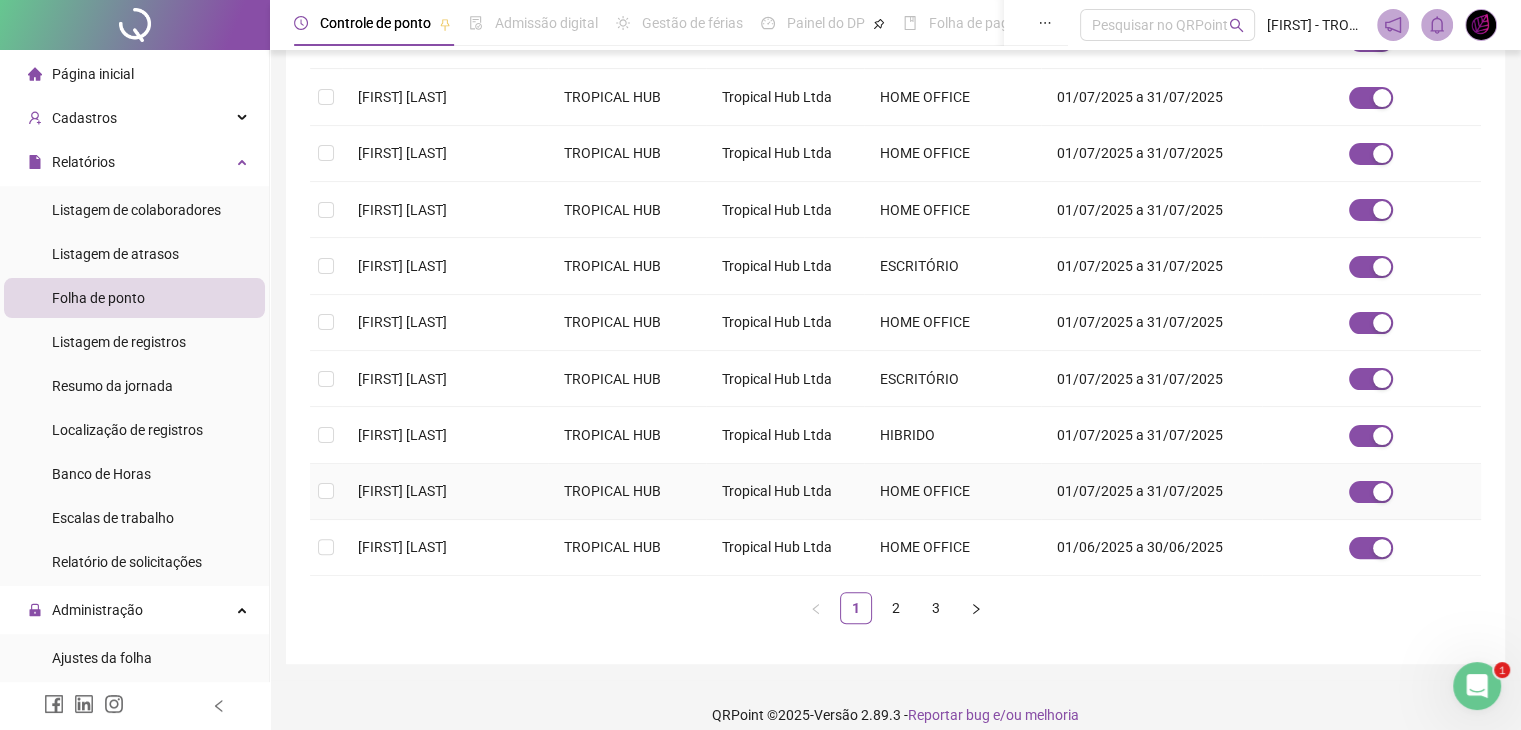 scroll, scrollTop: 441, scrollLeft: 0, axis: vertical 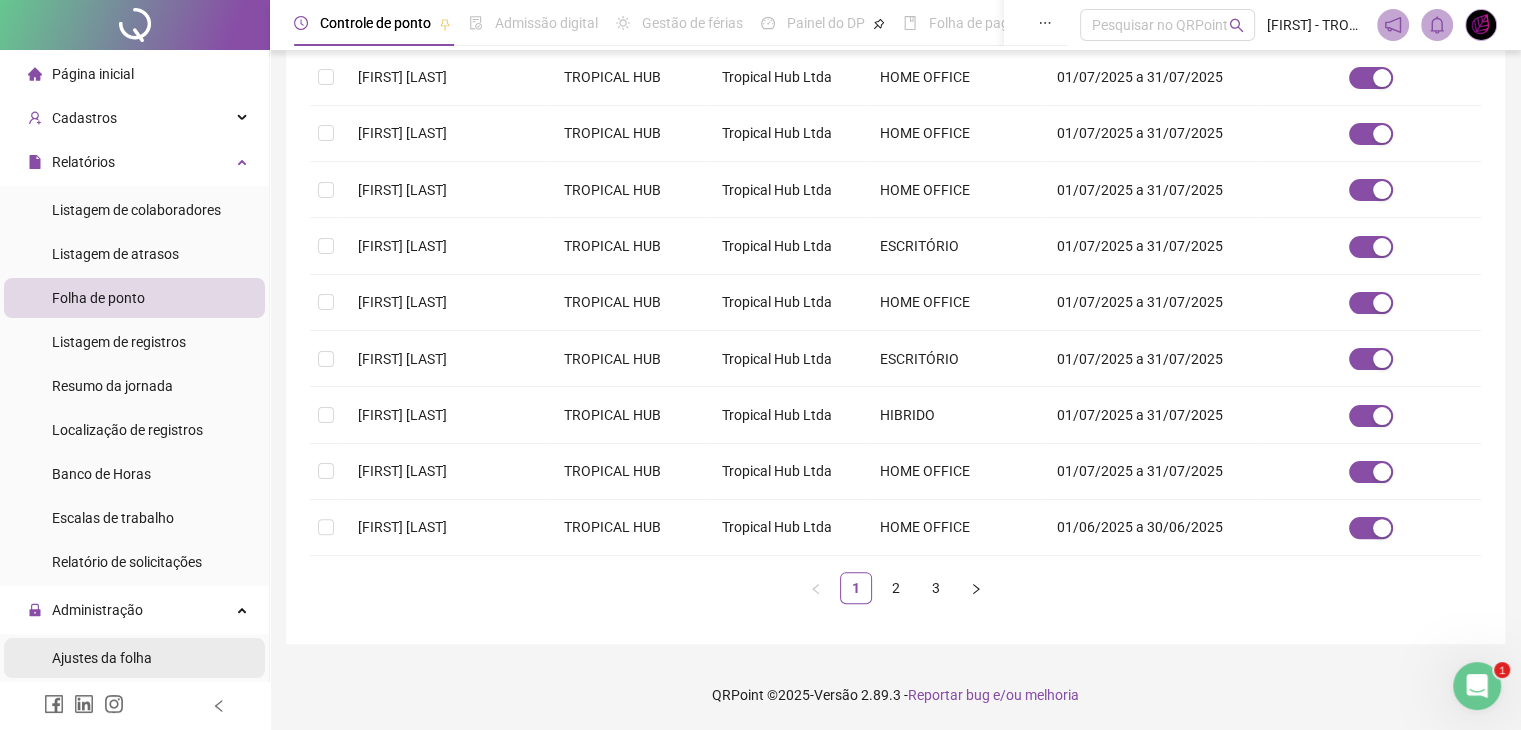 click on "Ajustes da folha" at bounding box center (134, 658) 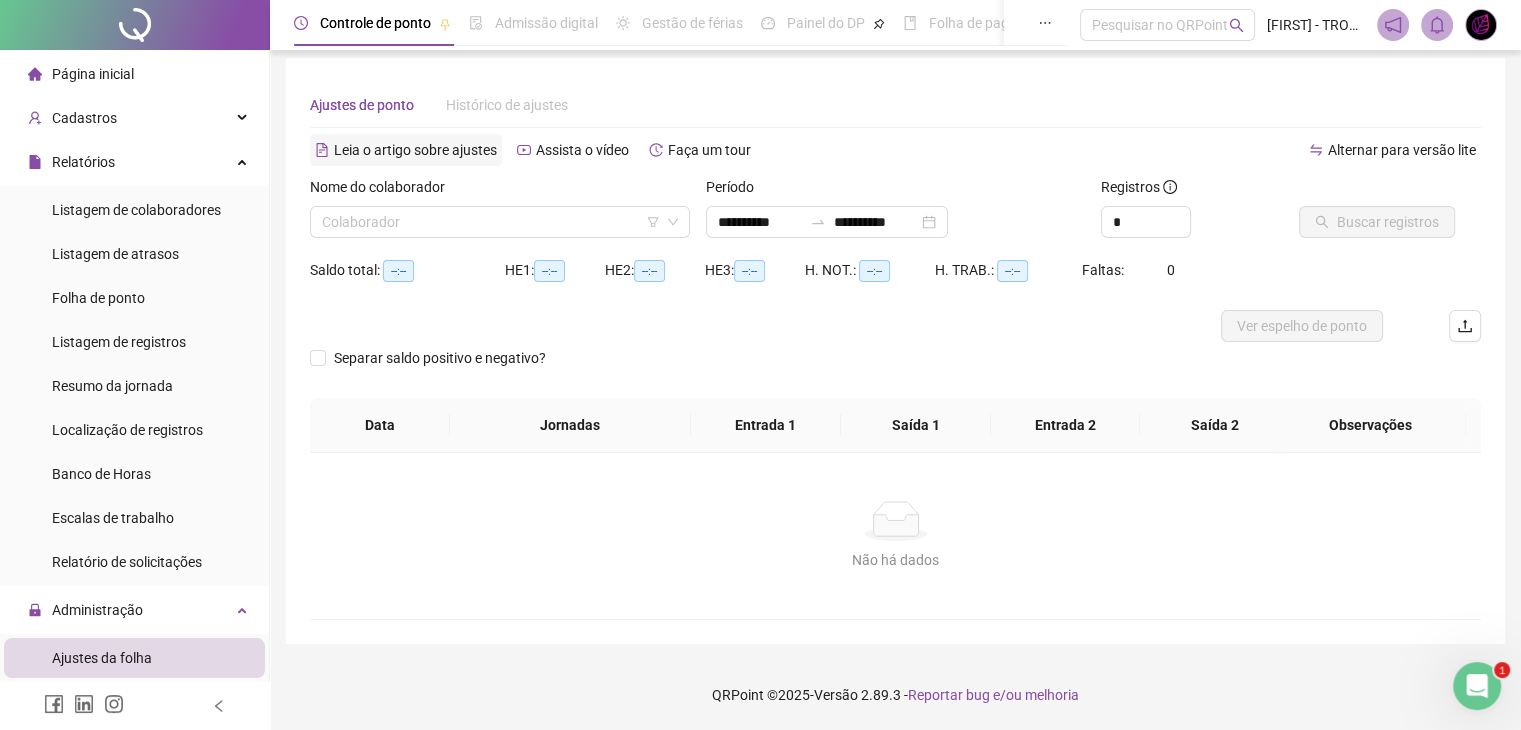 scroll, scrollTop: 8, scrollLeft: 0, axis: vertical 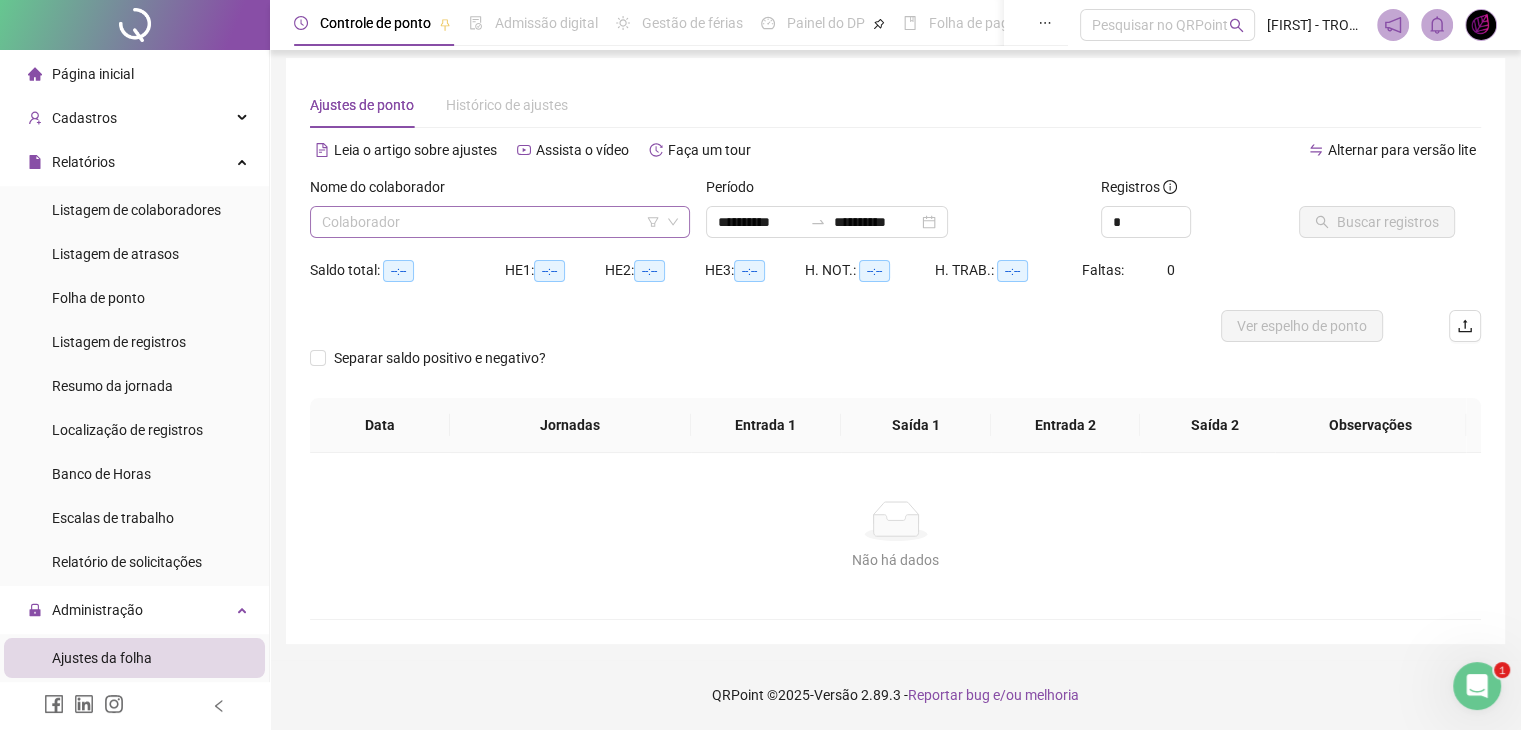 click at bounding box center [491, 222] 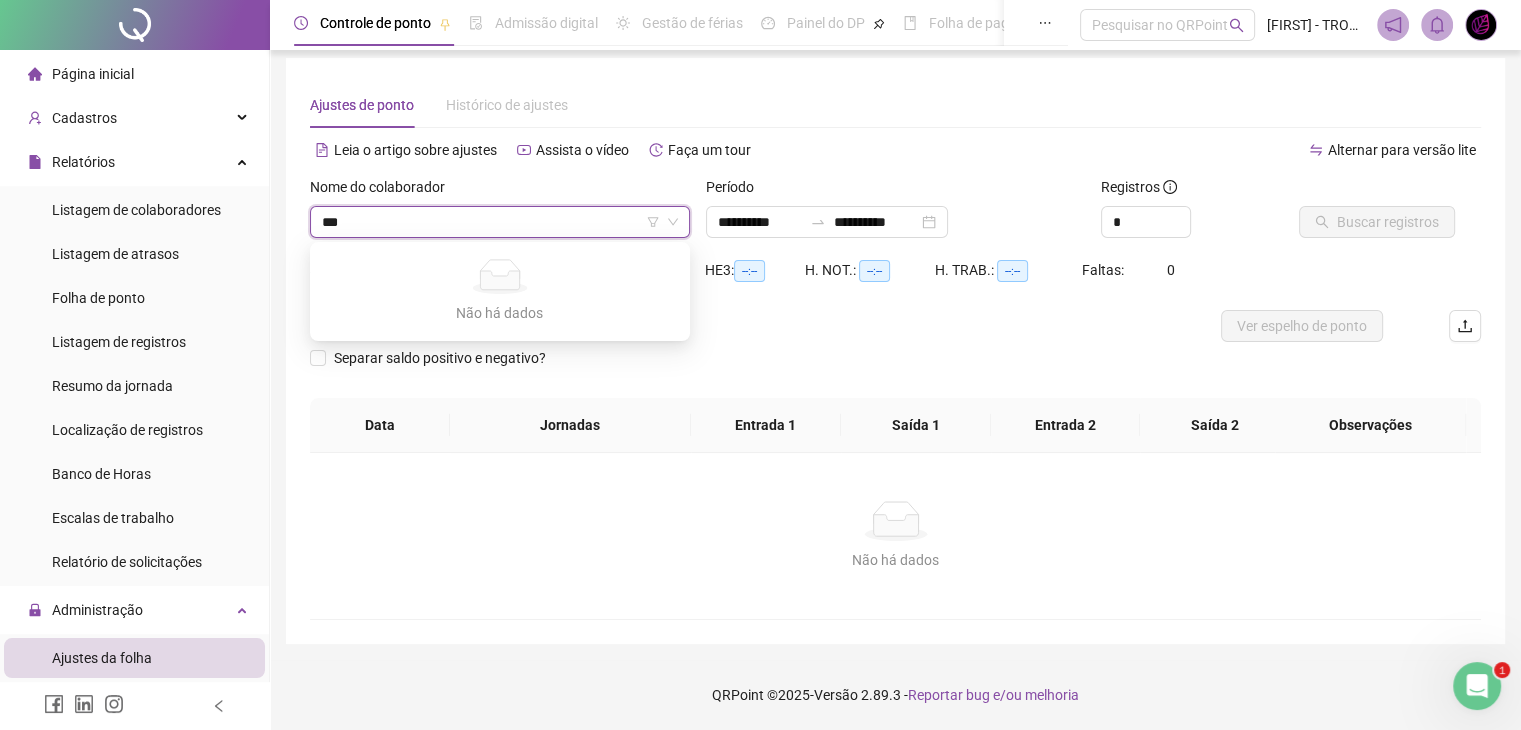type on "**" 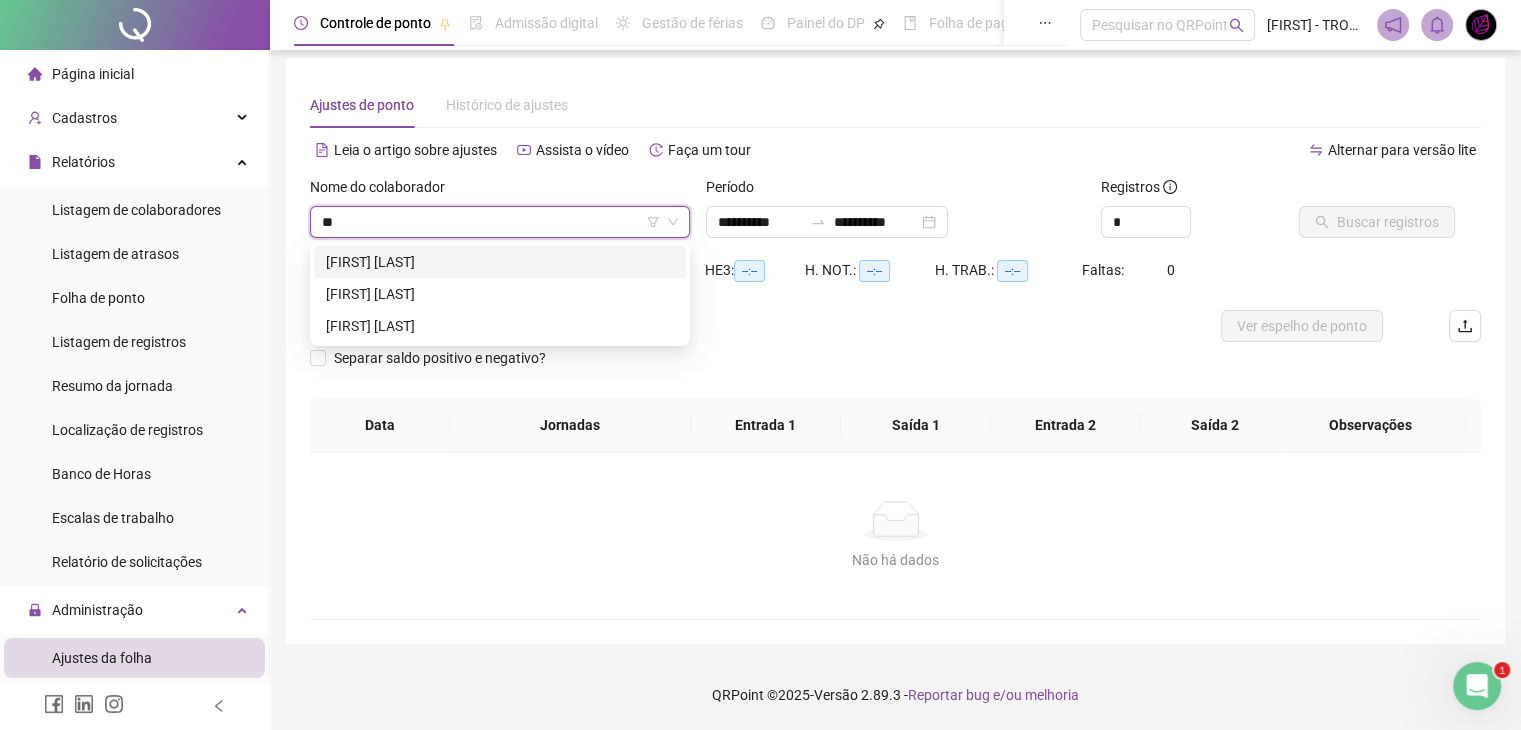 click on "[FIRST] [LAST]" at bounding box center (500, 262) 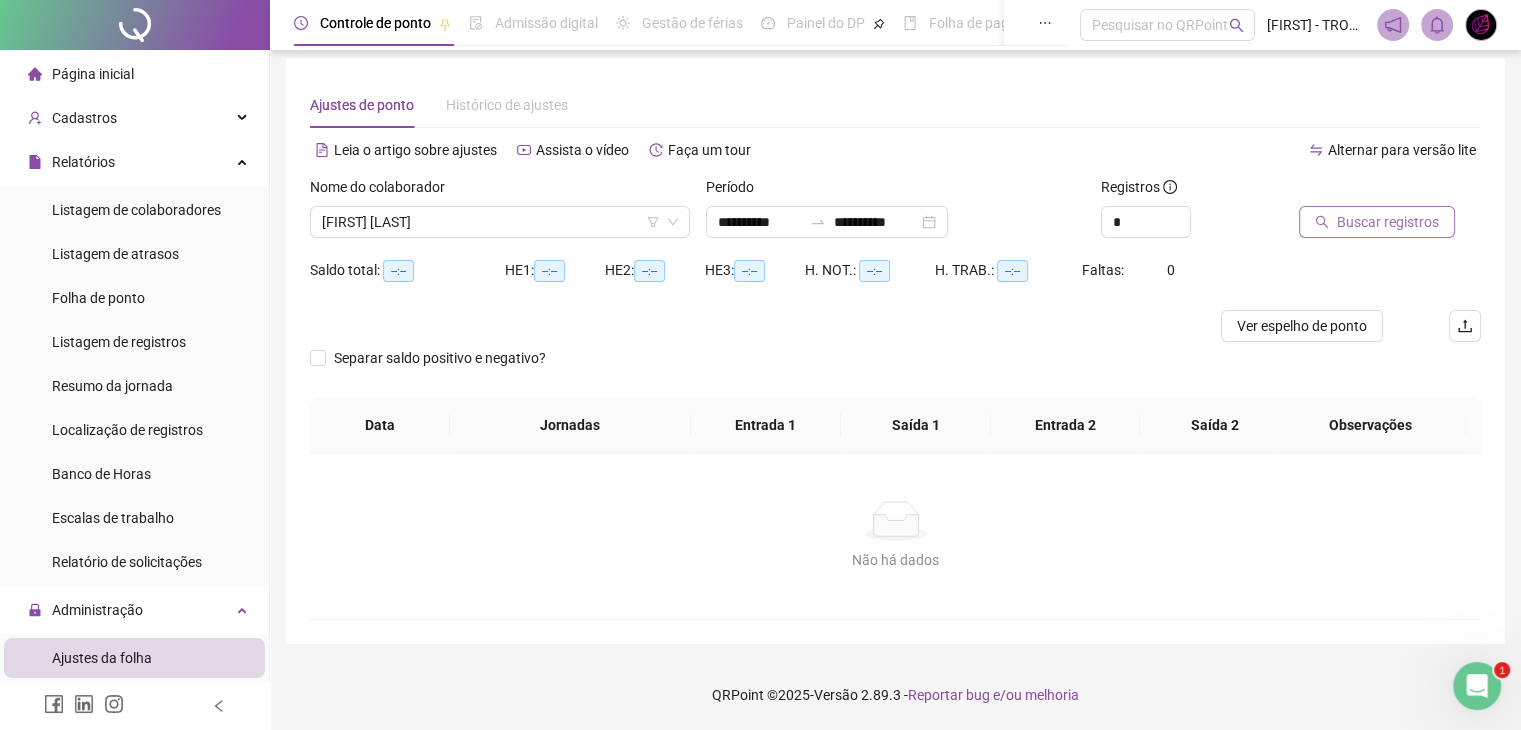 click on "Buscar registros" at bounding box center (1388, 222) 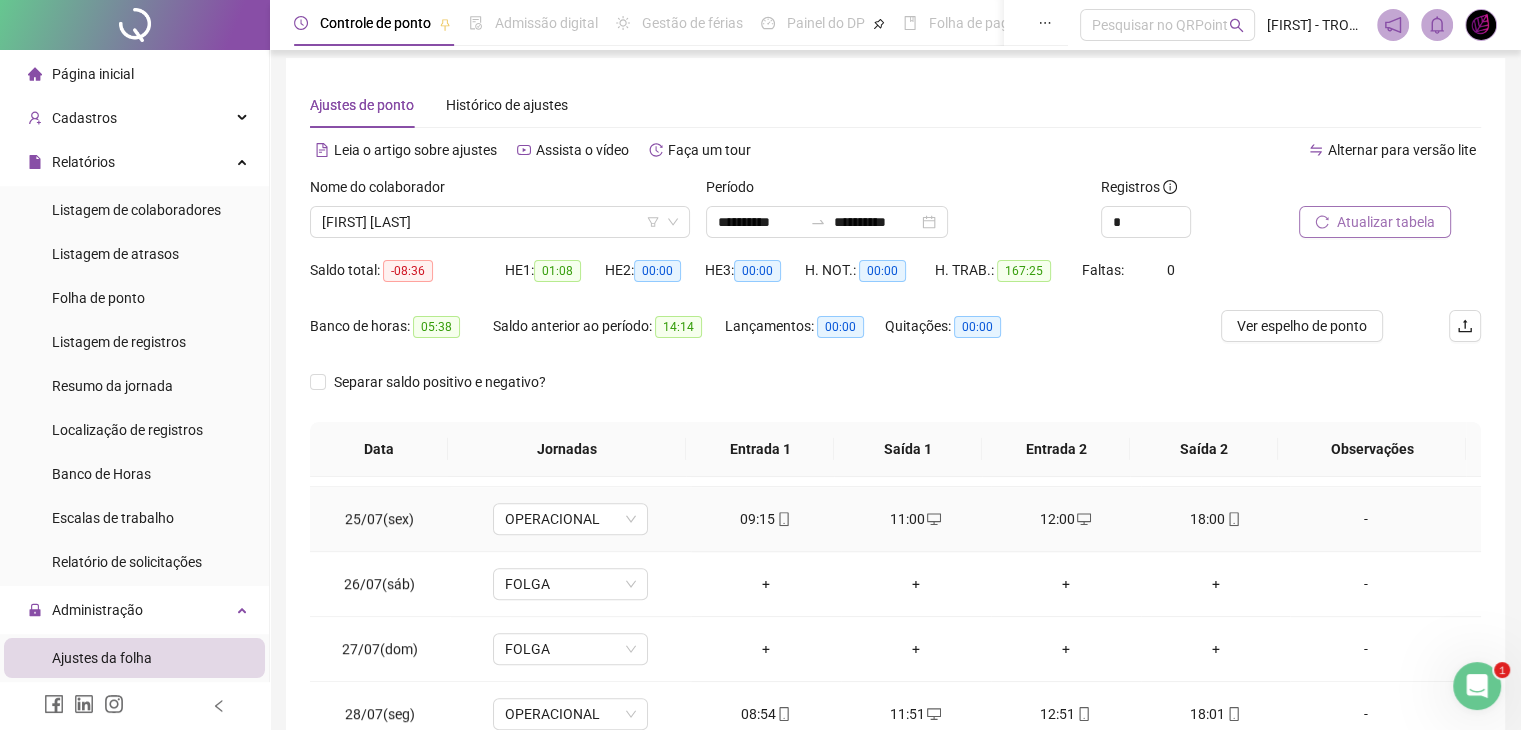 scroll, scrollTop: 1581, scrollLeft: 0, axis: vertical 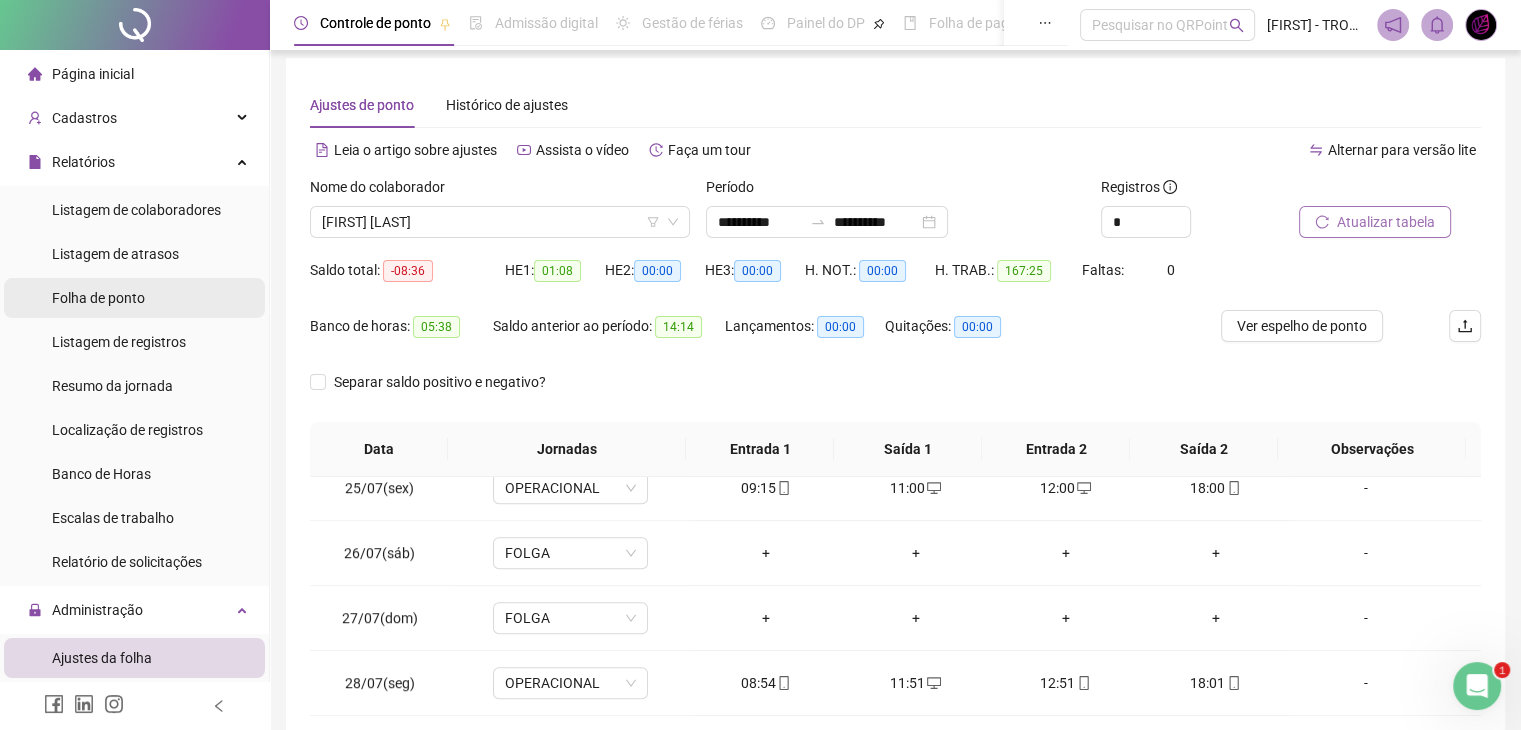 click on "Folha de ponto" at bounding box center (98, 298) 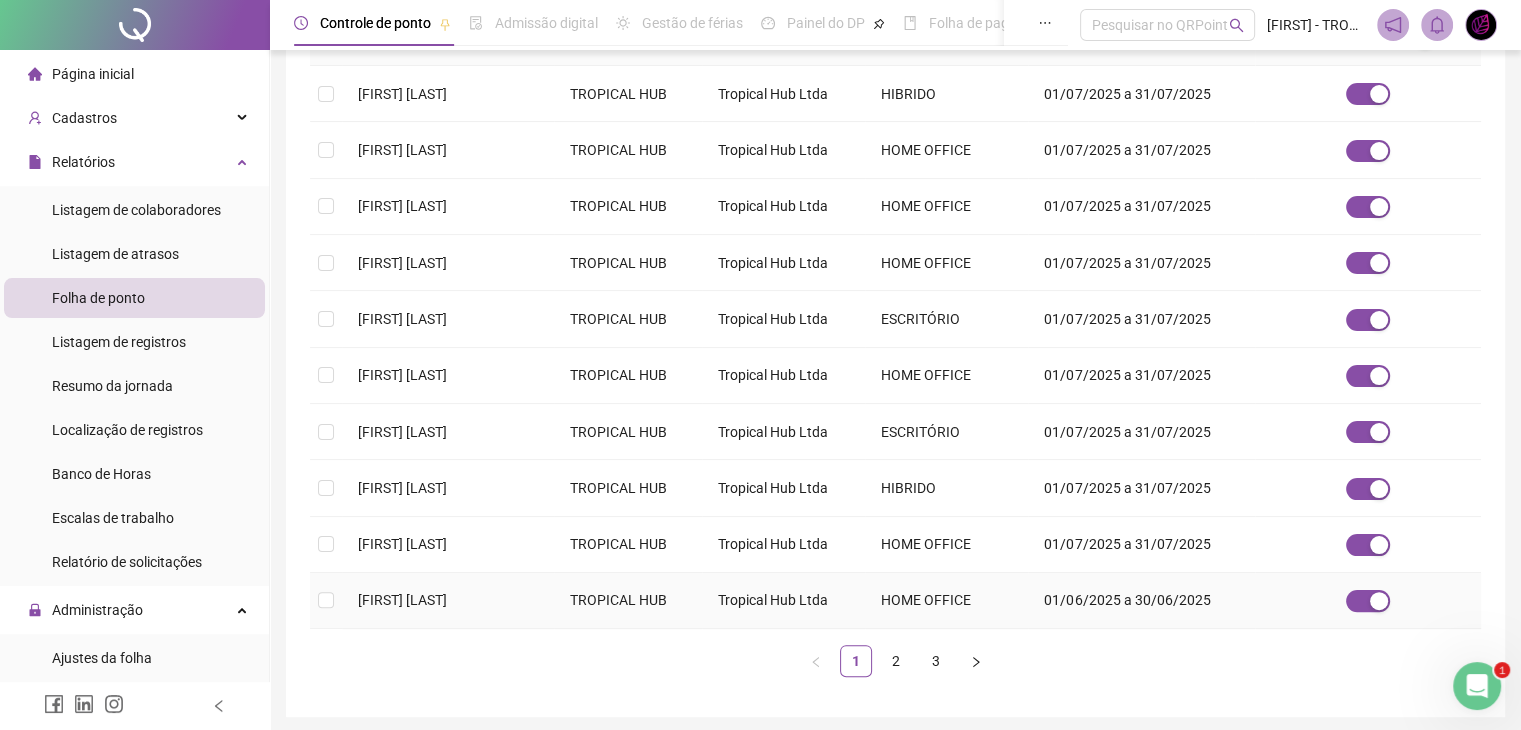 scroll, scrollTop: 441, scrollLeft: 0, axis: vertical 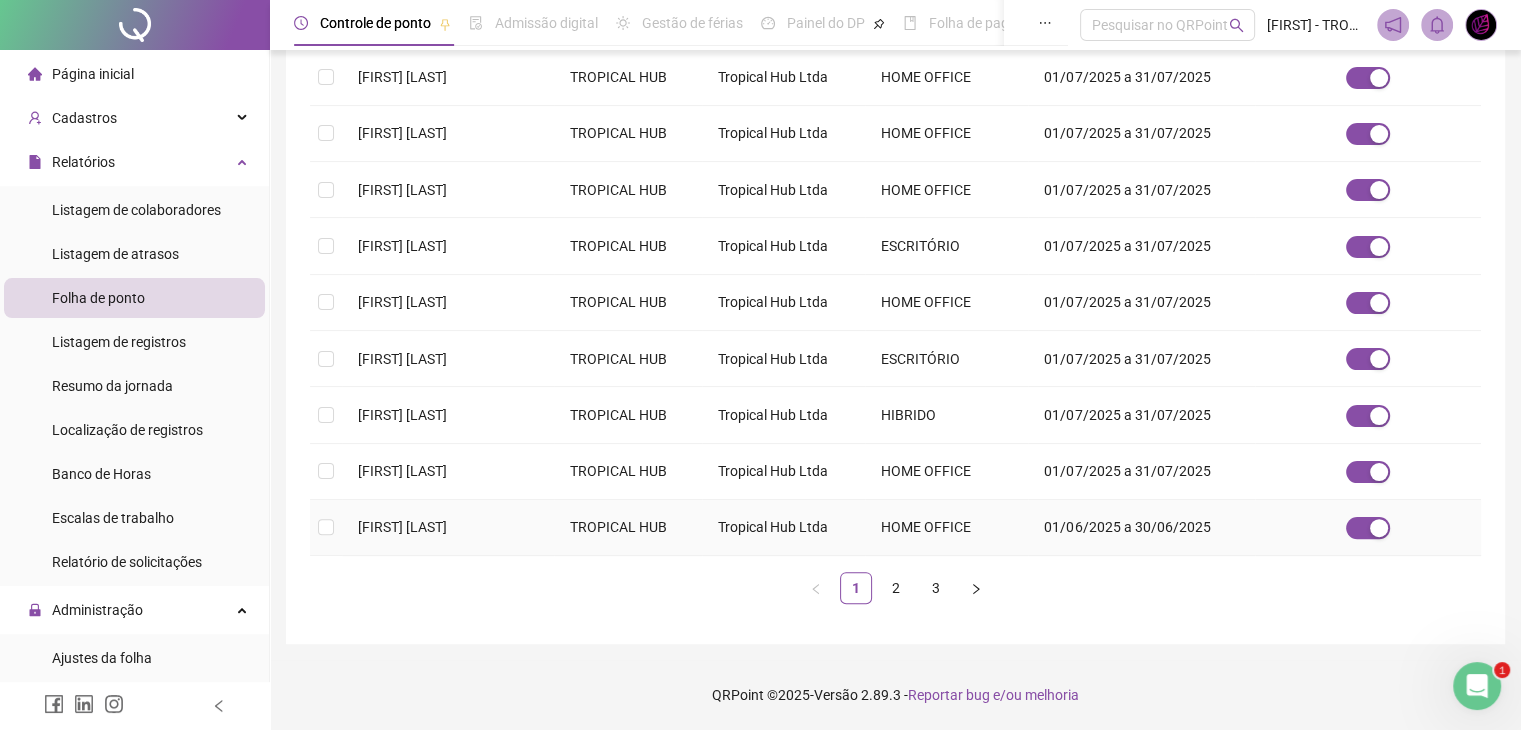 click on "Tropical Hub Ltda" at bounding box center [783, 528] 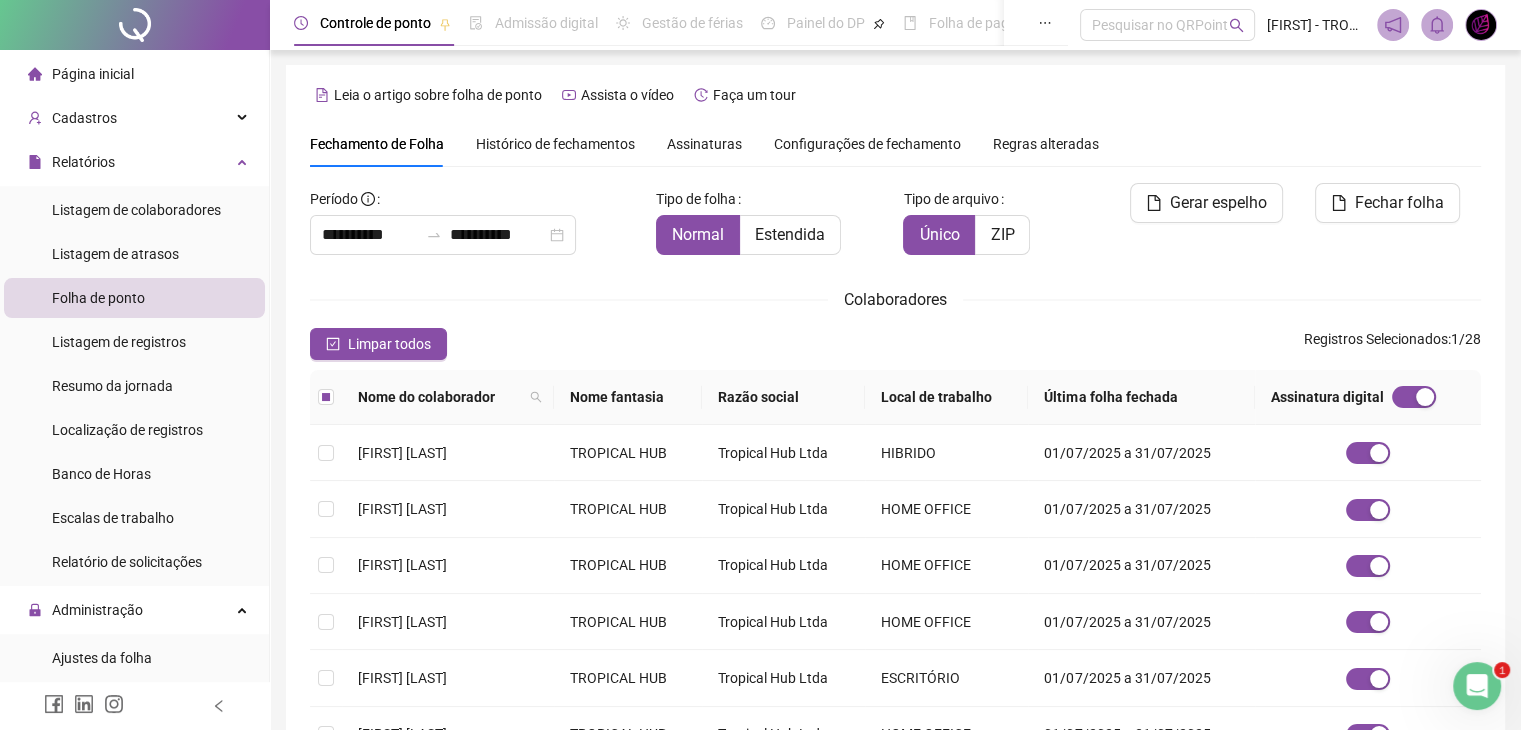 scroll, scrollTop: 0, scrollLeft: 0, axis: both 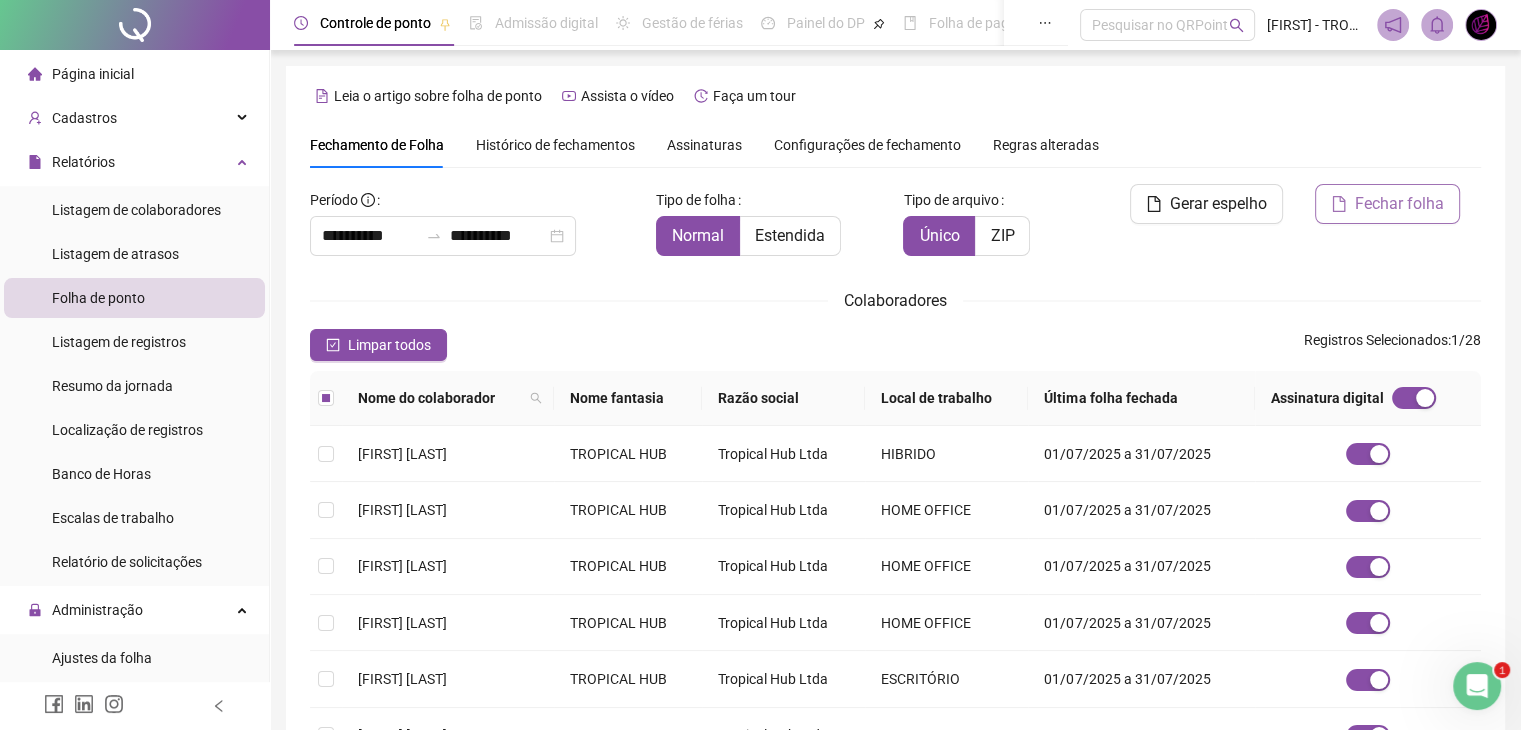 click on "Fechar folha" at bounding box center (1399, 204) 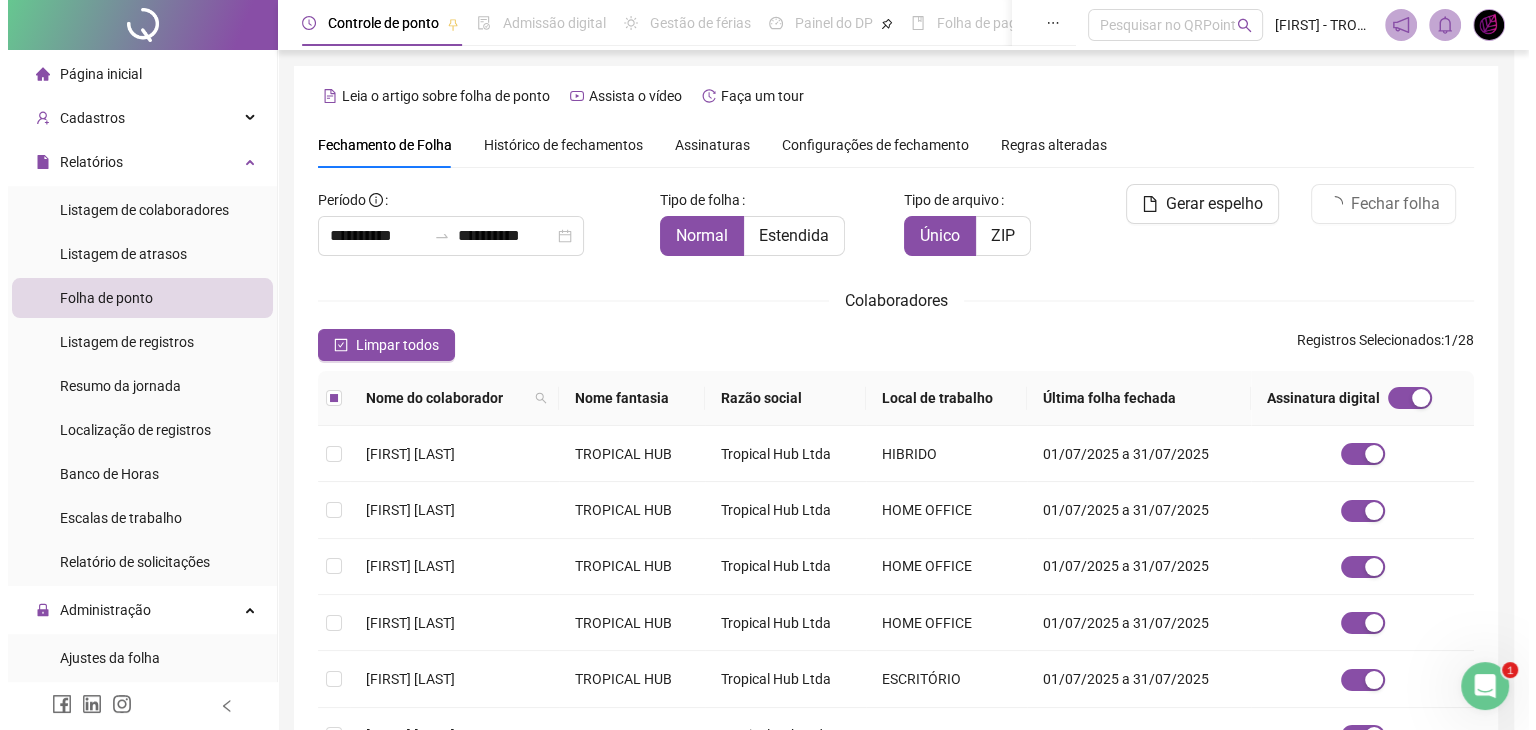 scroll, scrollTop: 33, scrollLeft: 0, axis: vertical 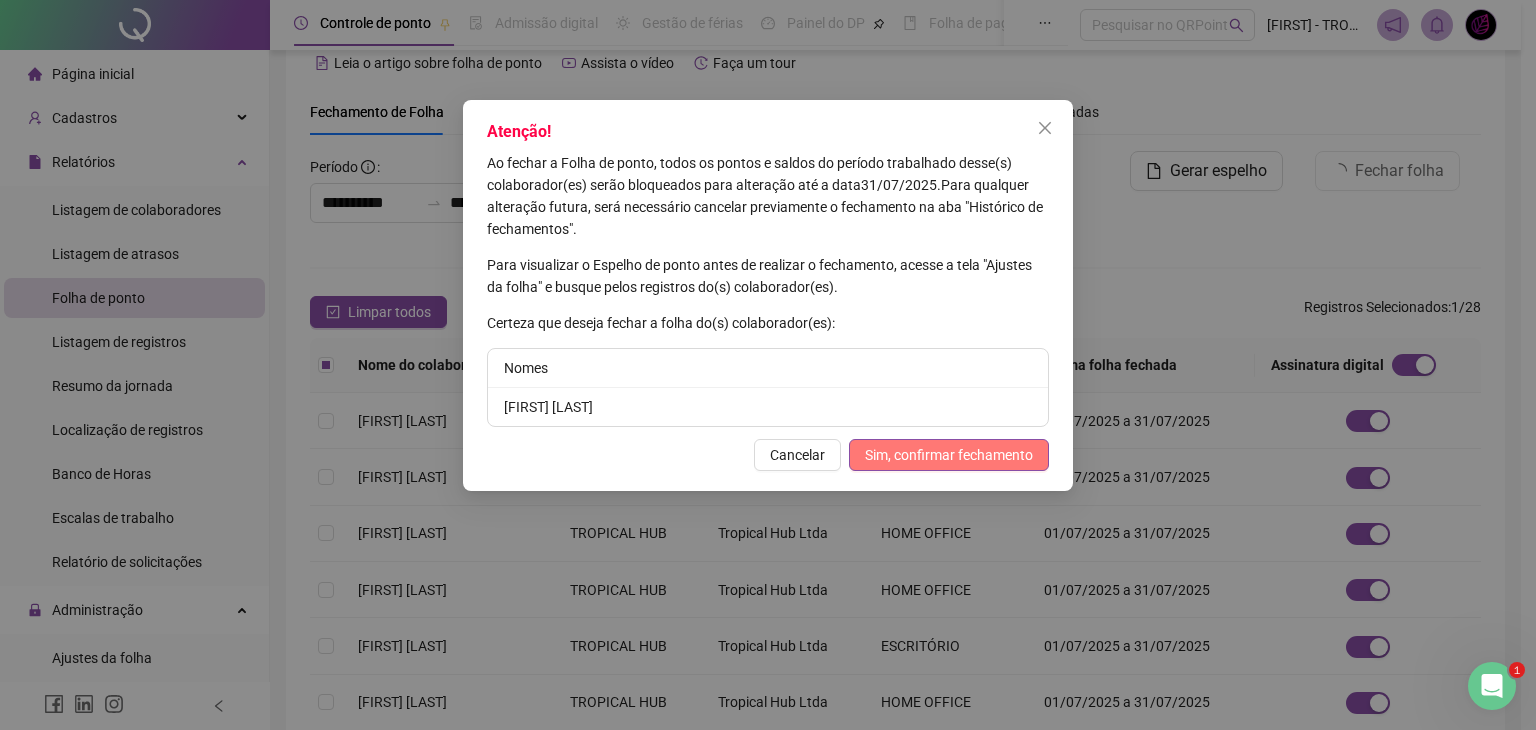 click on "Sim, confirmar fechamento" at bounding box center (949, 455) 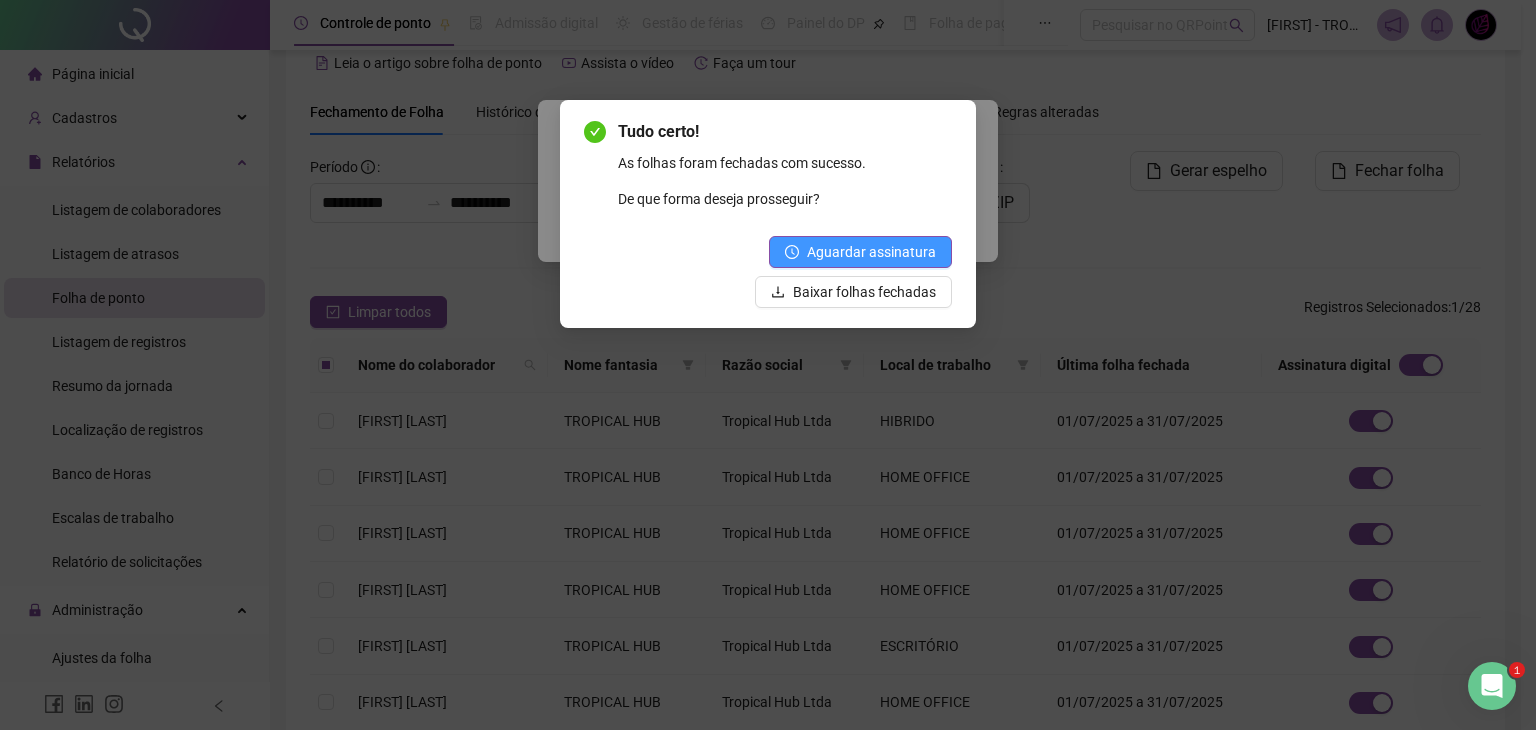 click on "Aguardar assinatura" at bounding box center [871, 252] 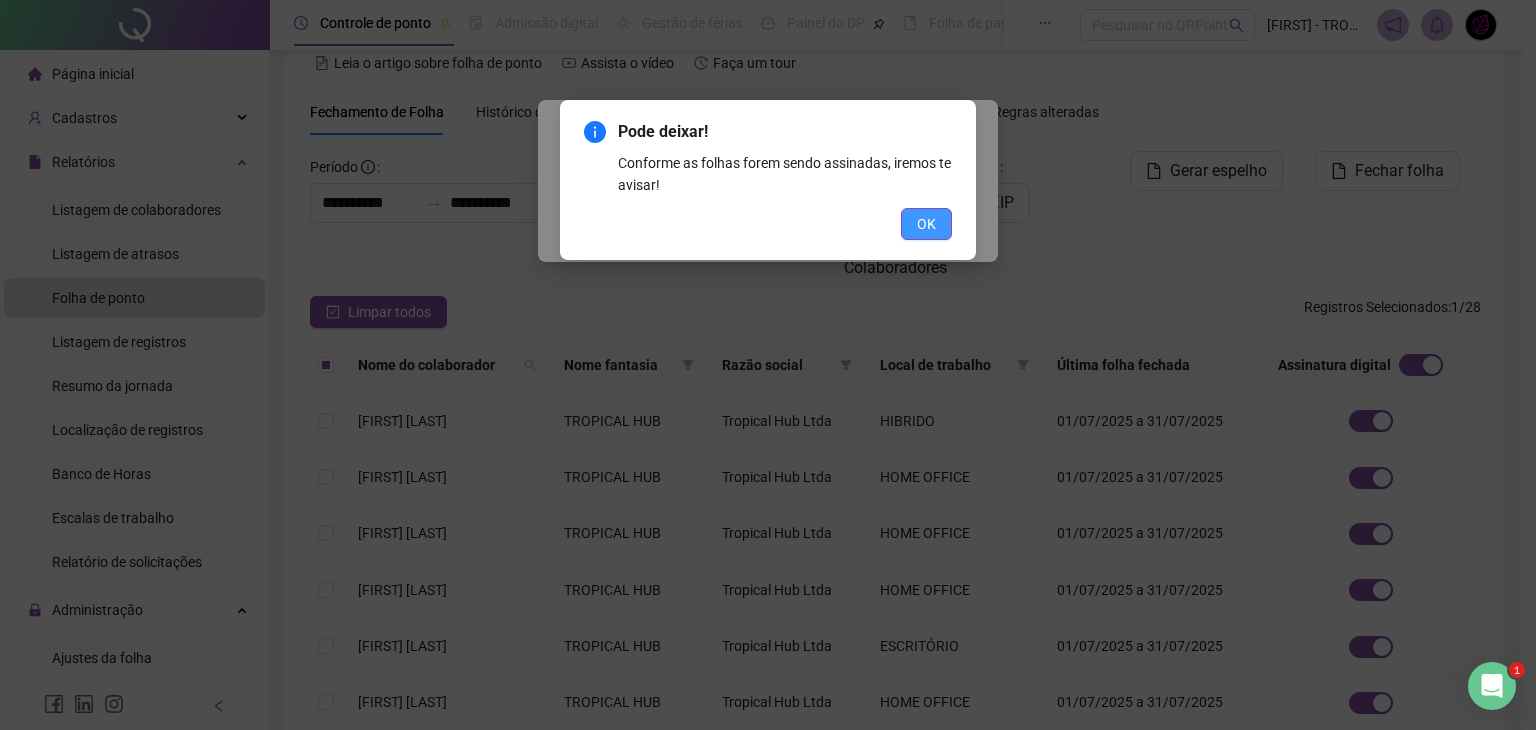 click on "OK" at bounding box center (926, 224) 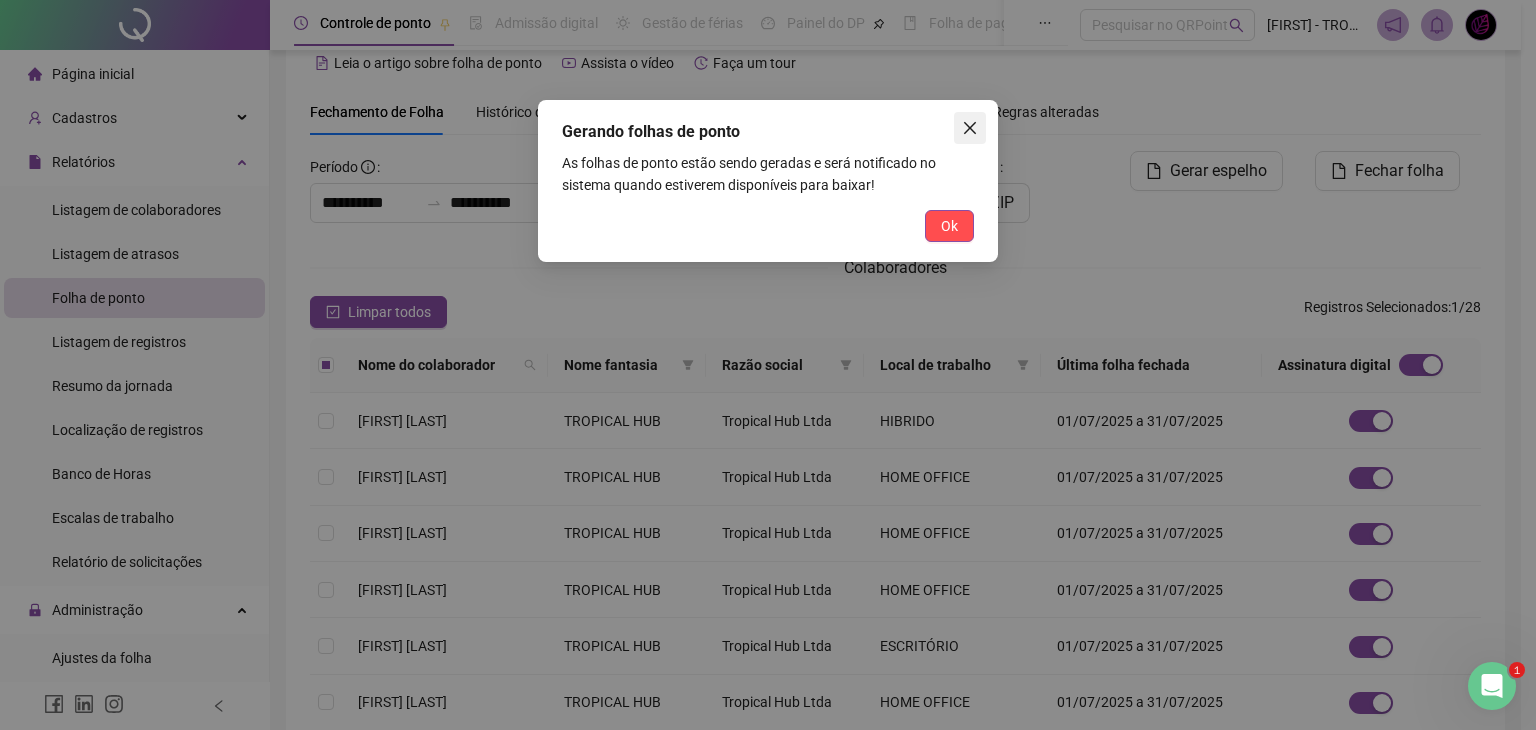 click 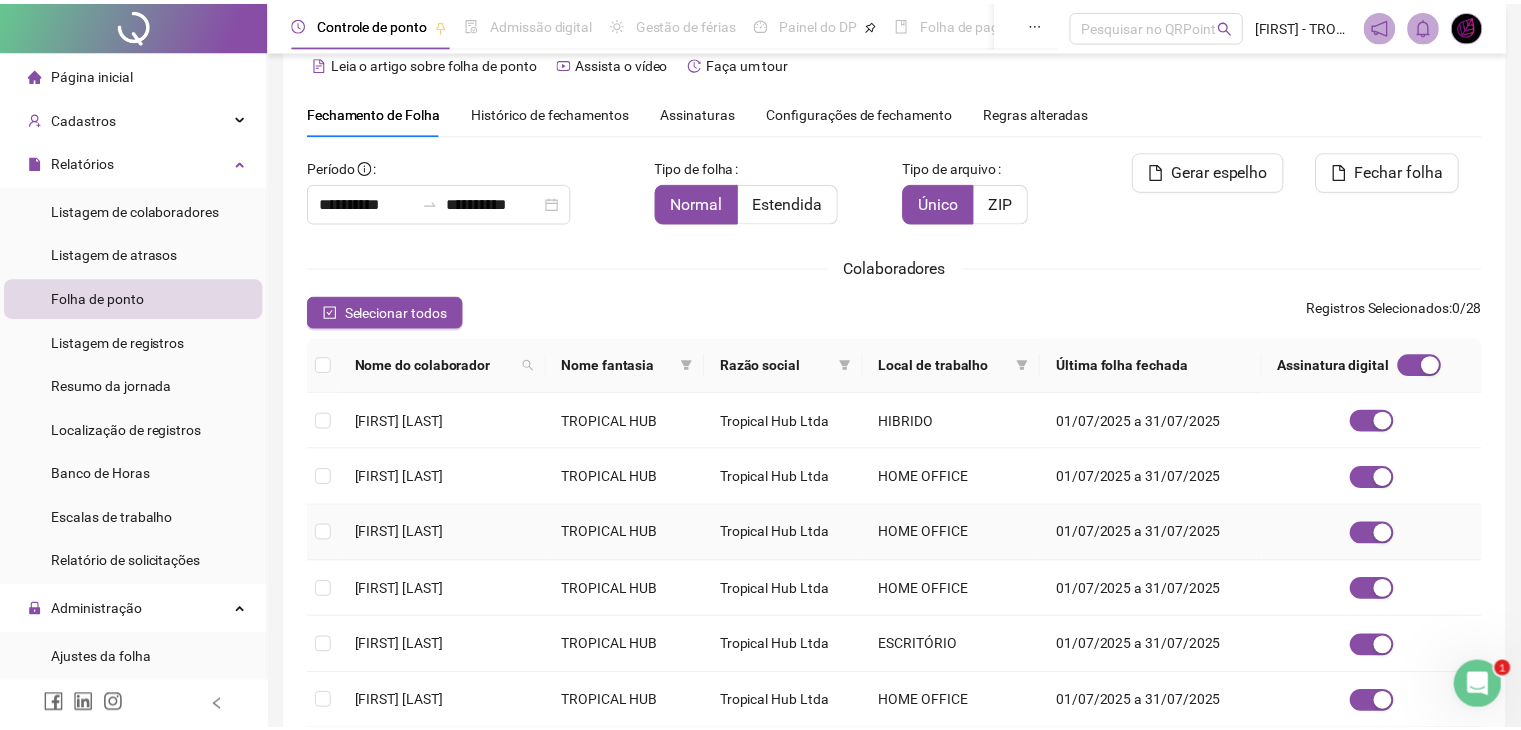 scroll, scrollTop: 333, scrollLeft: 0, axis: vertical 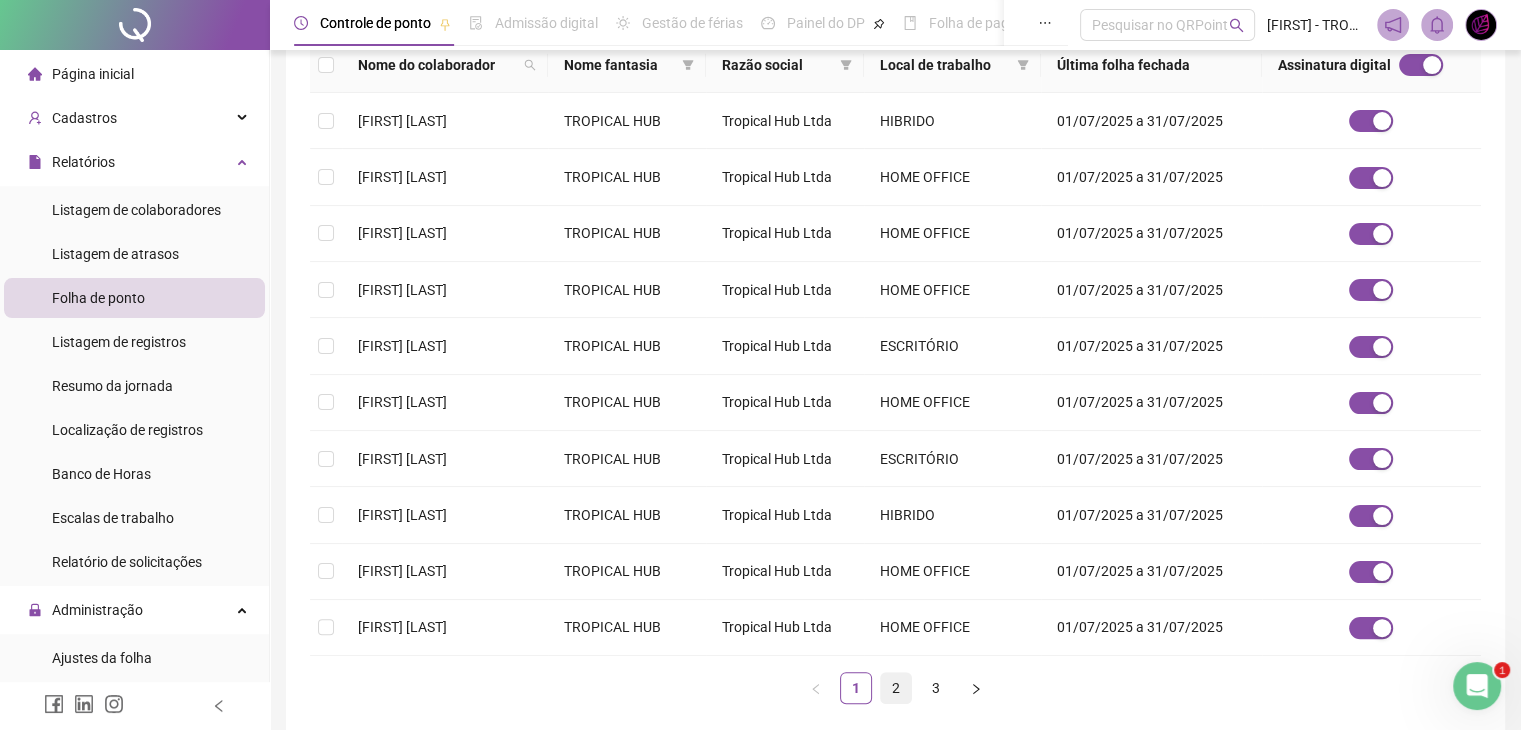click on "2" at bounding box center [896, 688] 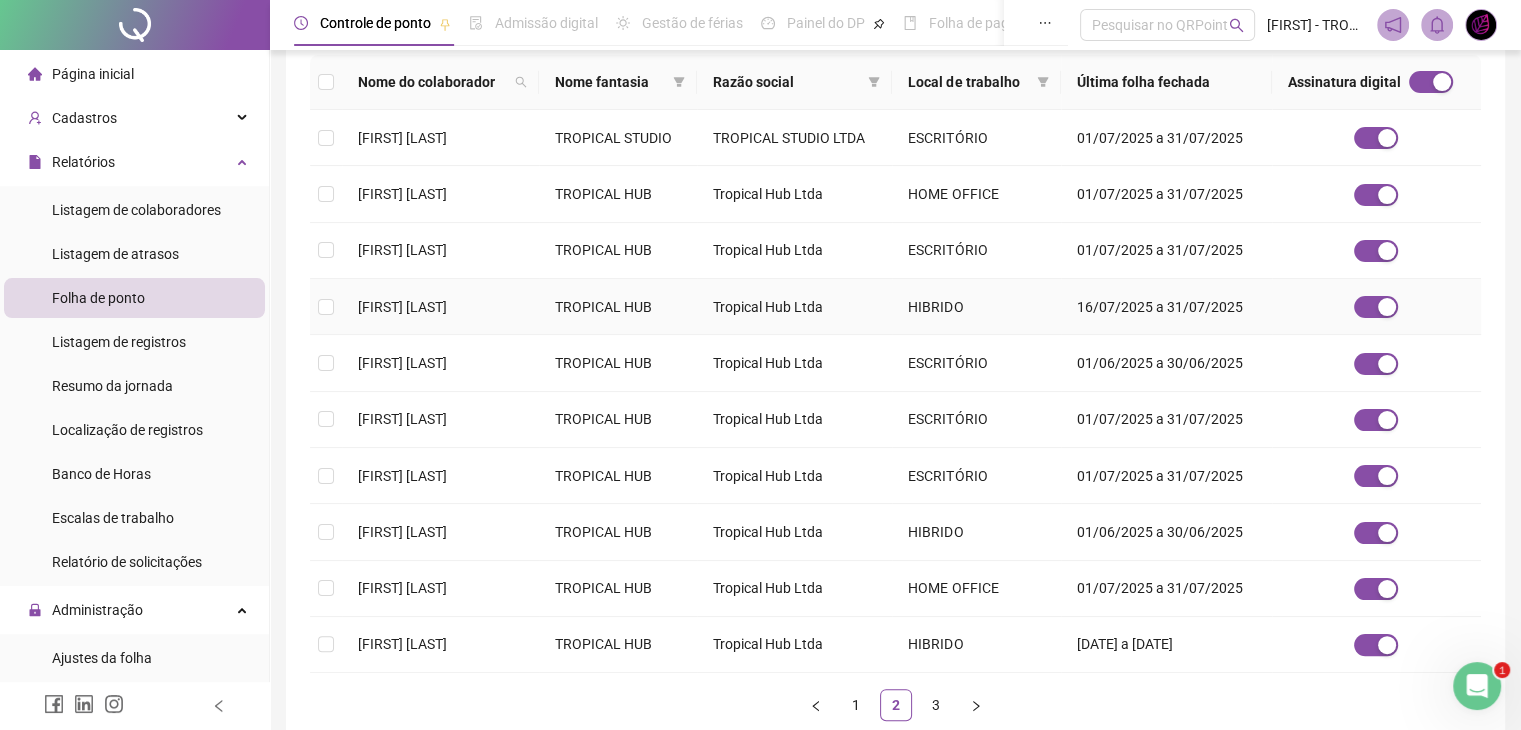 scroll, scrollTop: 233, scrollLeft: 0, axis: vertical 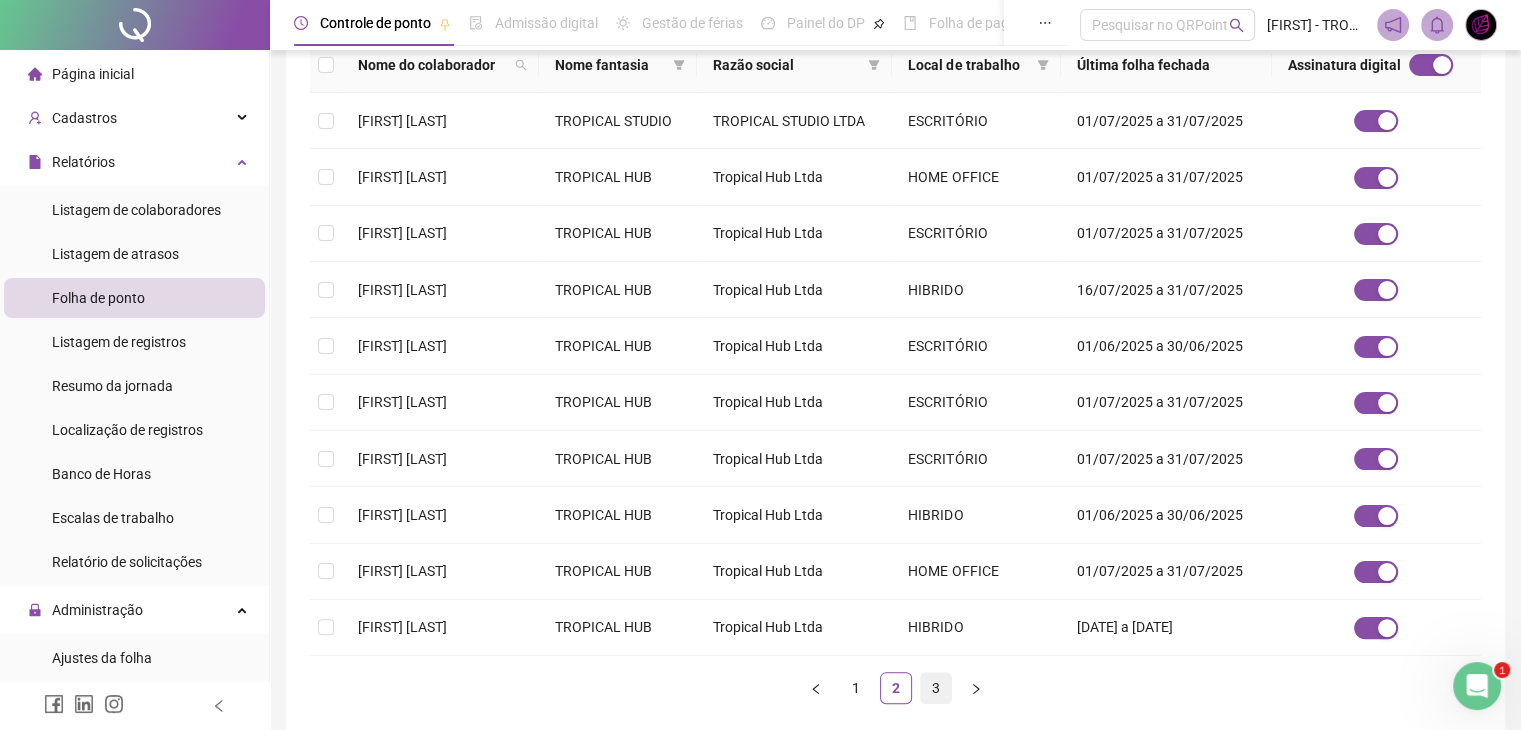 click on "3" at bounding box center [936, 688] 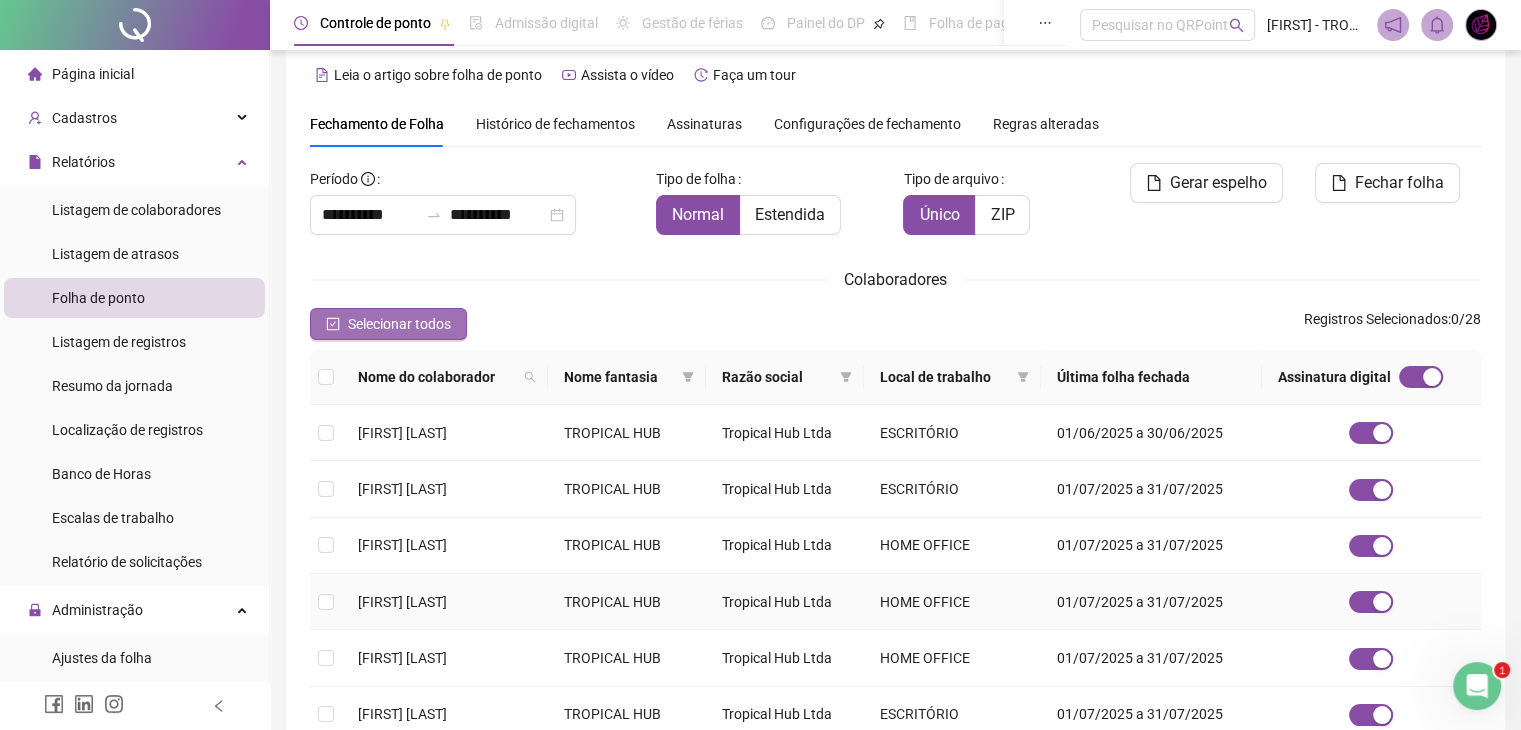 scroll, scrollTop: 0, scrollLeft: 0, axis: both 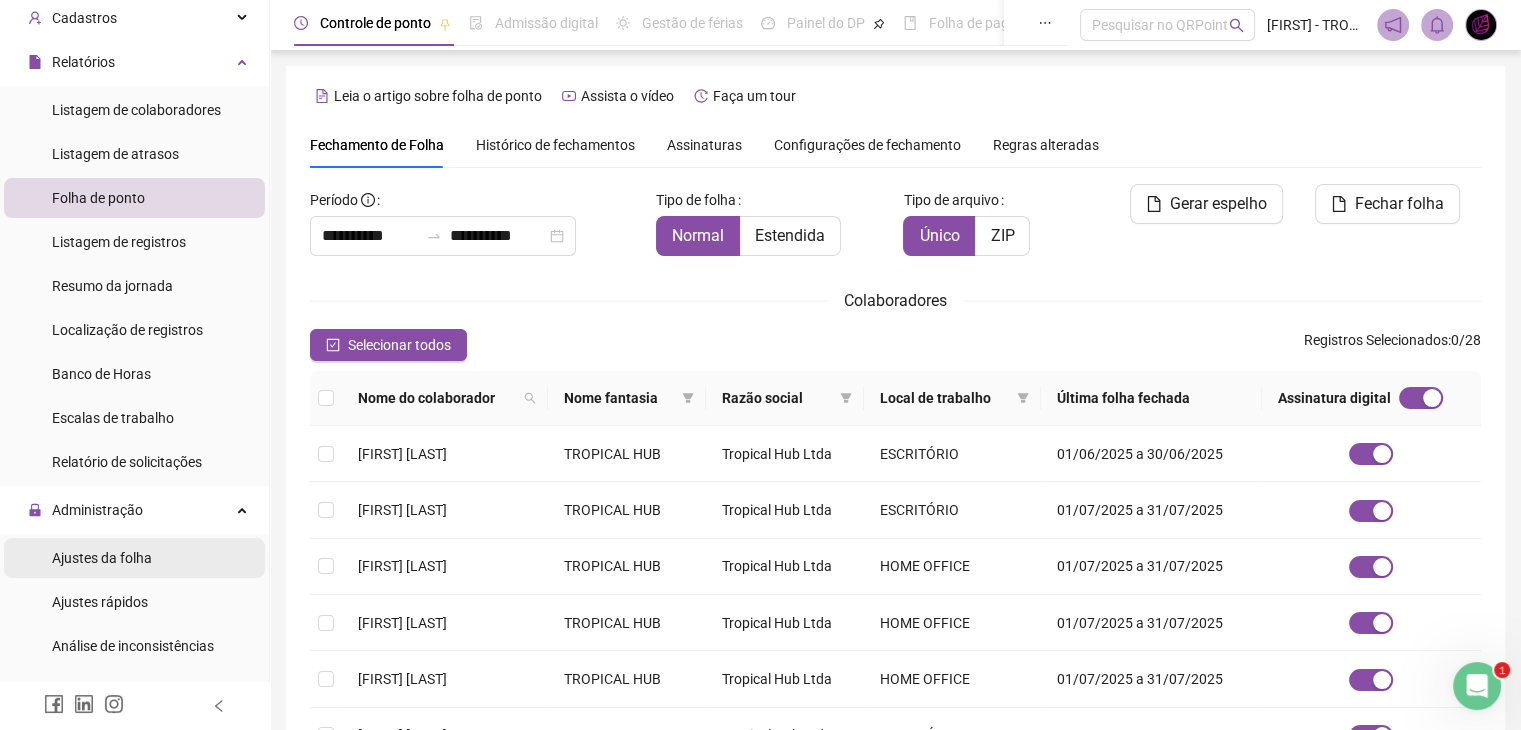 click on "Ajustes da folha" at bounding box center [102, 558] 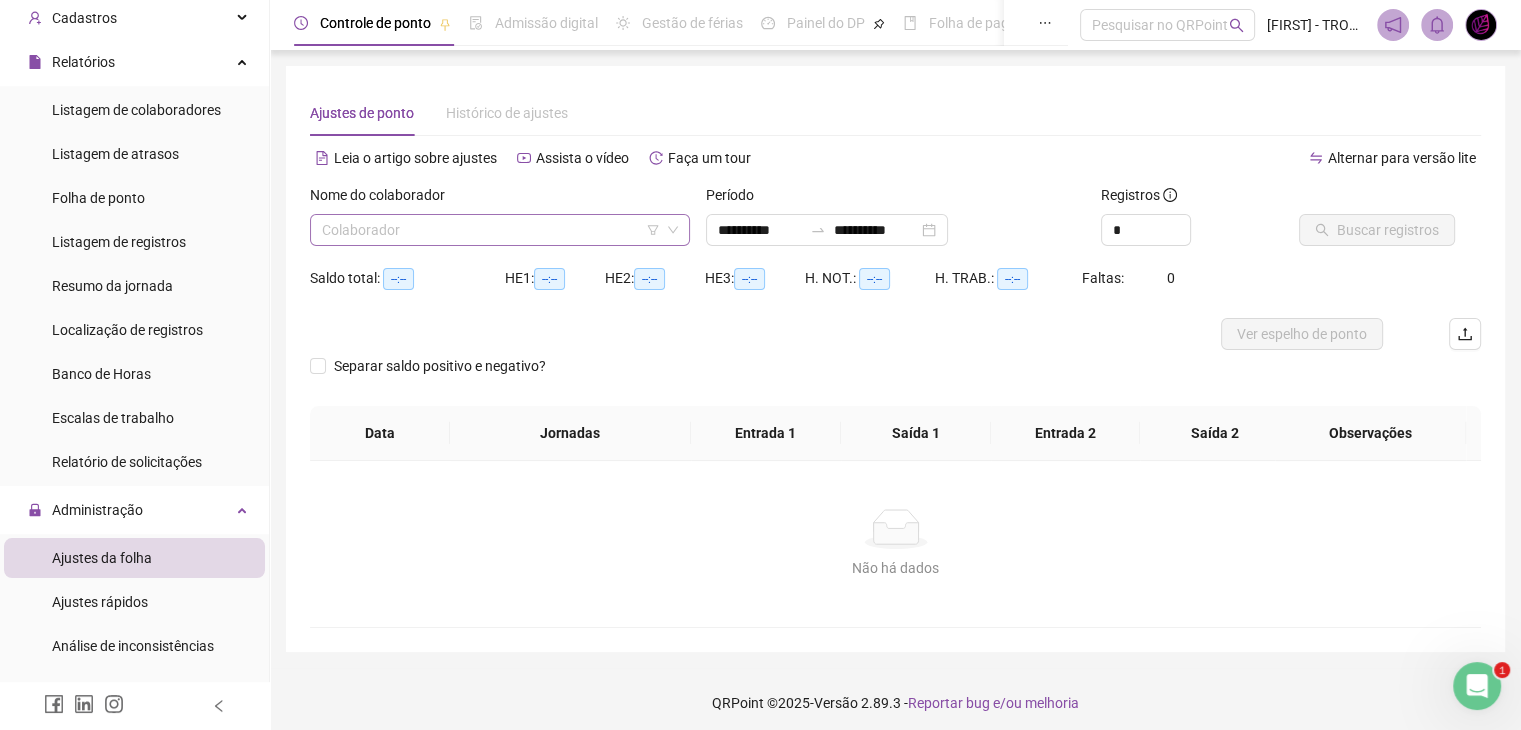 click at bounding box center [491, 230] 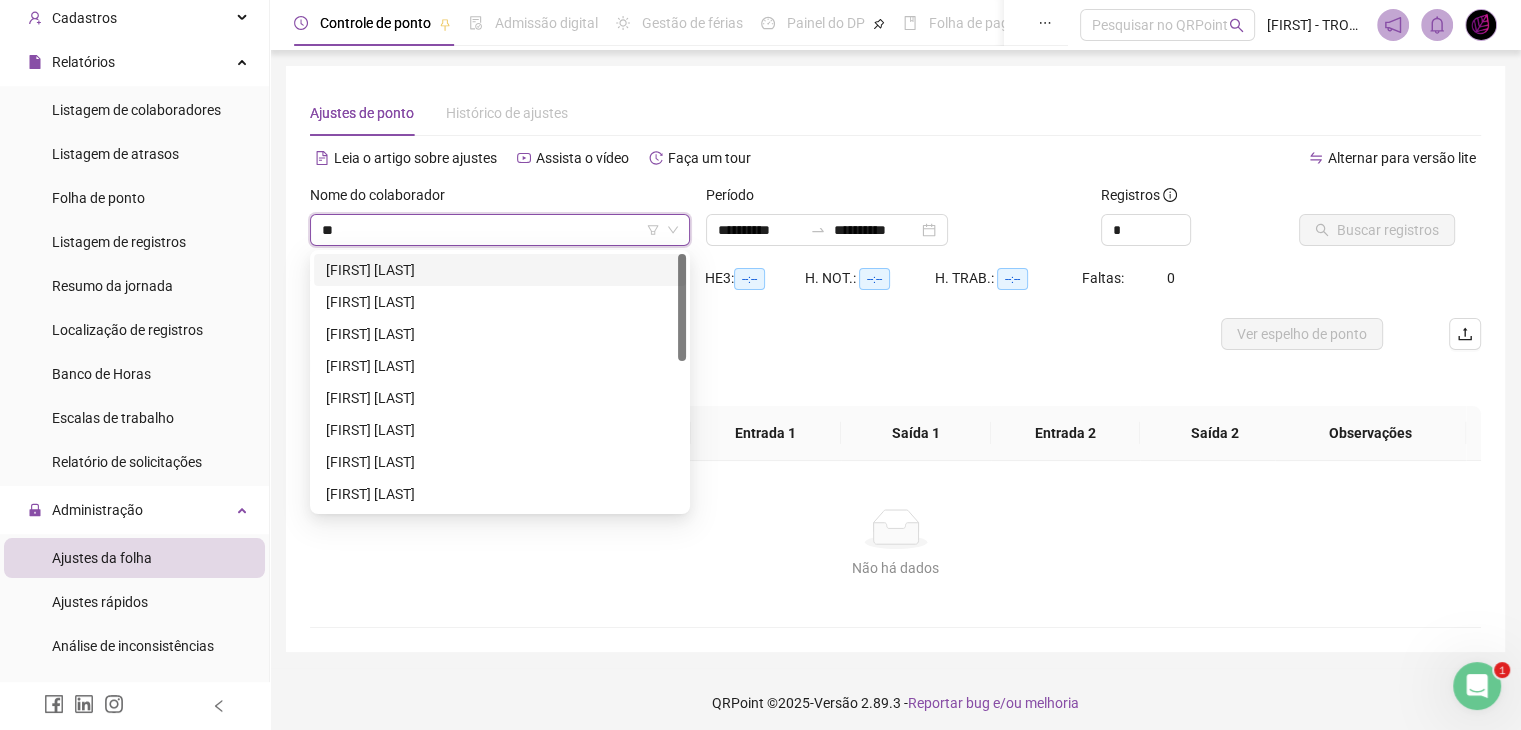 type on "***" 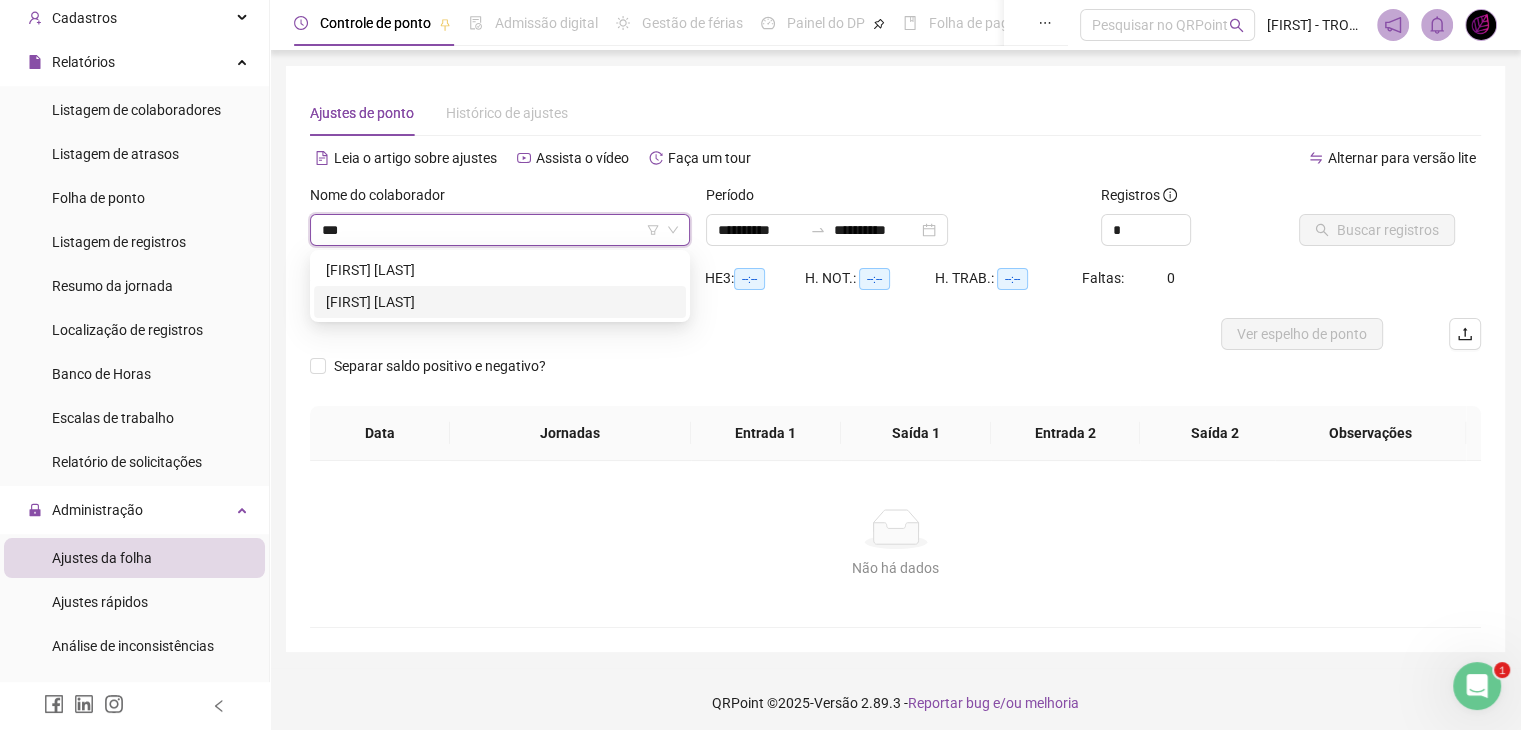 click on "[FIRST] [LAST]" at bounding box center (500, 302) 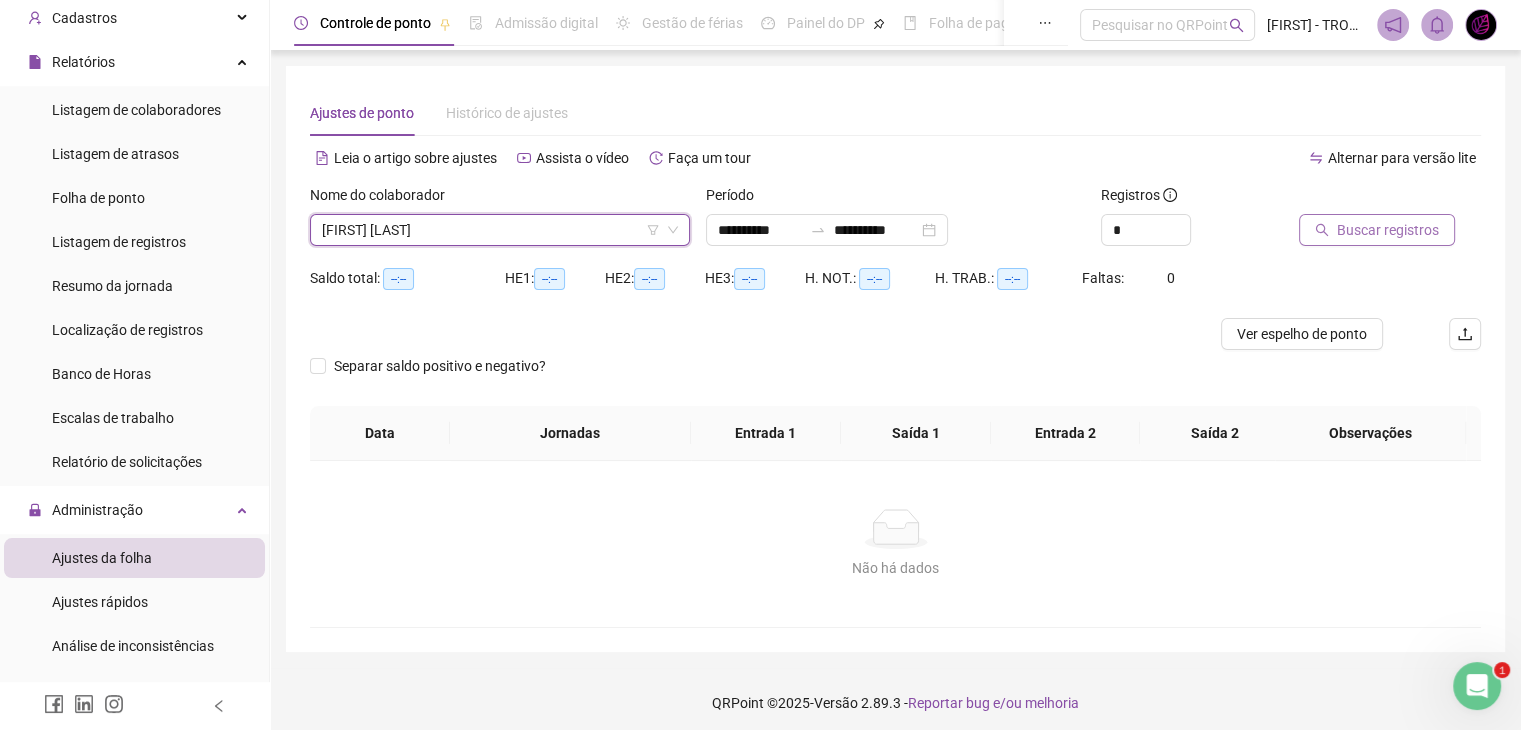 click on "Buscar registros" at bounding box center [1377, 230] 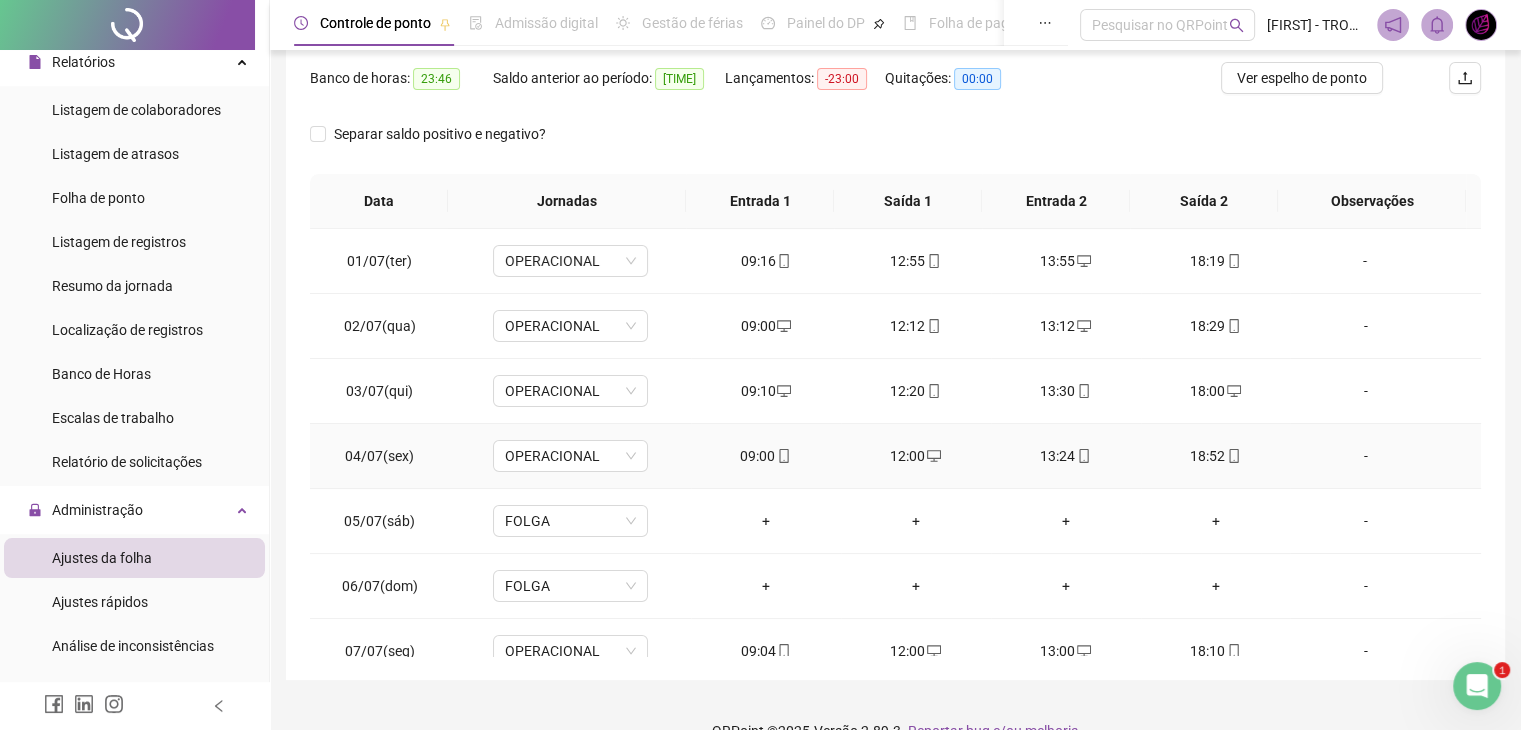 scroll, scrollTop: 292, scrollLeft: 0, axis: vertical 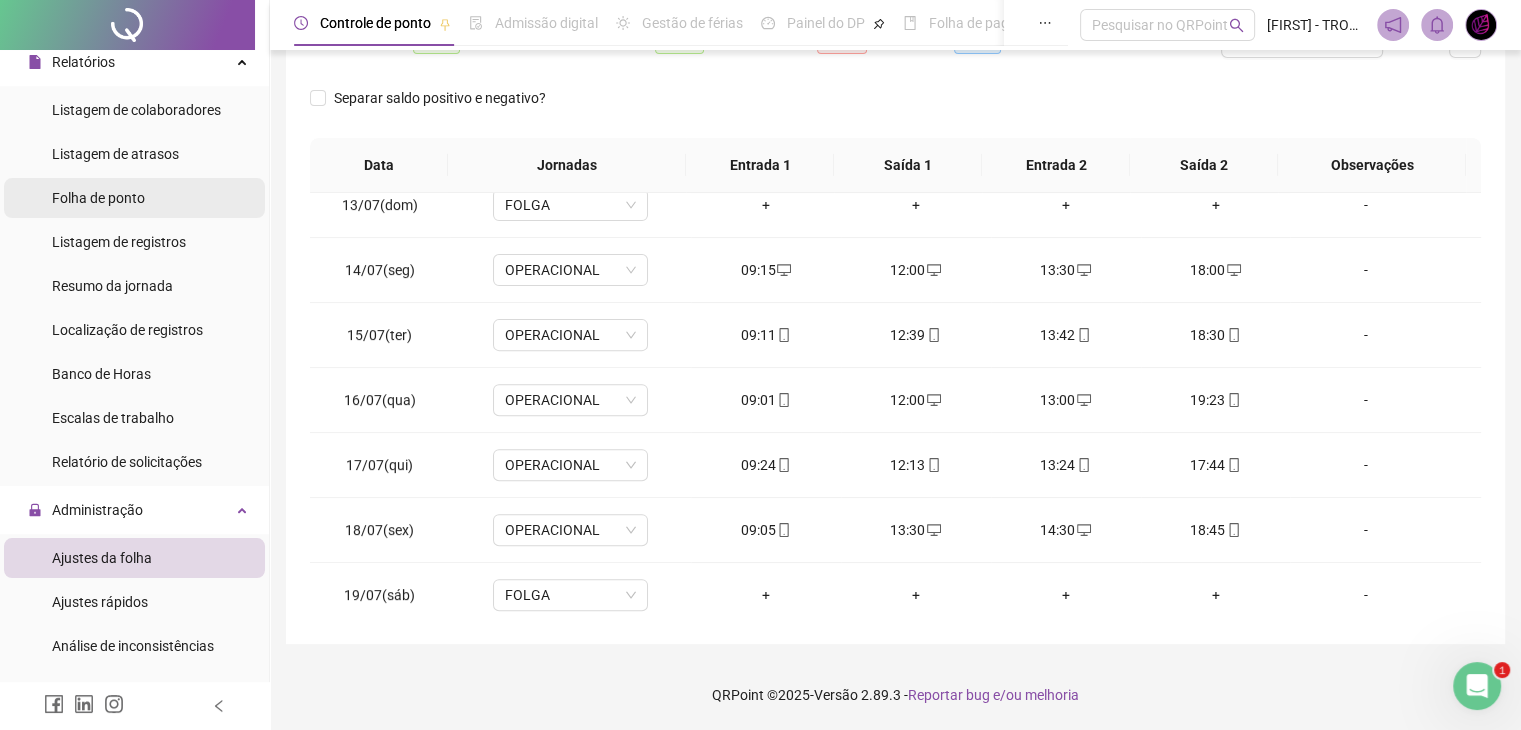click on "Folha de ponto" at bounding box center [98, 198] 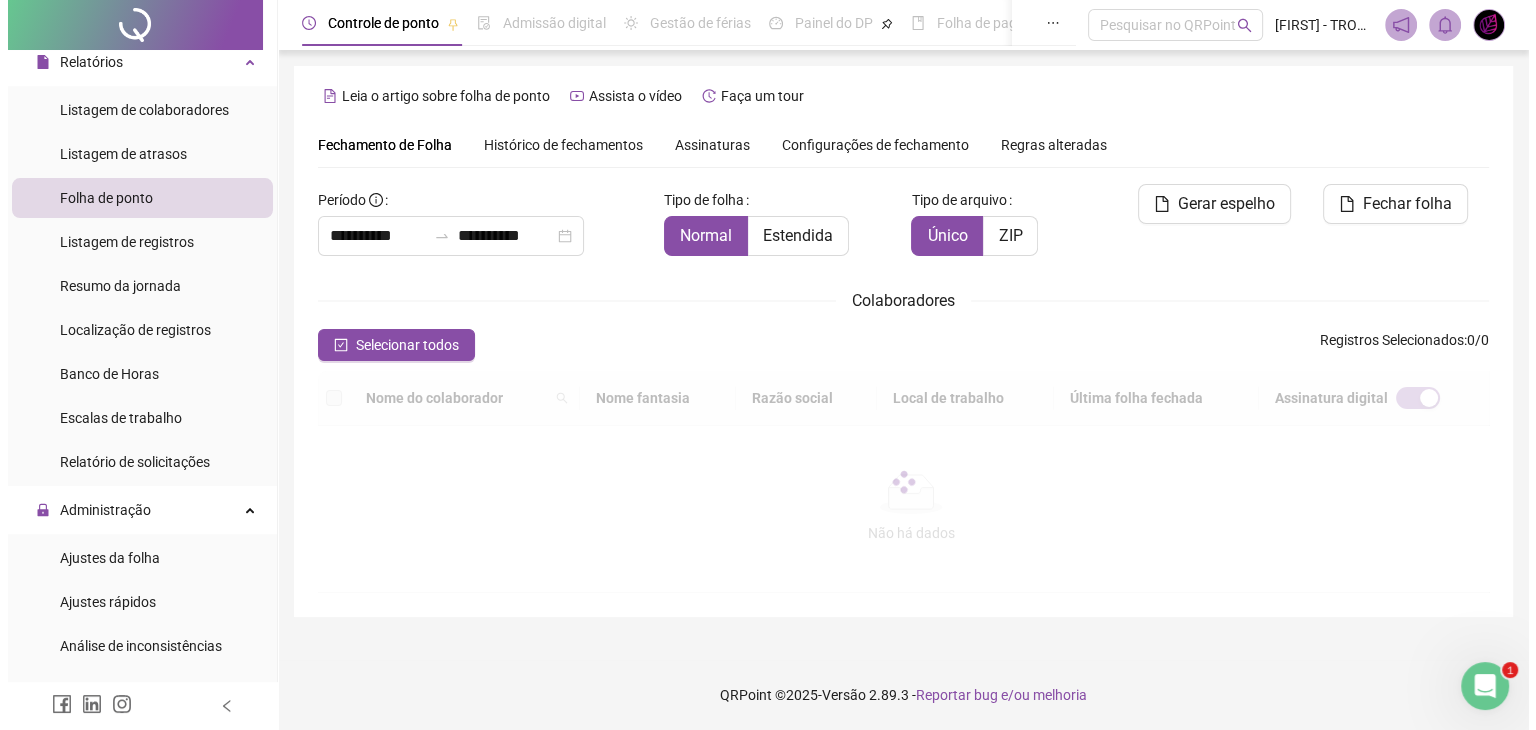 scroll, scrollTop: 0, scrollLeft: 0, axis: both 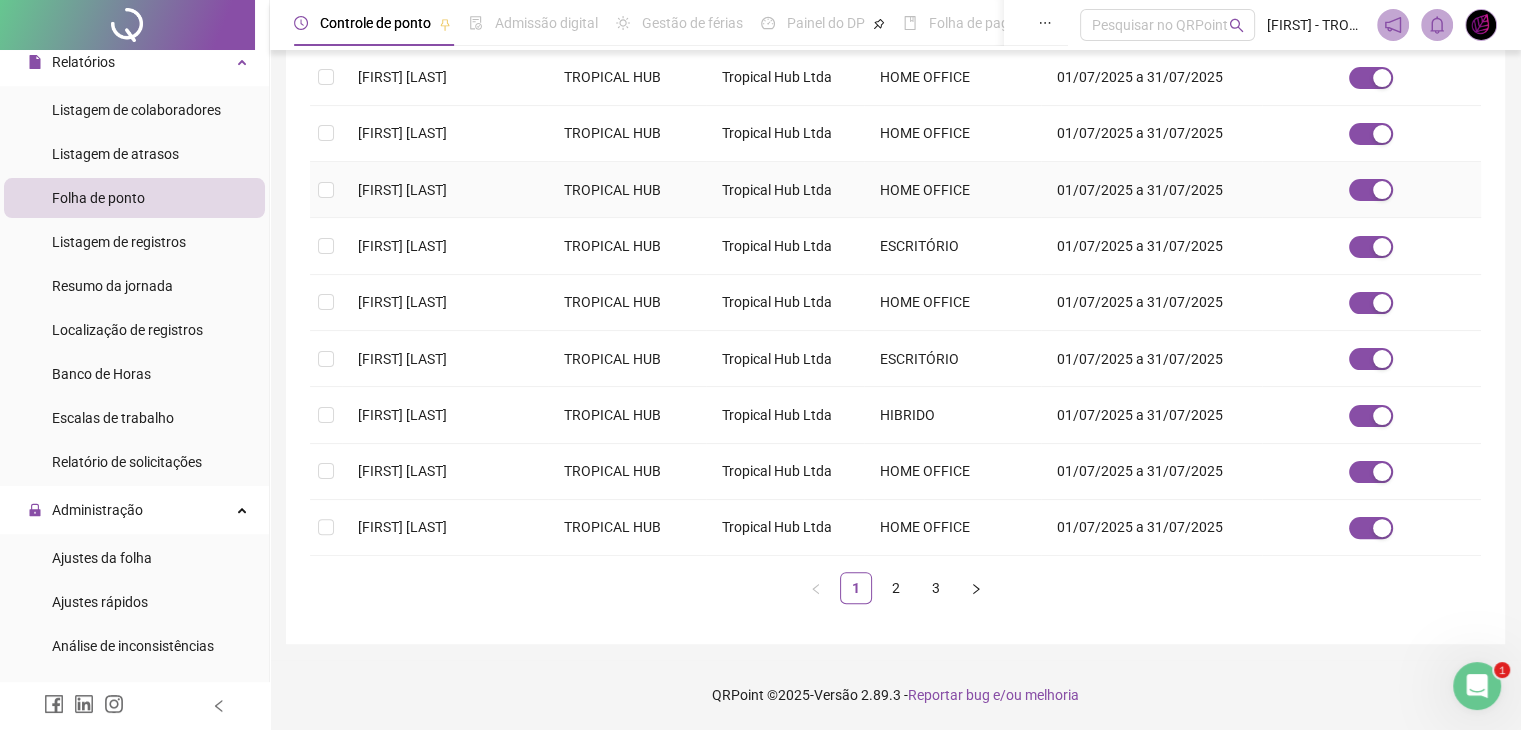 click on "Tropical Hub Ltda" at bounding box center (785, 190) 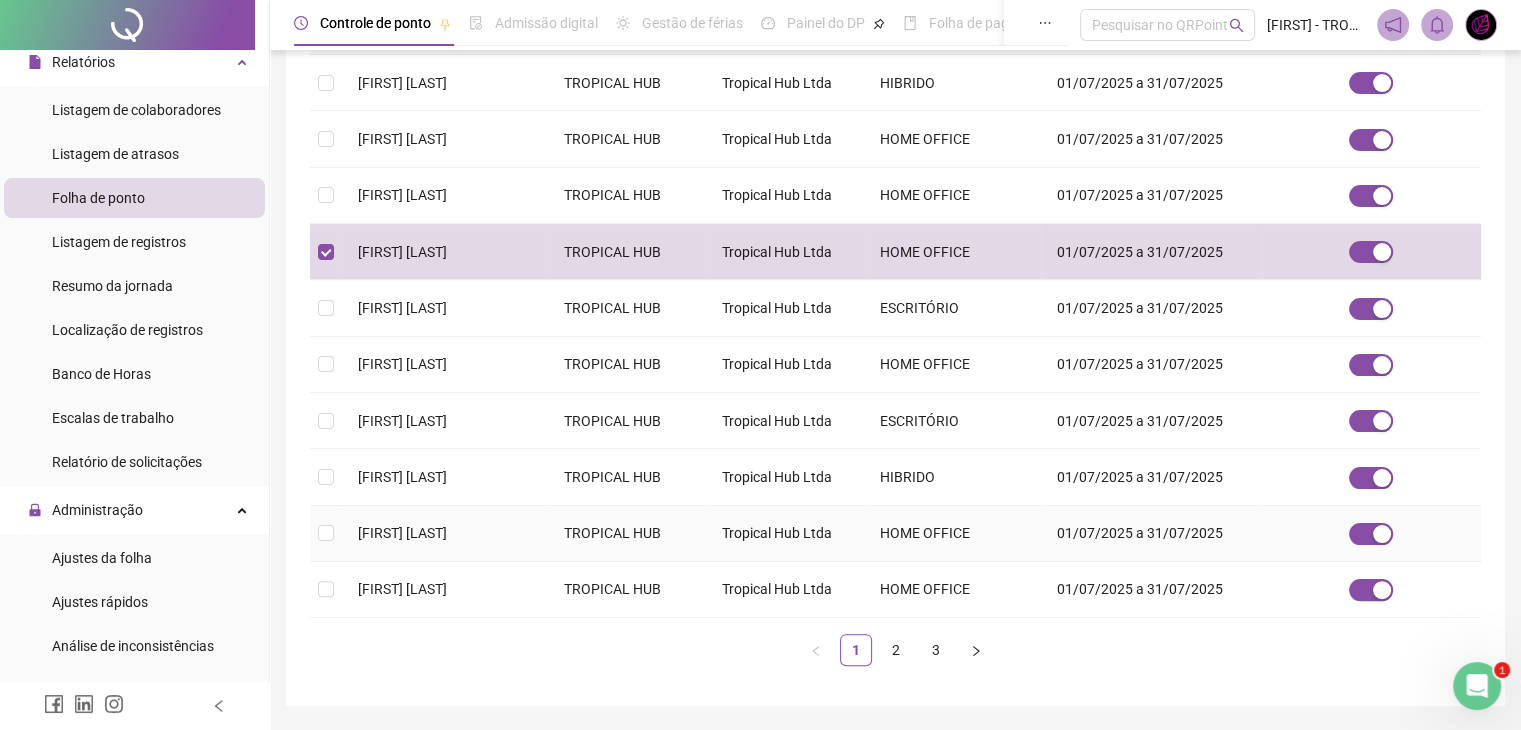 scroll, scrollTop: 441, scrollLeft: 0, axis: vertical 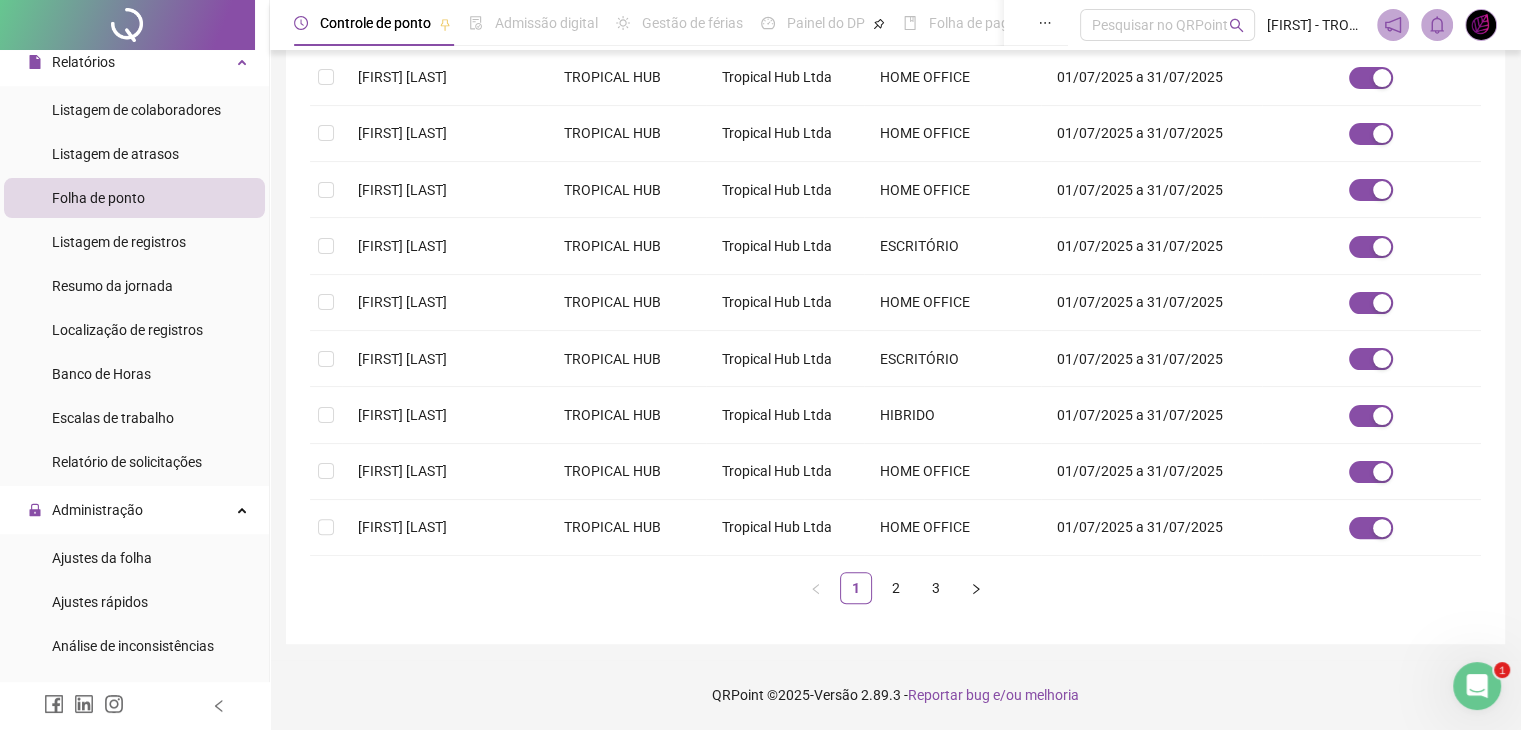 click on "1 2 3" at bounding box center (895, 588) 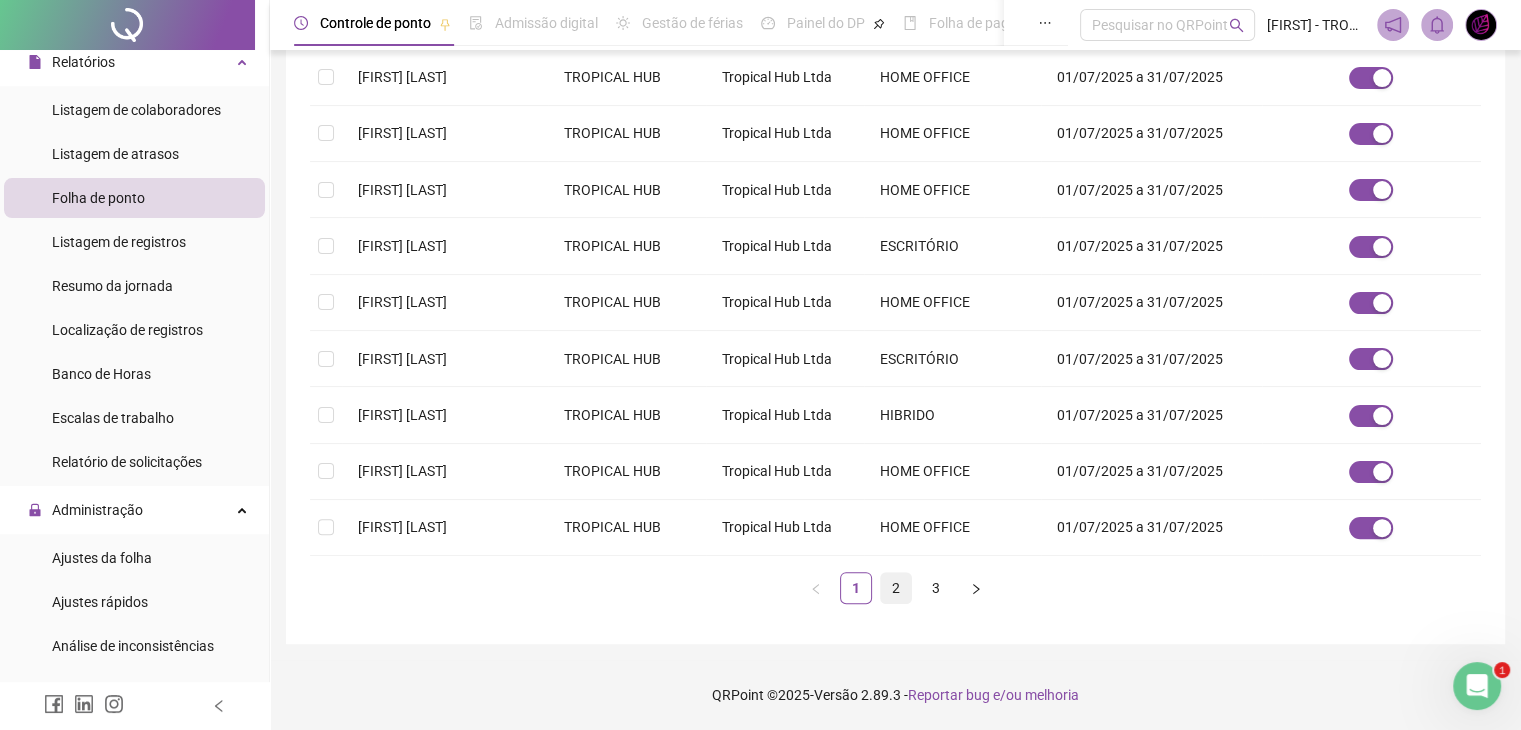 click on "2" at bounding box center [896, 588] 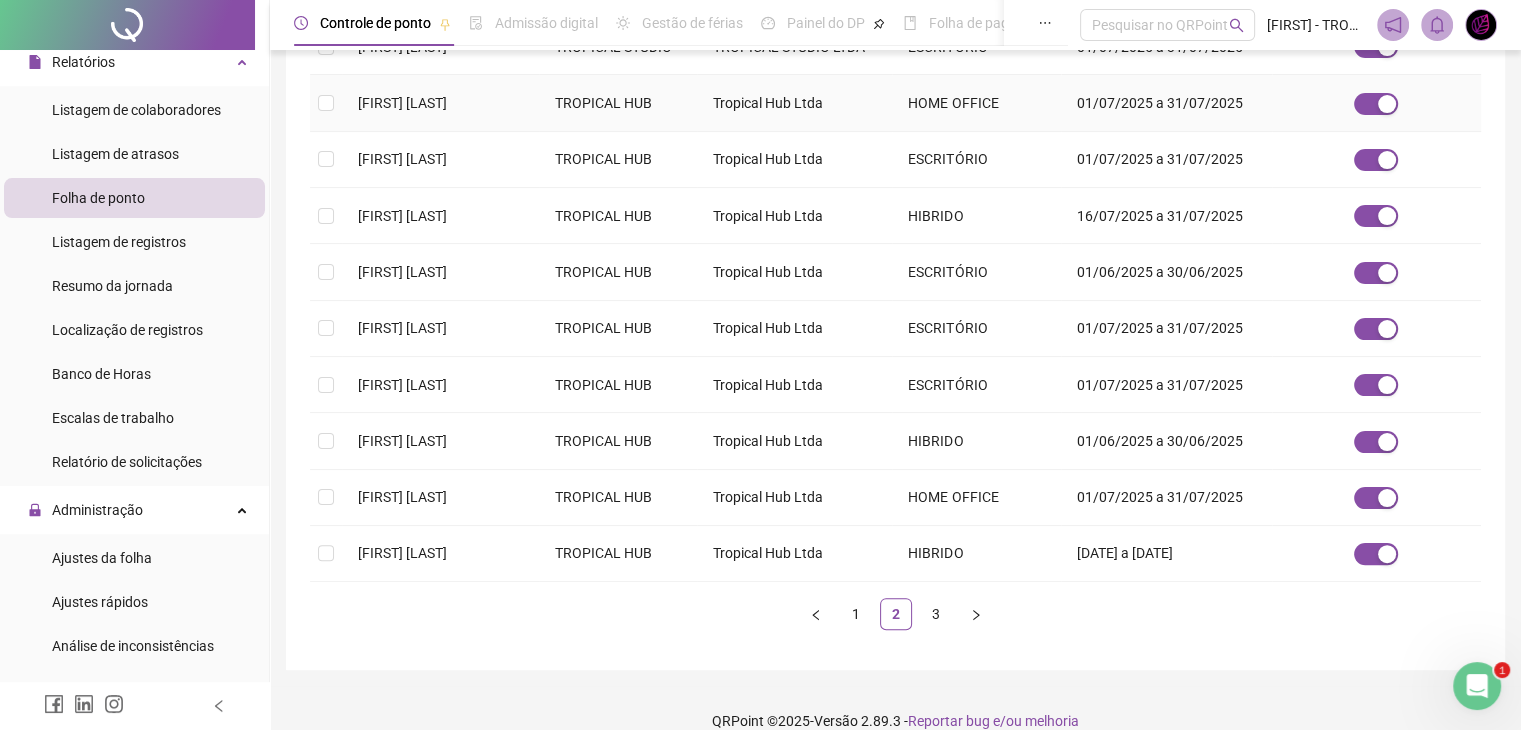 scroll, scrollTop: 441, scrollLeft: 0, axis: vertical 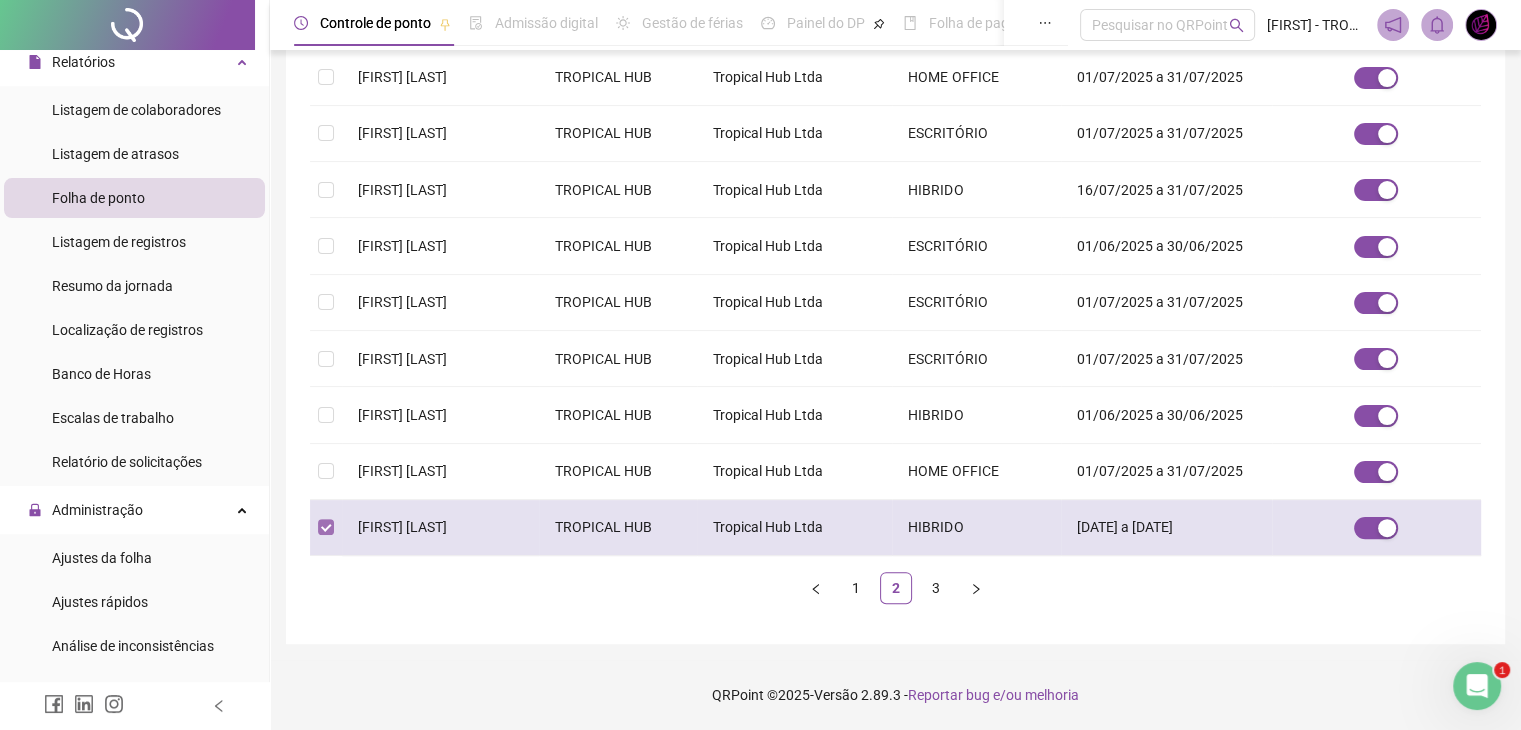 click at bounding box center [326, 527] 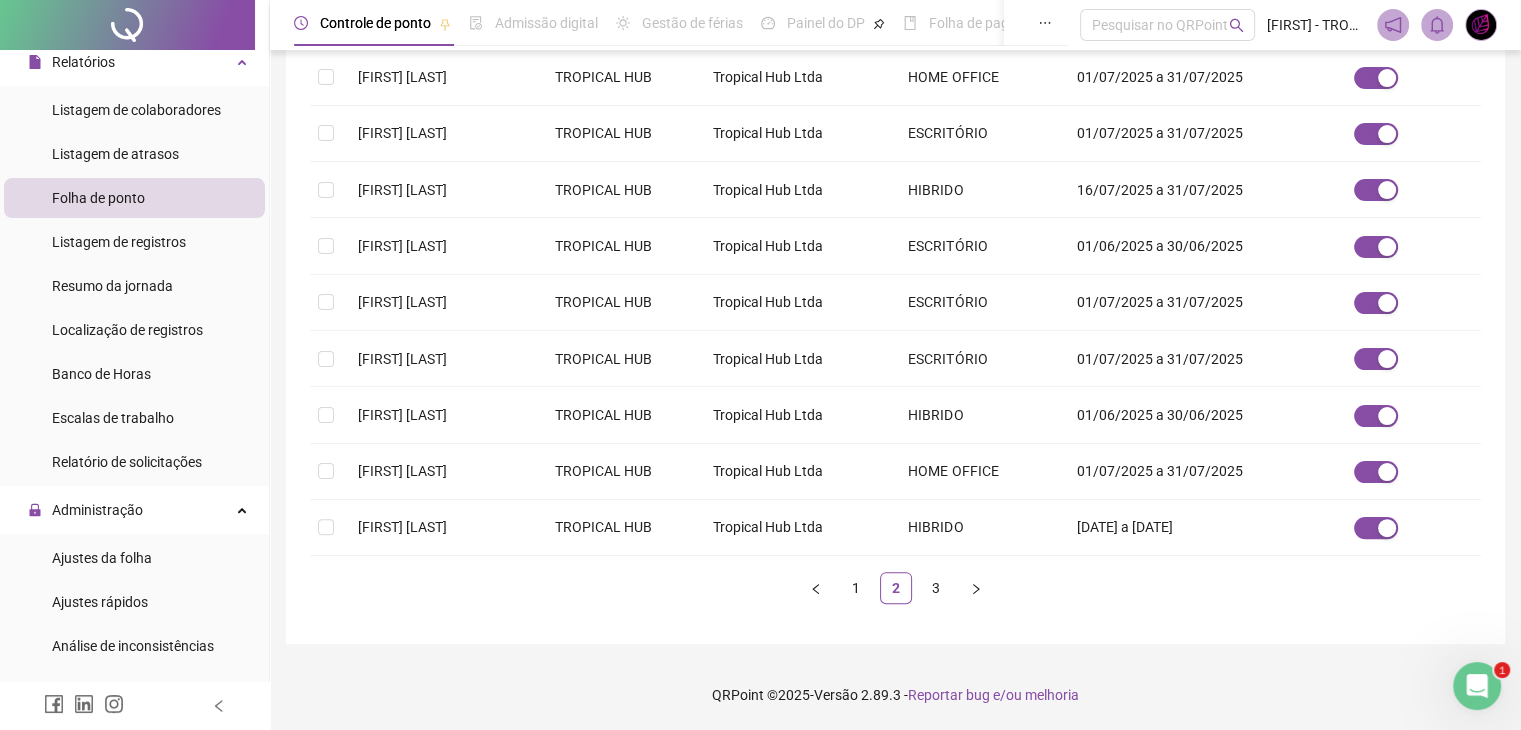 scroll, scrollTop: 441, scrollLeft: 0, axis: vertical 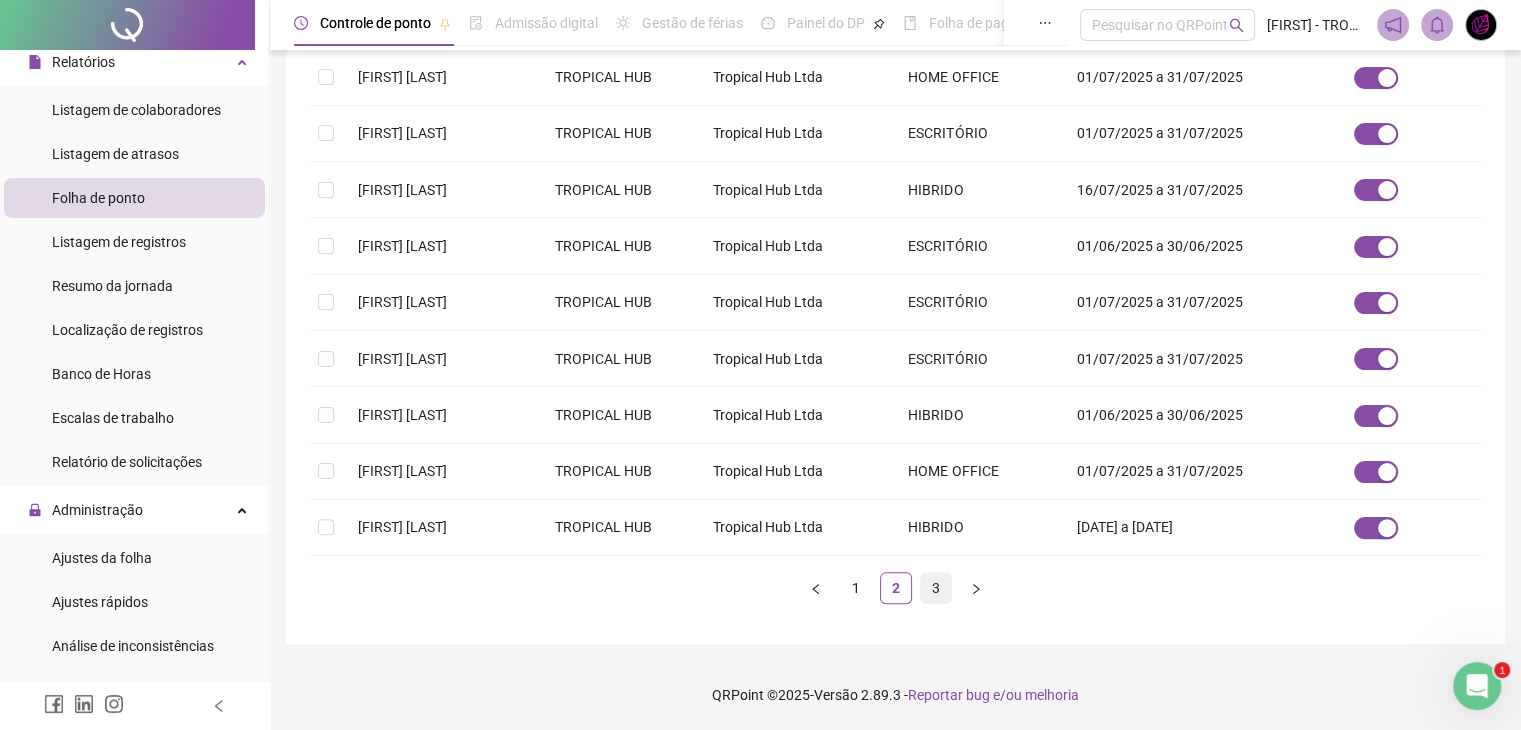 click on "3" at bounding box center (936, 588) 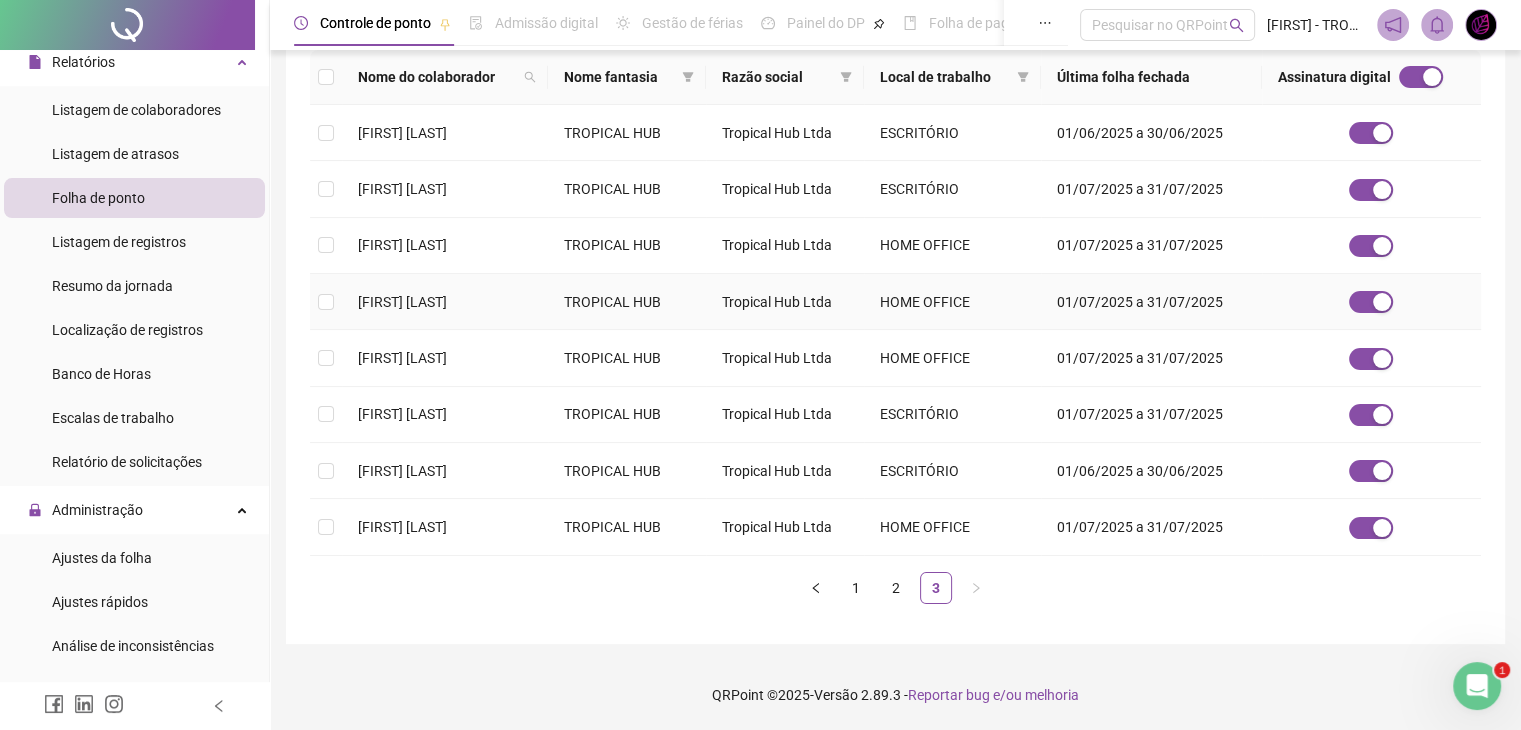 scroll, scrollTop: 33, scrollLeft: 0, axis: vertical 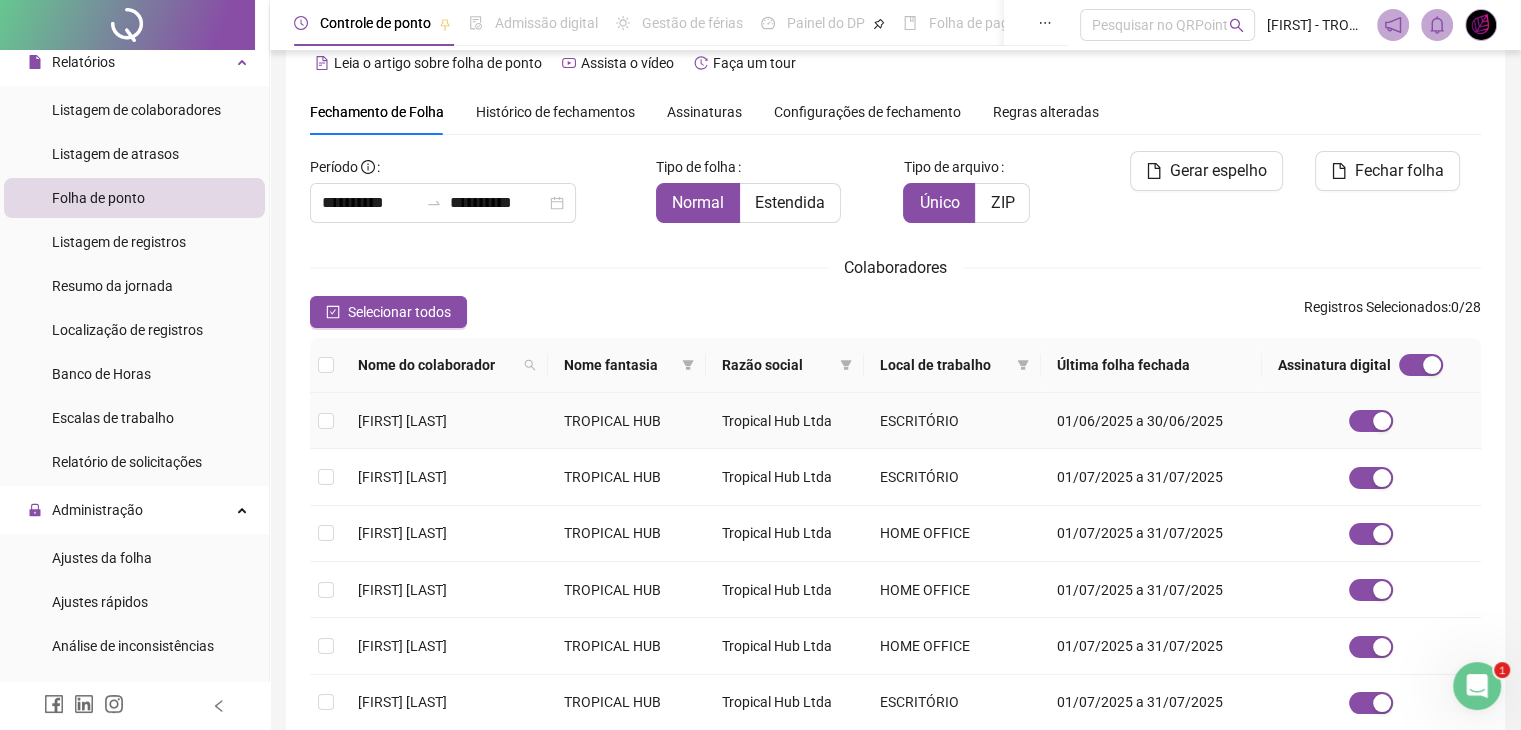click on "[FIRST] [LAST]" at bounding box center [402, 421] 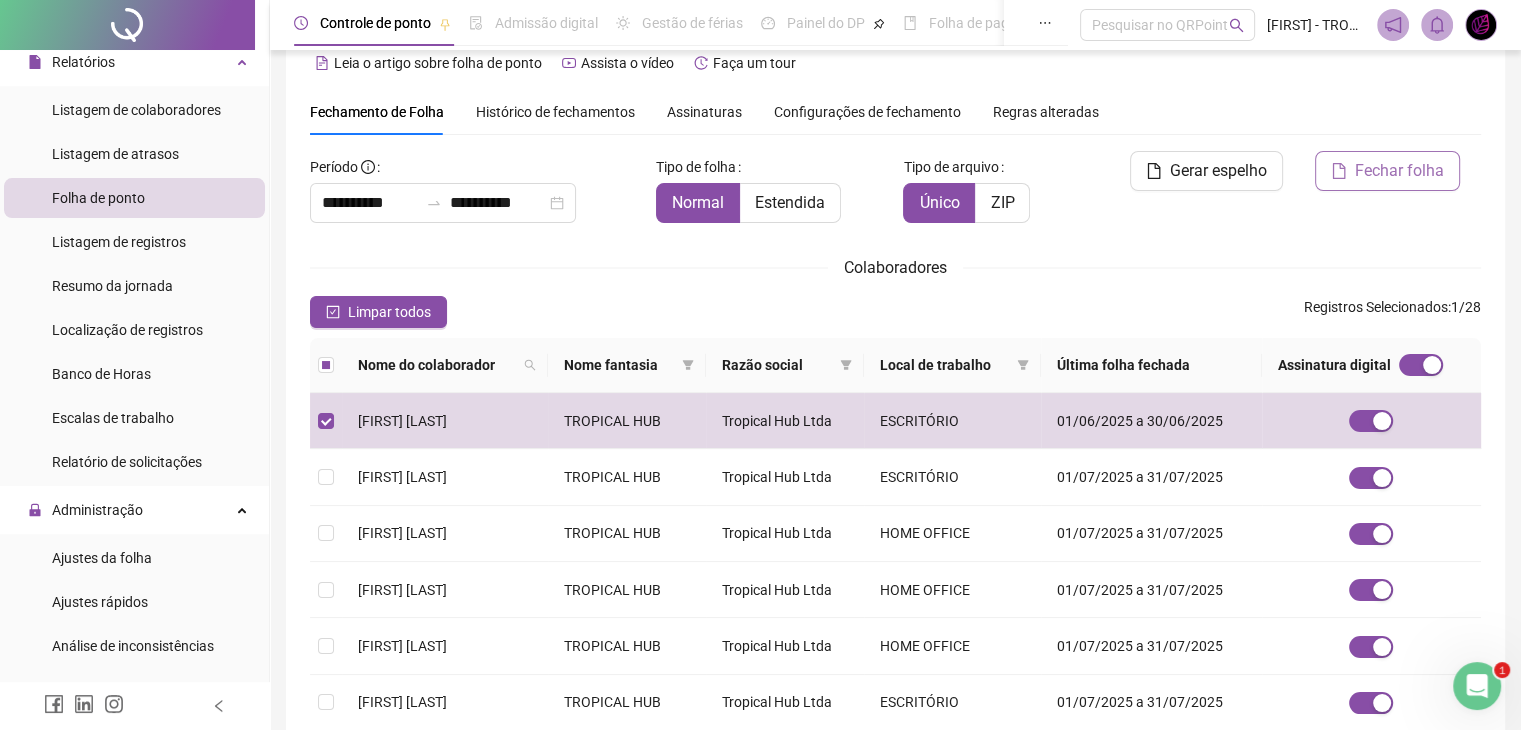 click on "Fechar folha" at bounding box center (1399, 171) 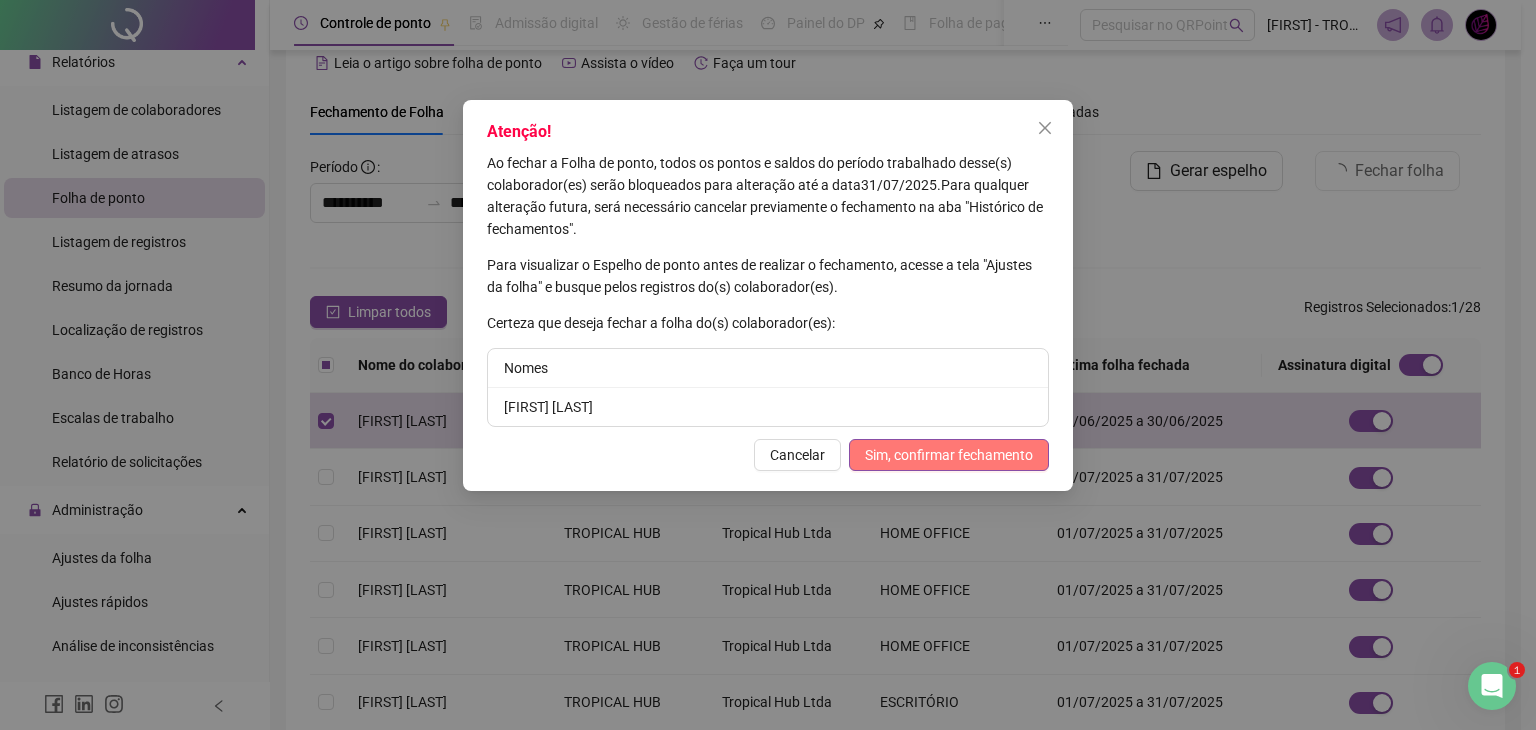 click on "Sim, confirmar fechamento" at bounding box center [949, 455] 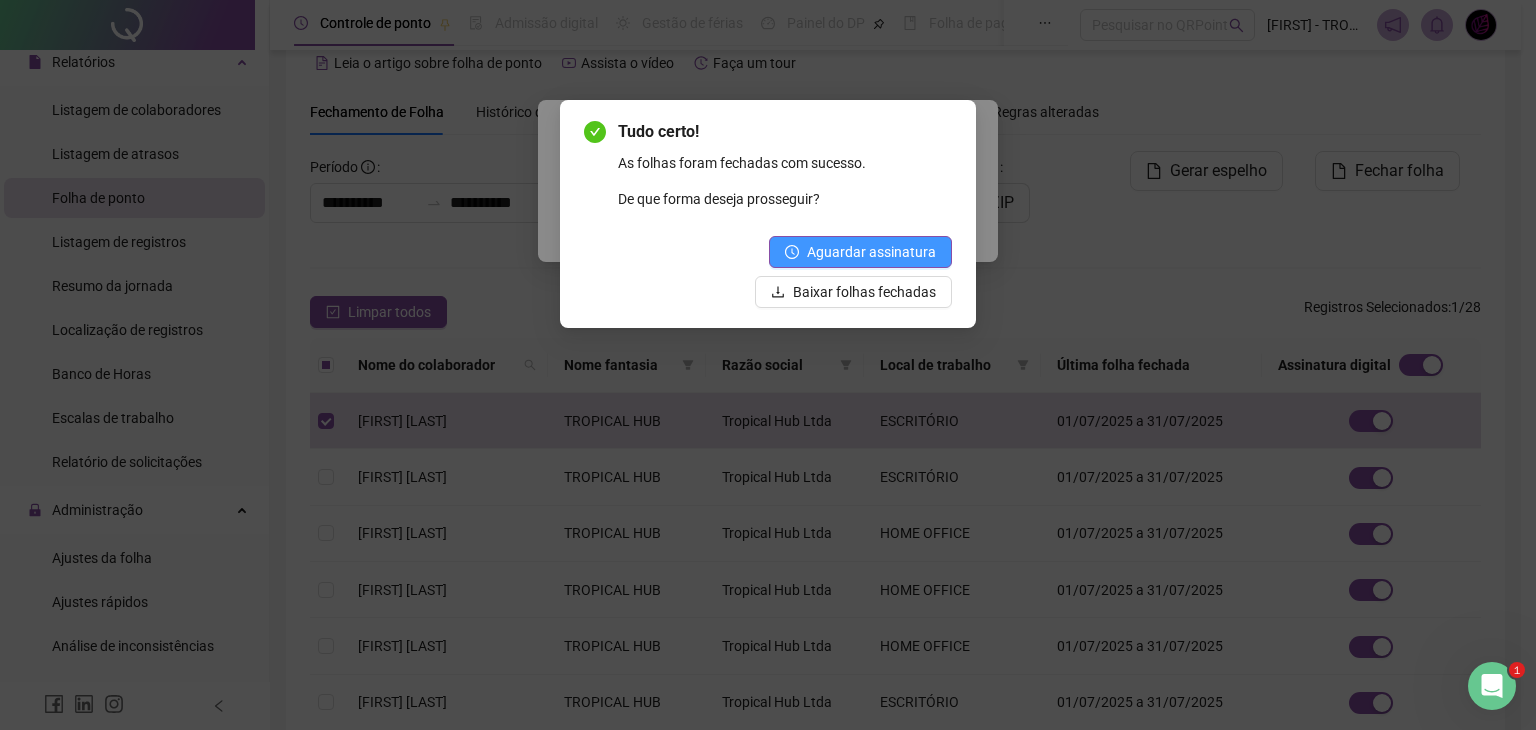 click on "Aguardar assinatura" at bounding box center (871, 252) 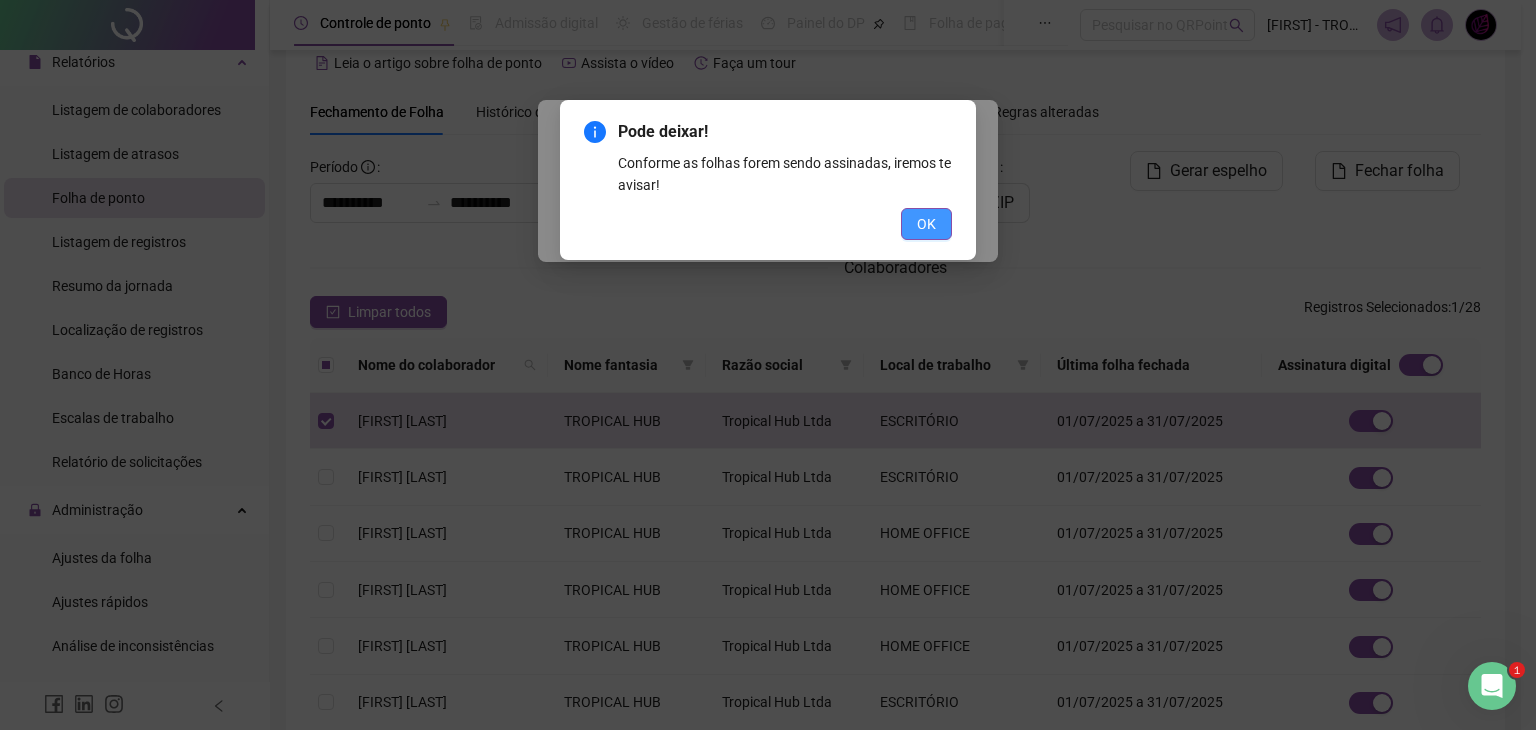click on "OK" at bounding box center [926, 224] 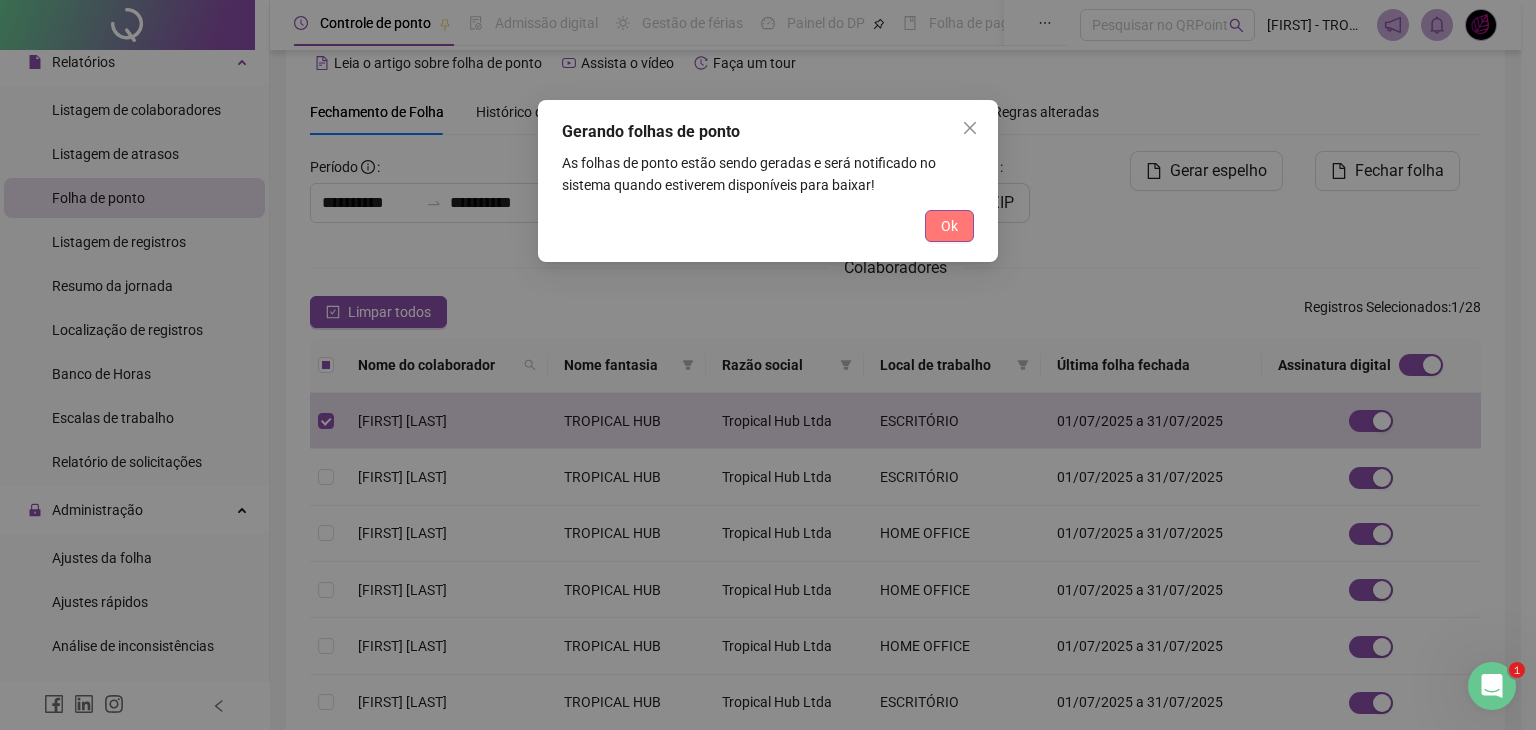 click on "Ok" at bounding box center [949, 226] 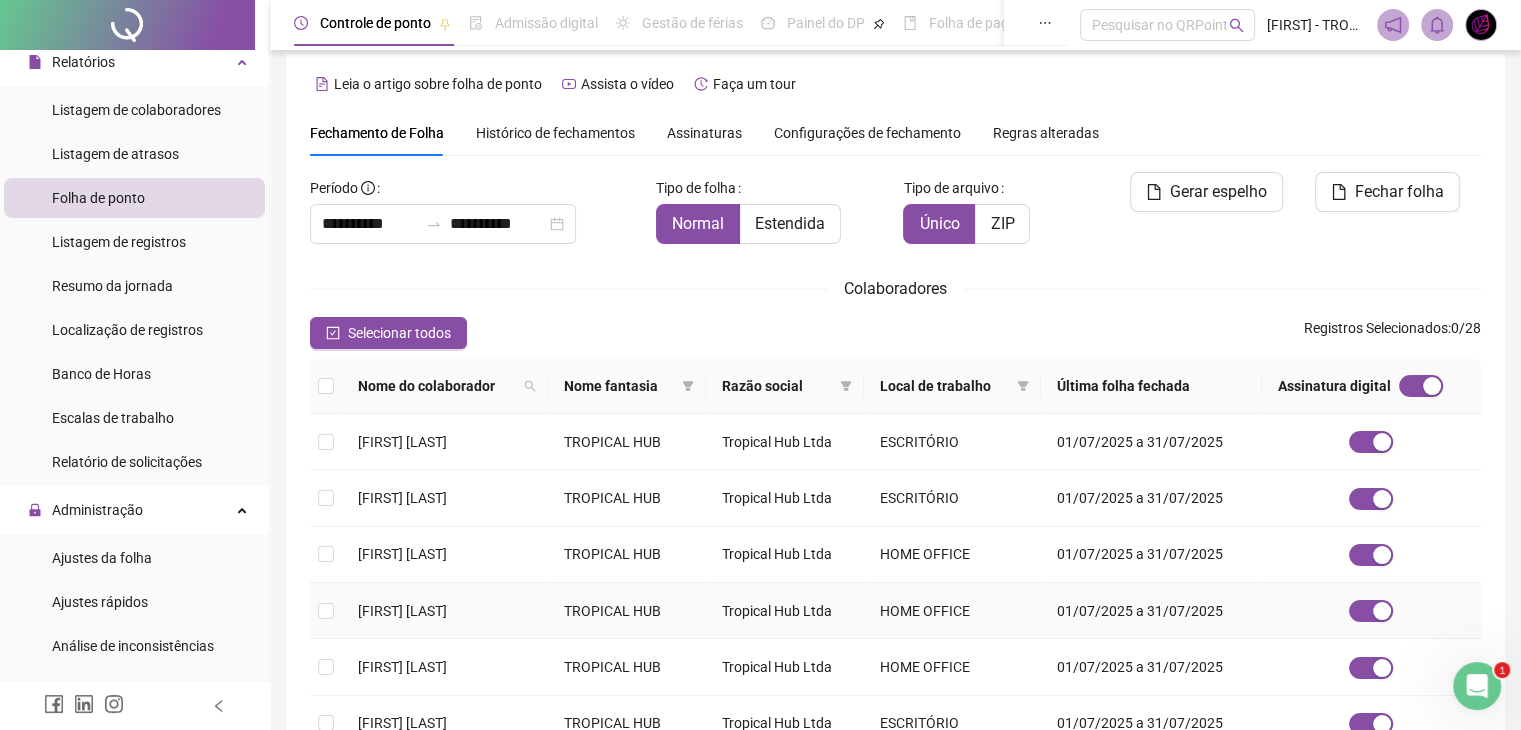 scroll, scrollTop: 0, scrollLeft: 0, axis: both 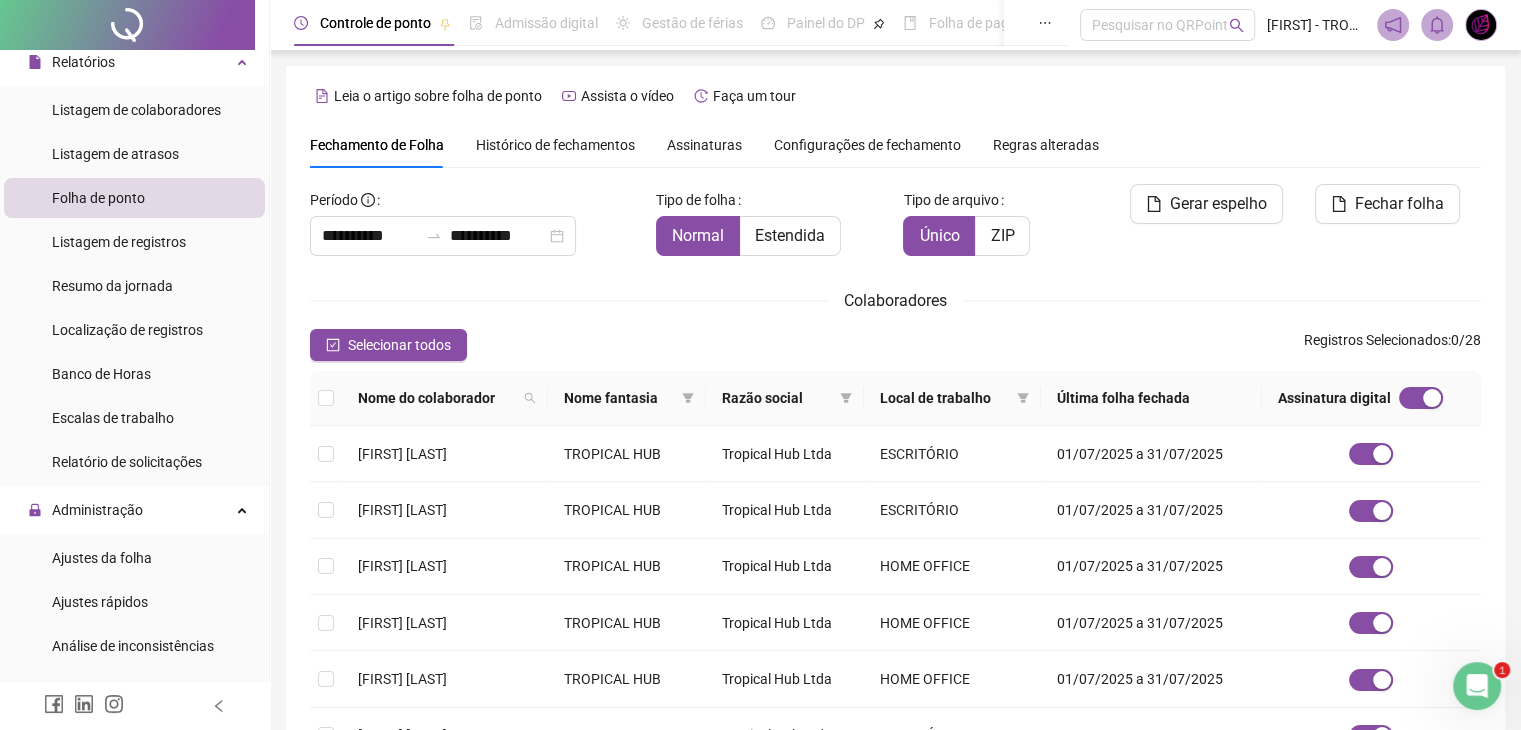 click on "Assinaturas" at bounding box center [704, 145] 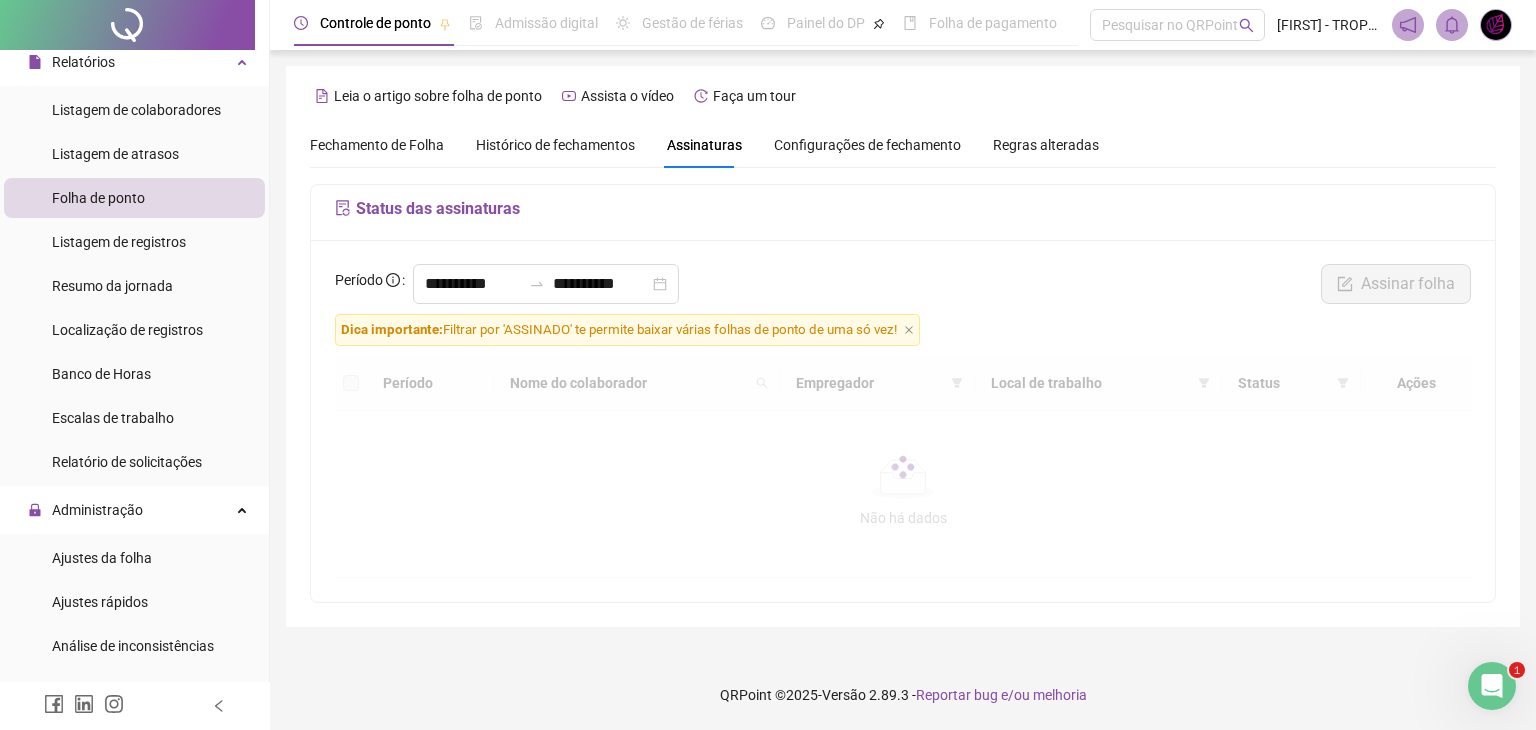 click at bounding box center (903, 467) 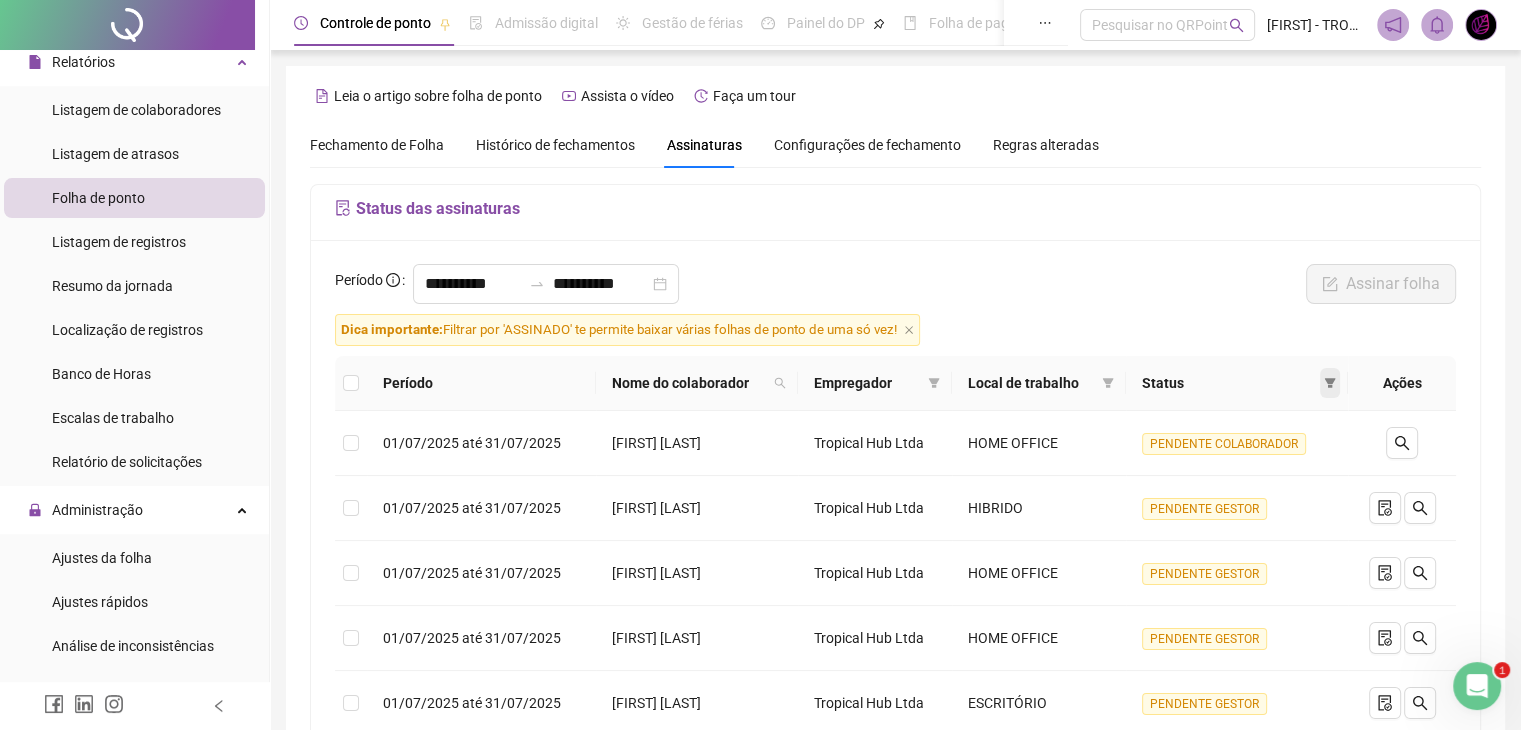 click at bounding box center [1330, 383] 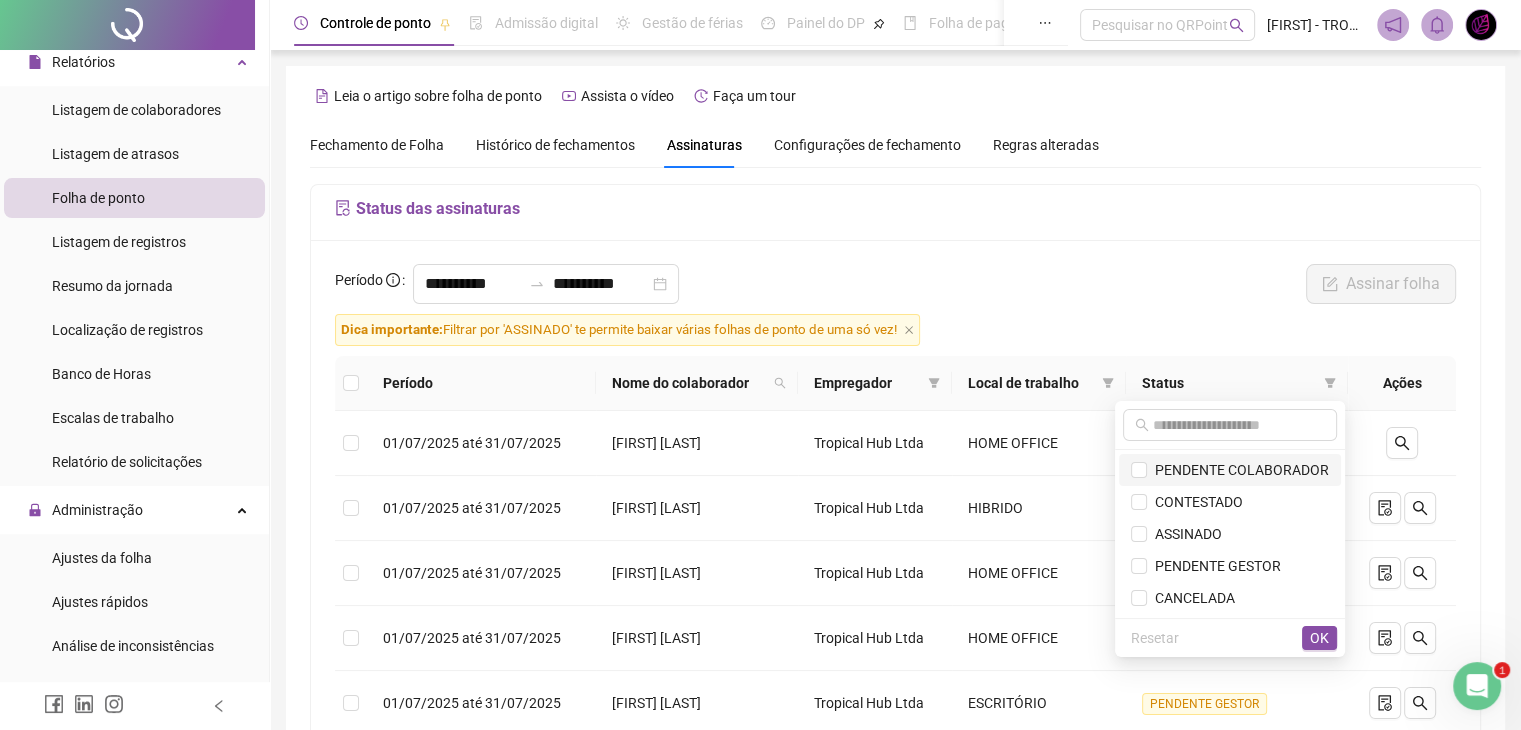 click on "PENDENTE COLABORADOR" at bounding box center (1238, 470) 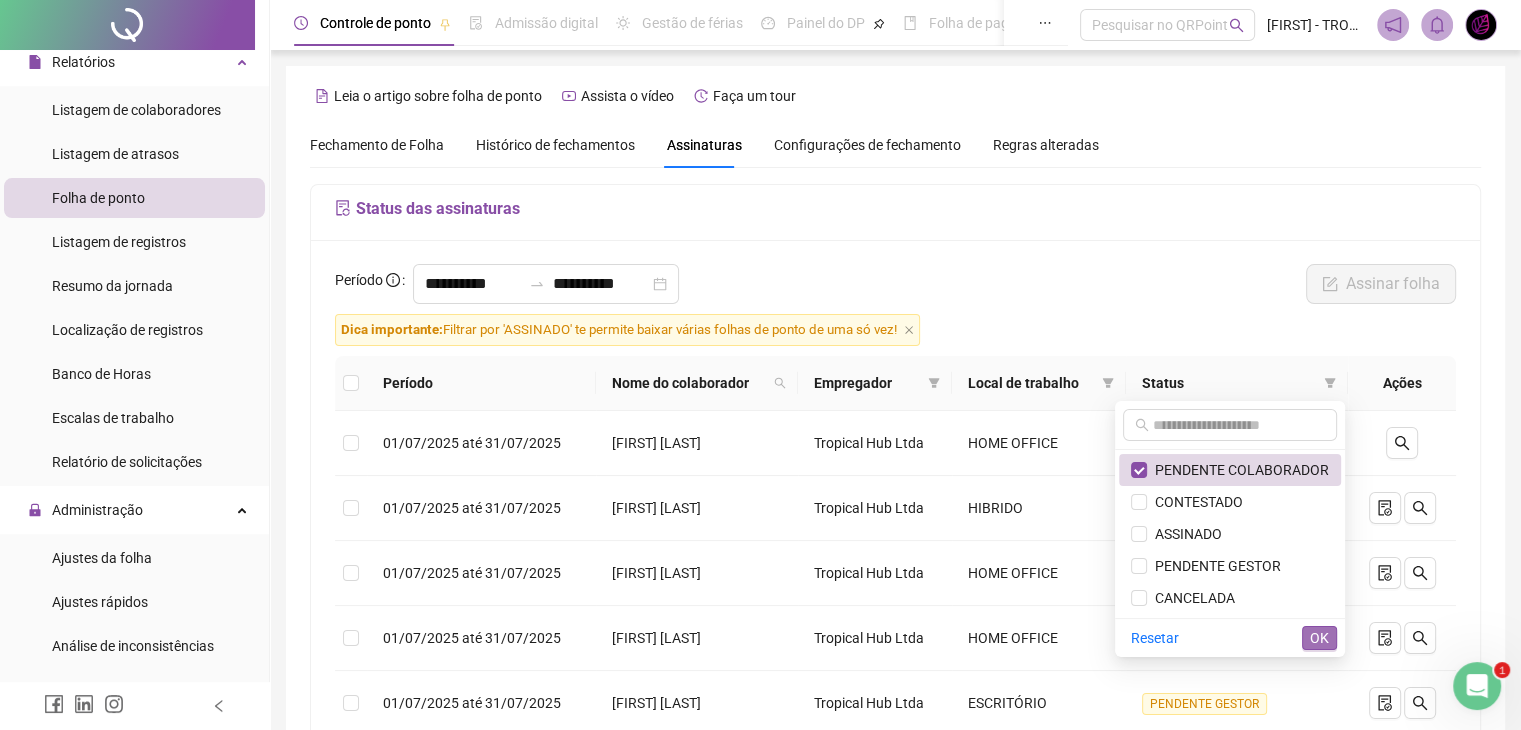 click on "OK" at bounding box center (1319, 638) 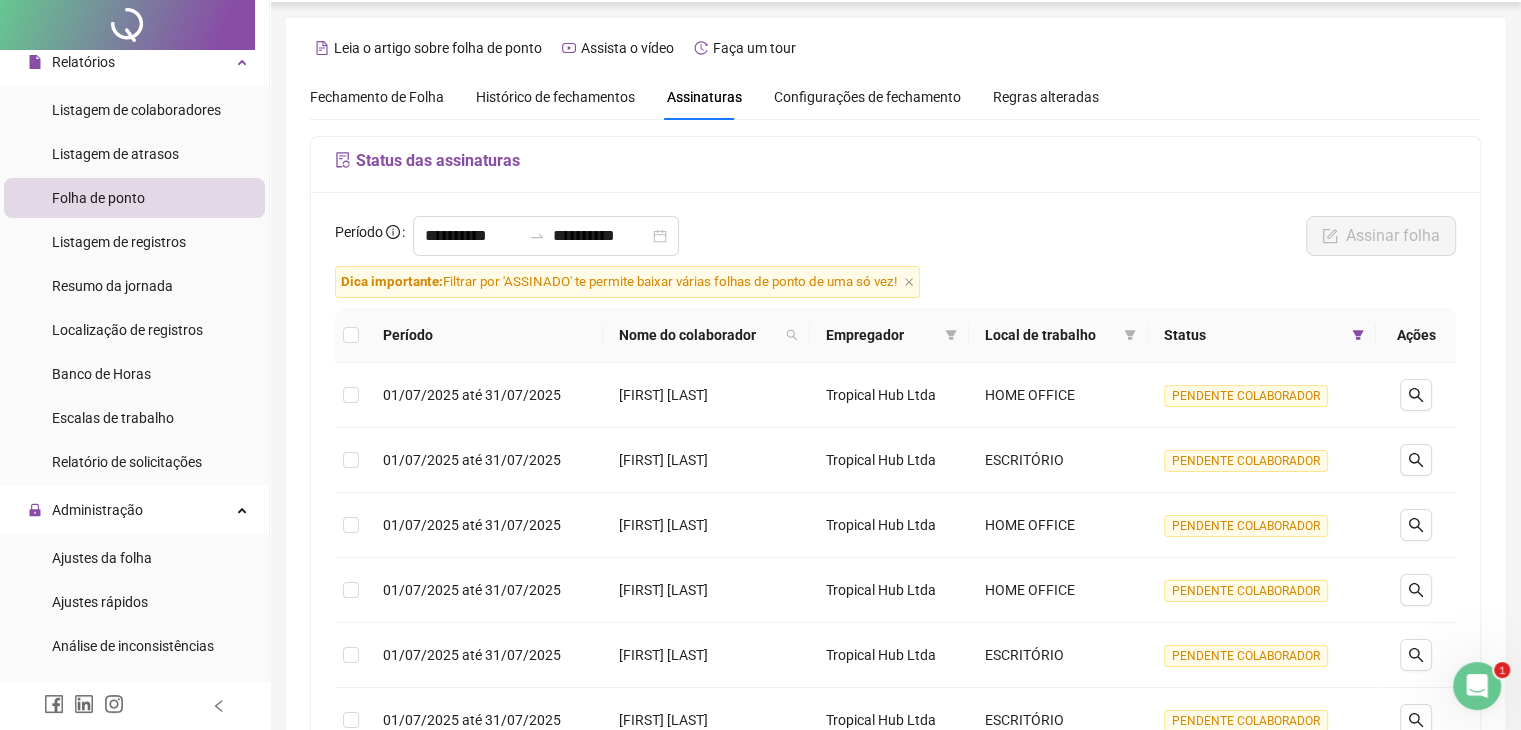 scroll, scrollTop: 0, scrollLeft: 0, axis: both 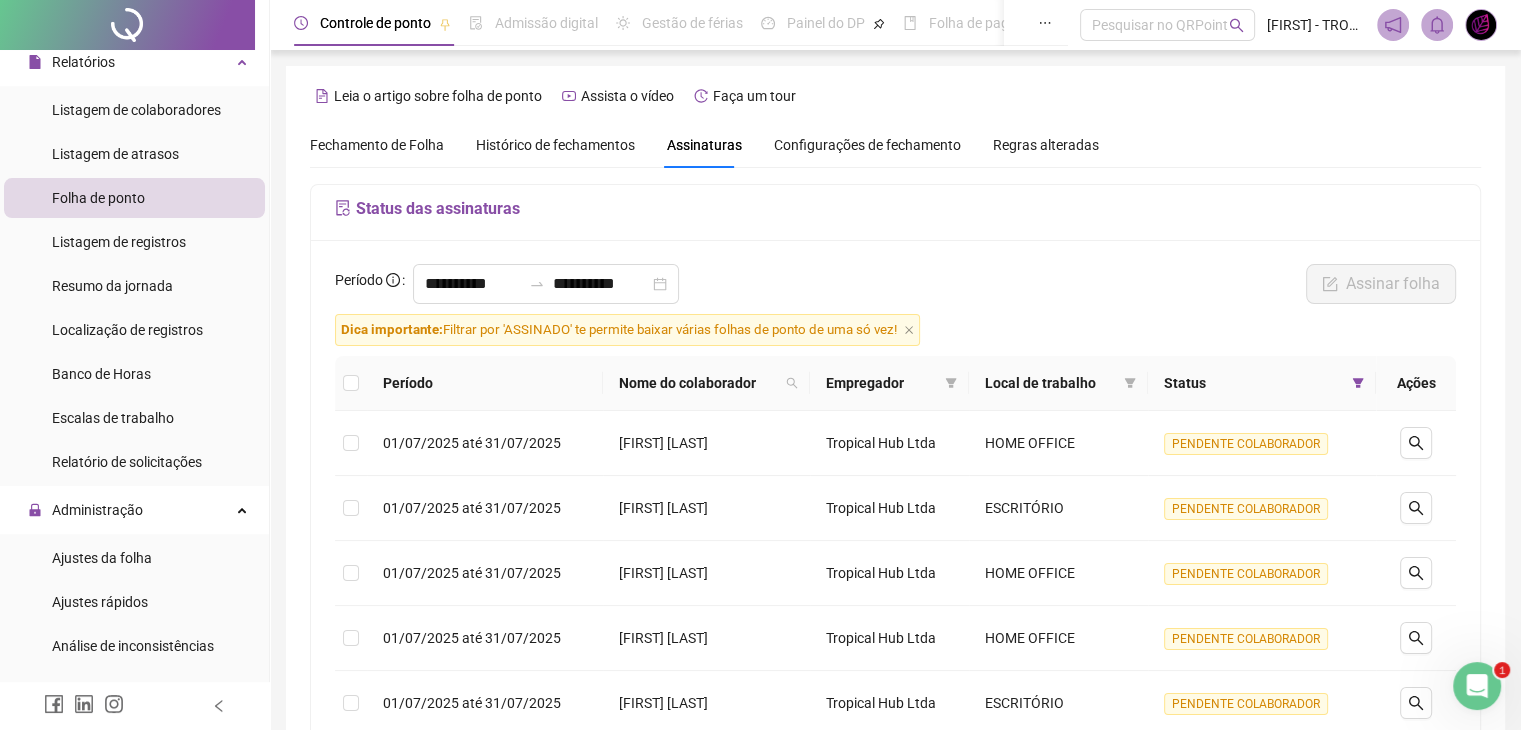 click on "Fechamento de Folha" at bounding box center (377, 145) 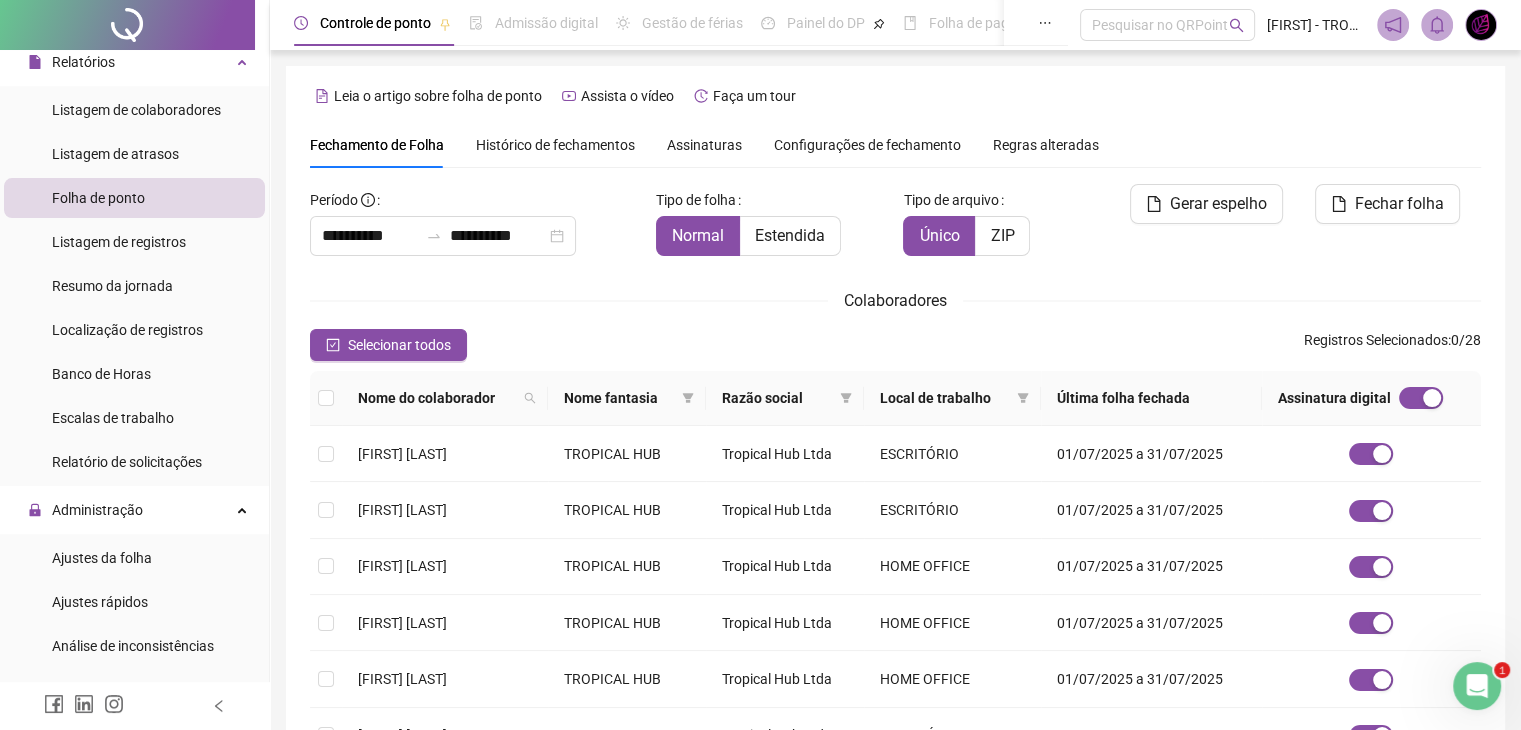 scroll, scrollTop: 33, scrollLeft: 0, axis: vertical 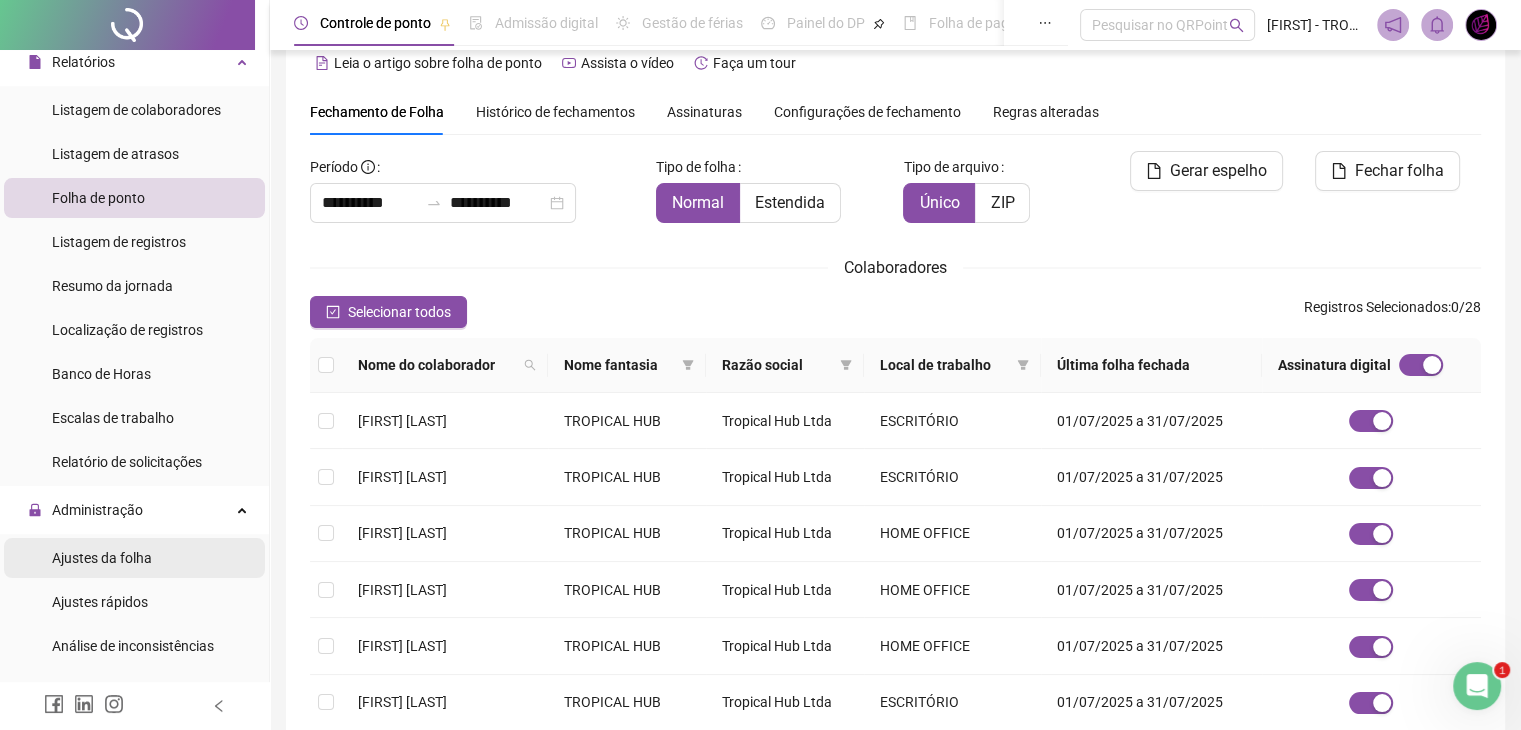 click on "Ajustes da folha" at bounding box center (134, 558) 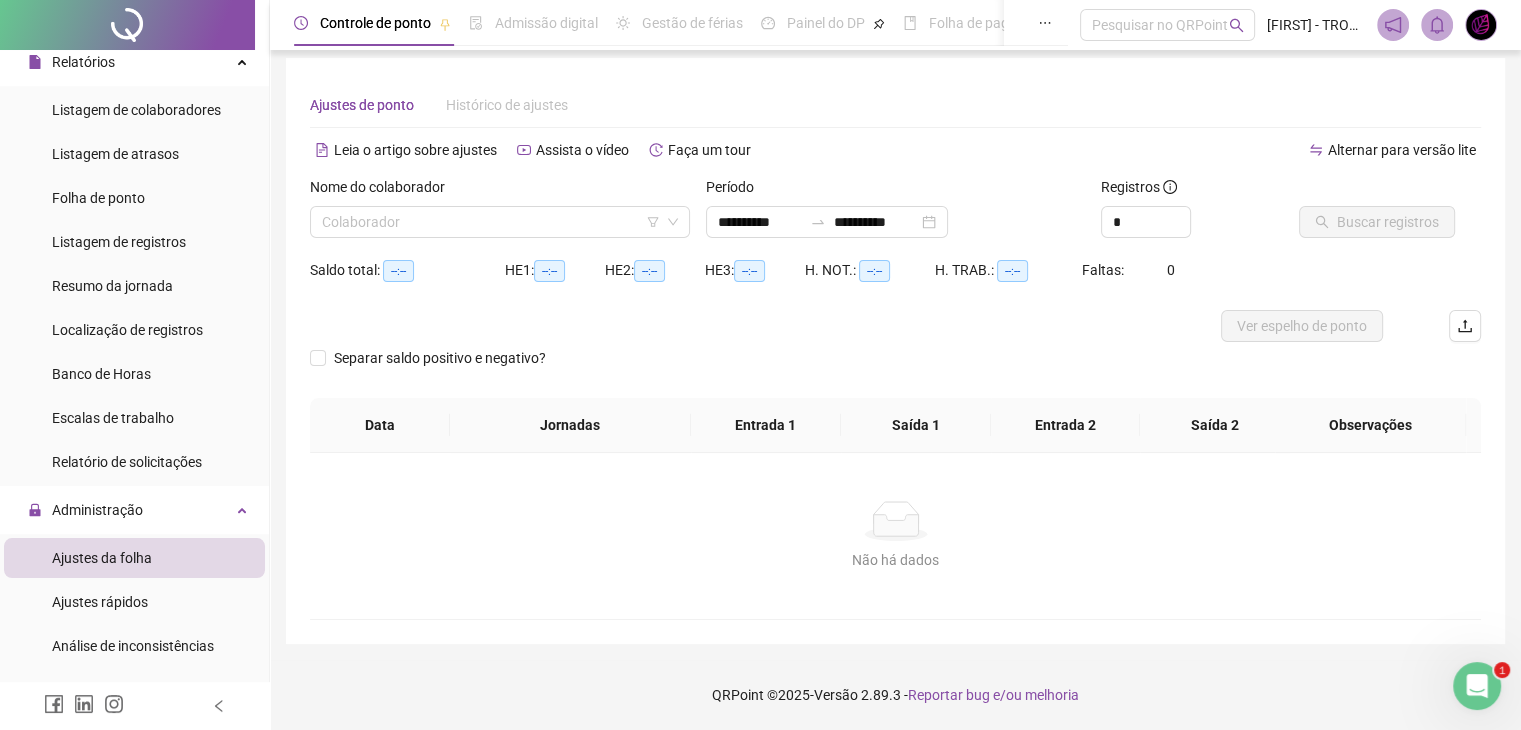 scroll, scrollTop: 8, scrollLeft: 0, axis: vertical 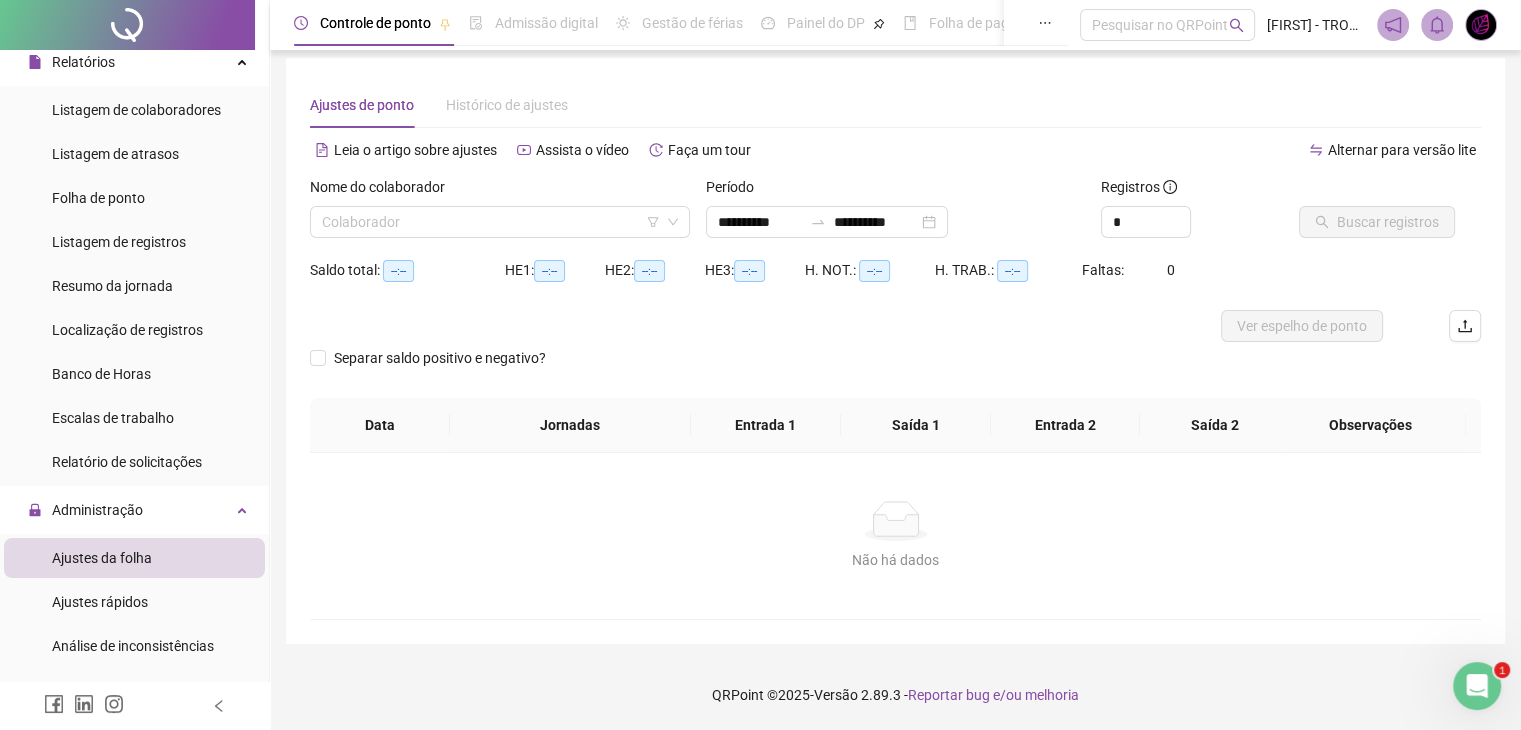 click on "Nome do colaborador" at bounding box center (500, 191) 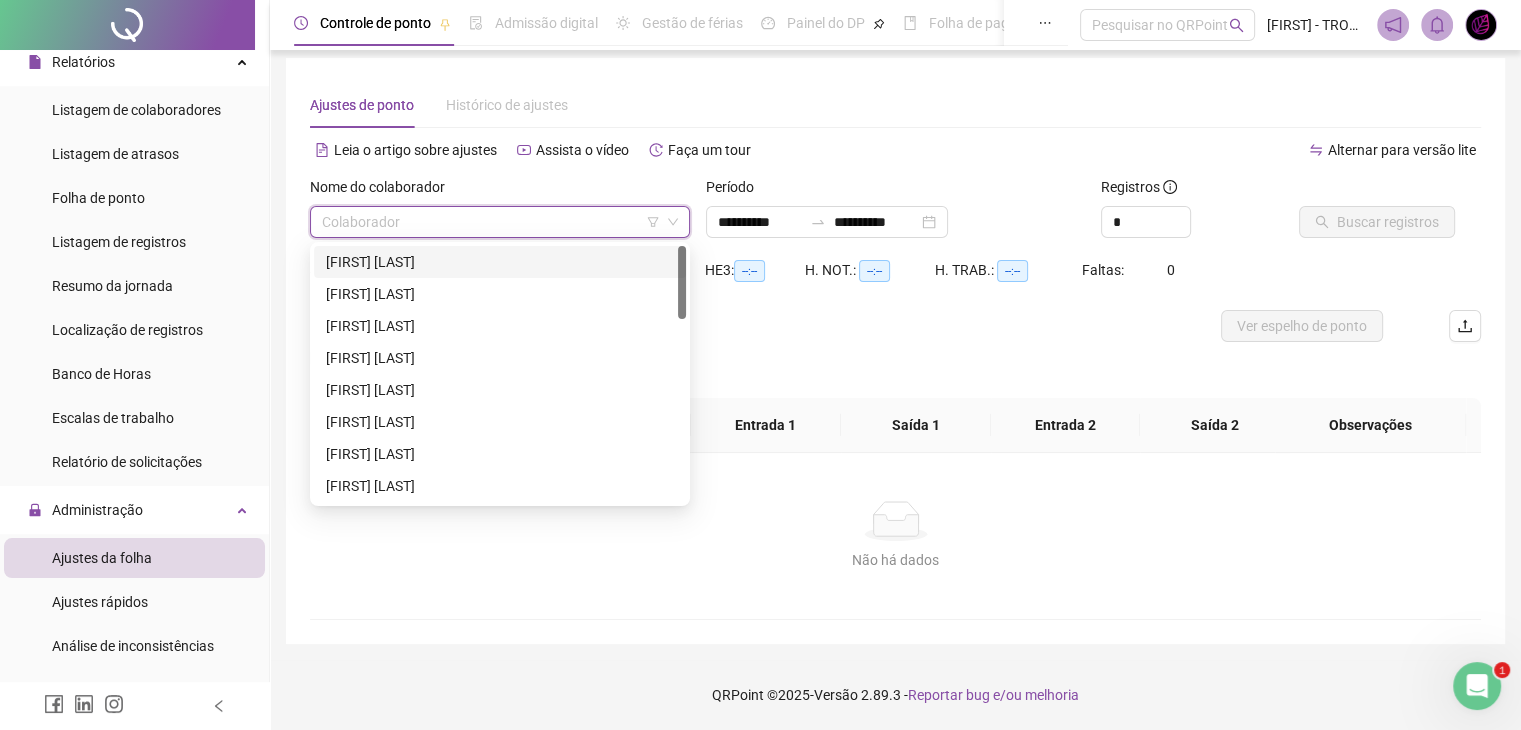 click at bounding box center (491, 222) 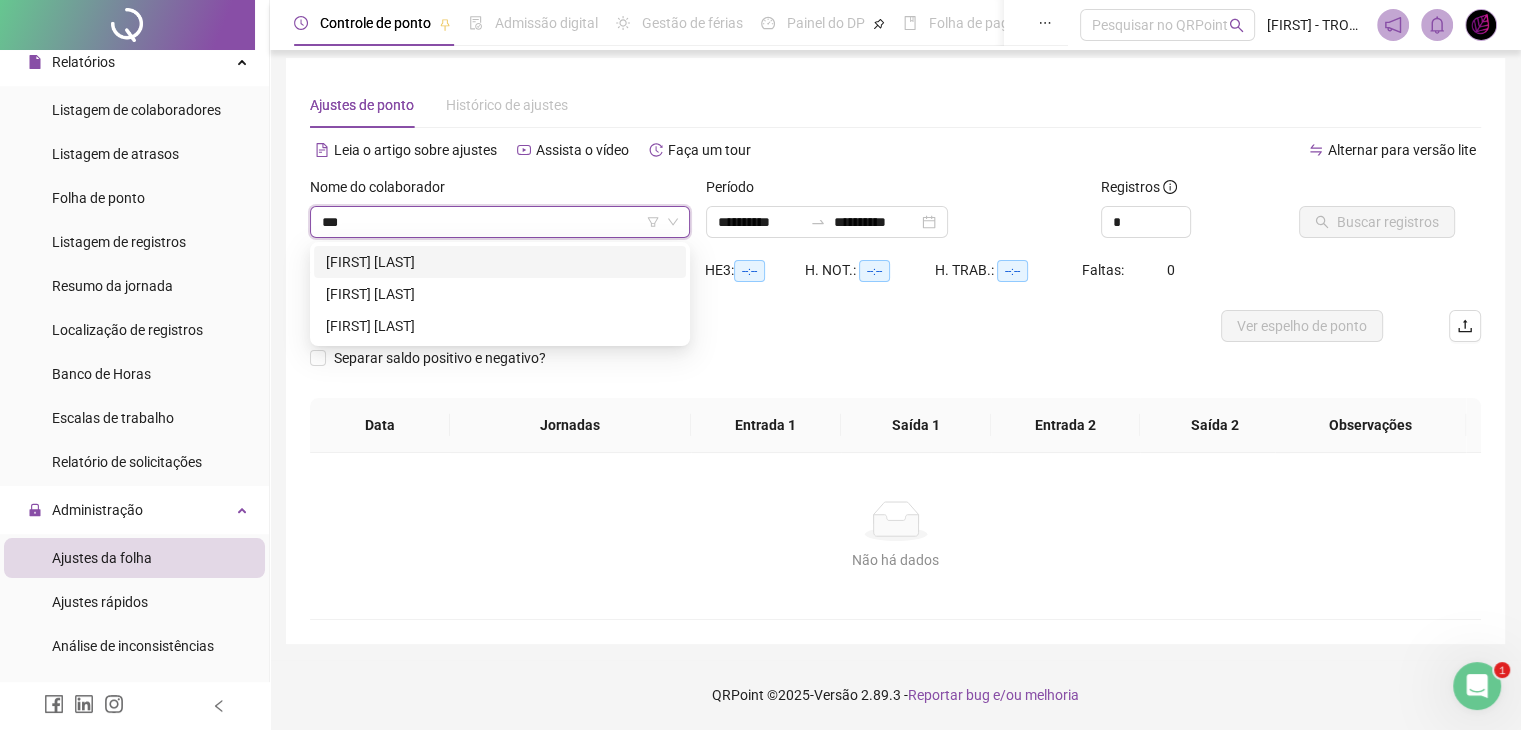 type on "****" 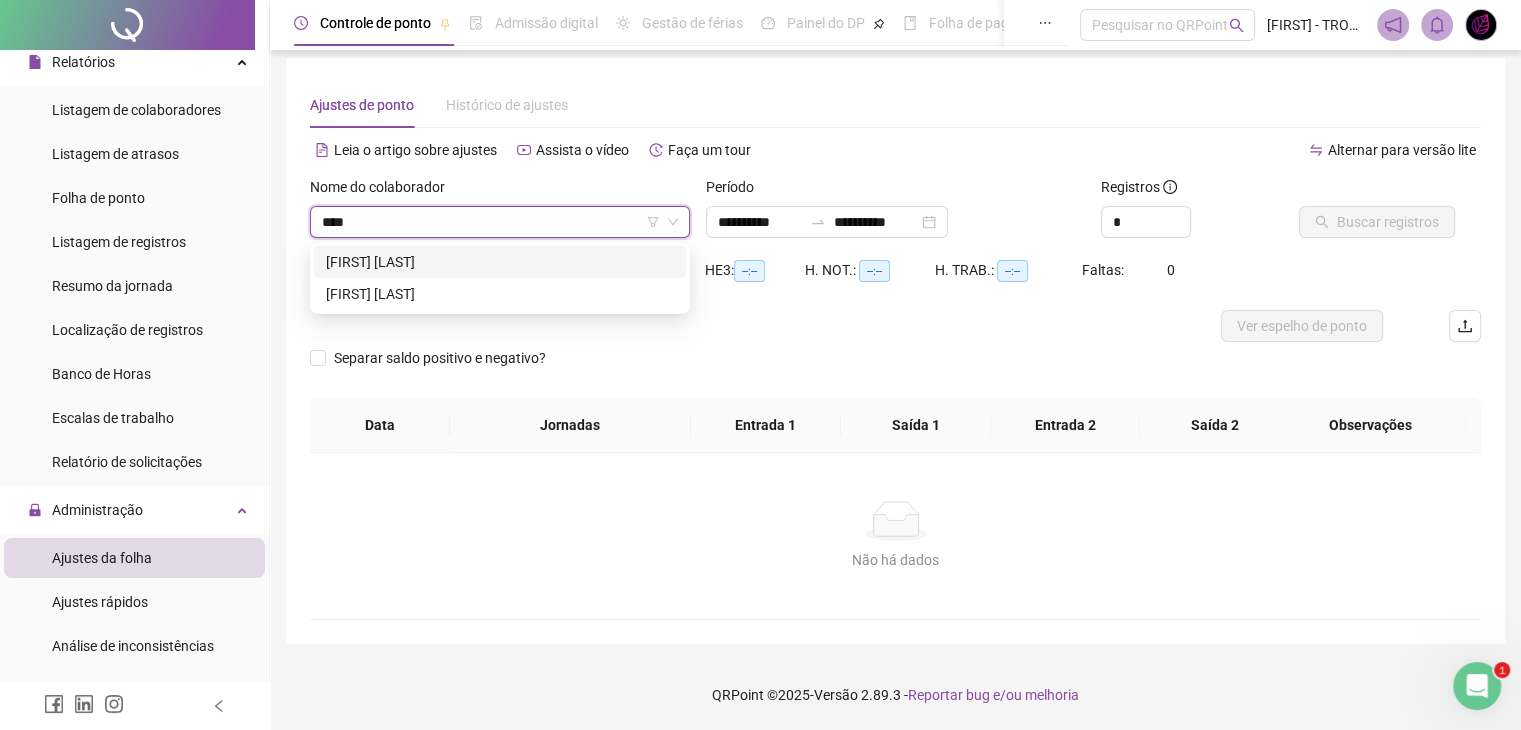 click on "[FIRST] [LAST]" at bounding box center [500, 262] 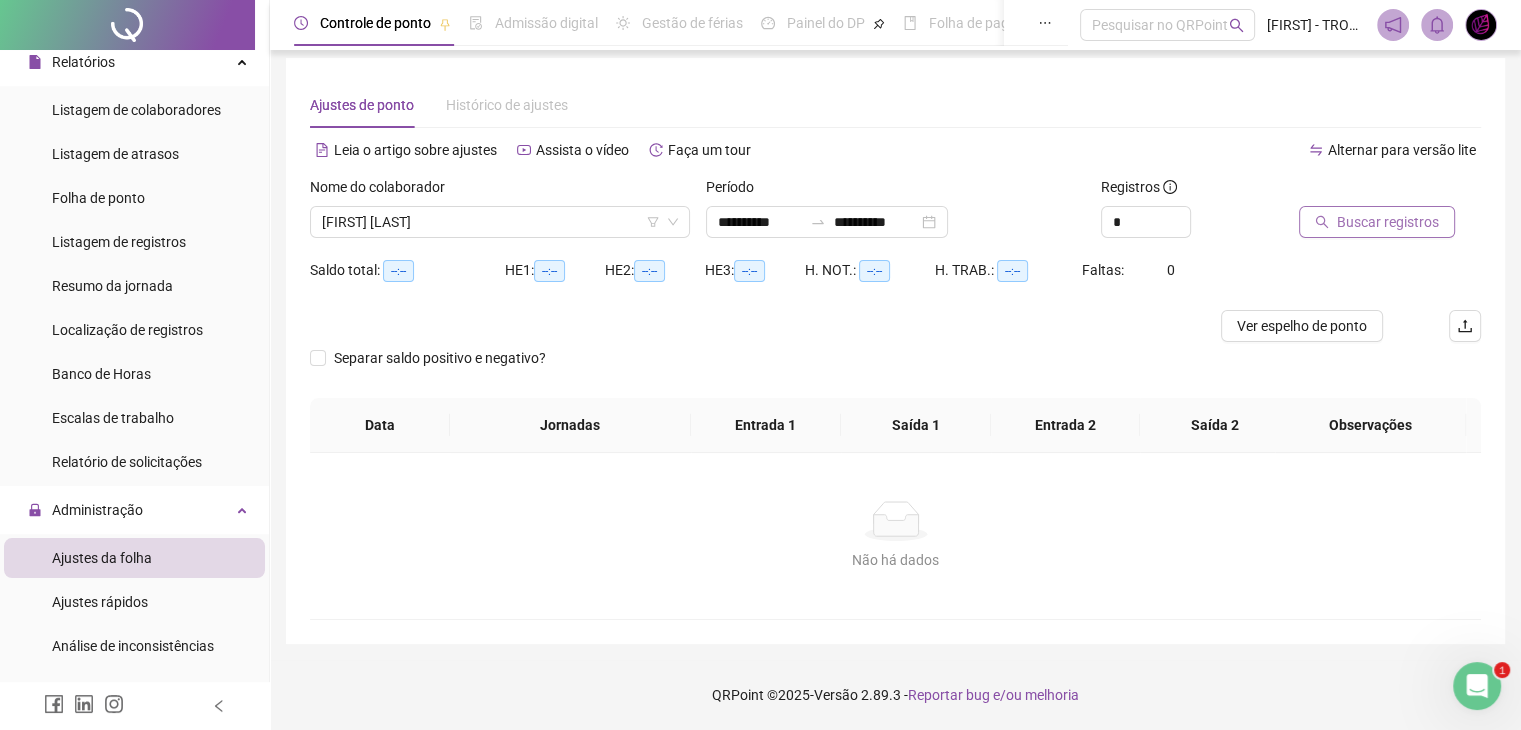 click on "Buscar registros" at bounding box center (1388, 222) 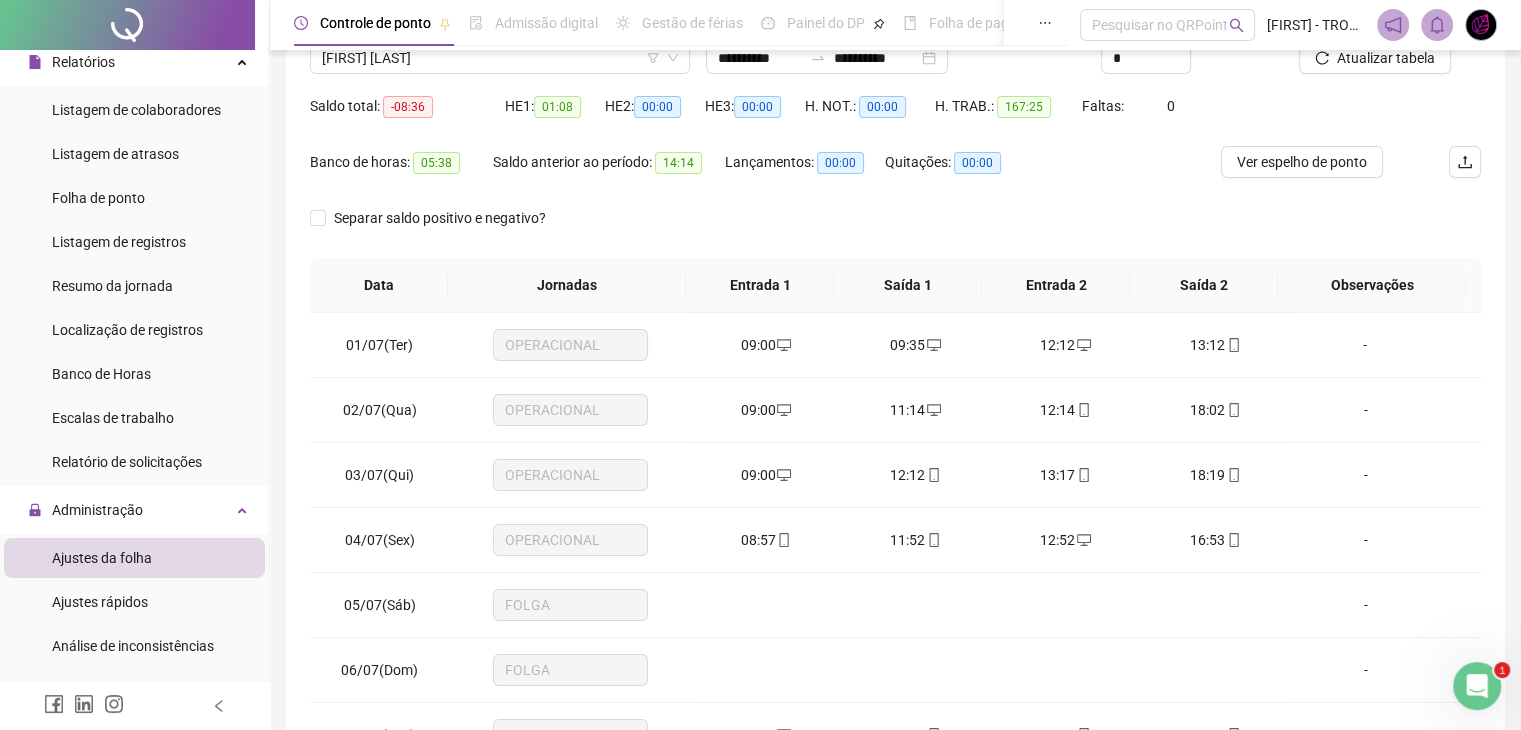 scroll, scrollTop: 292, scrollLeft: 0, axis: vertical 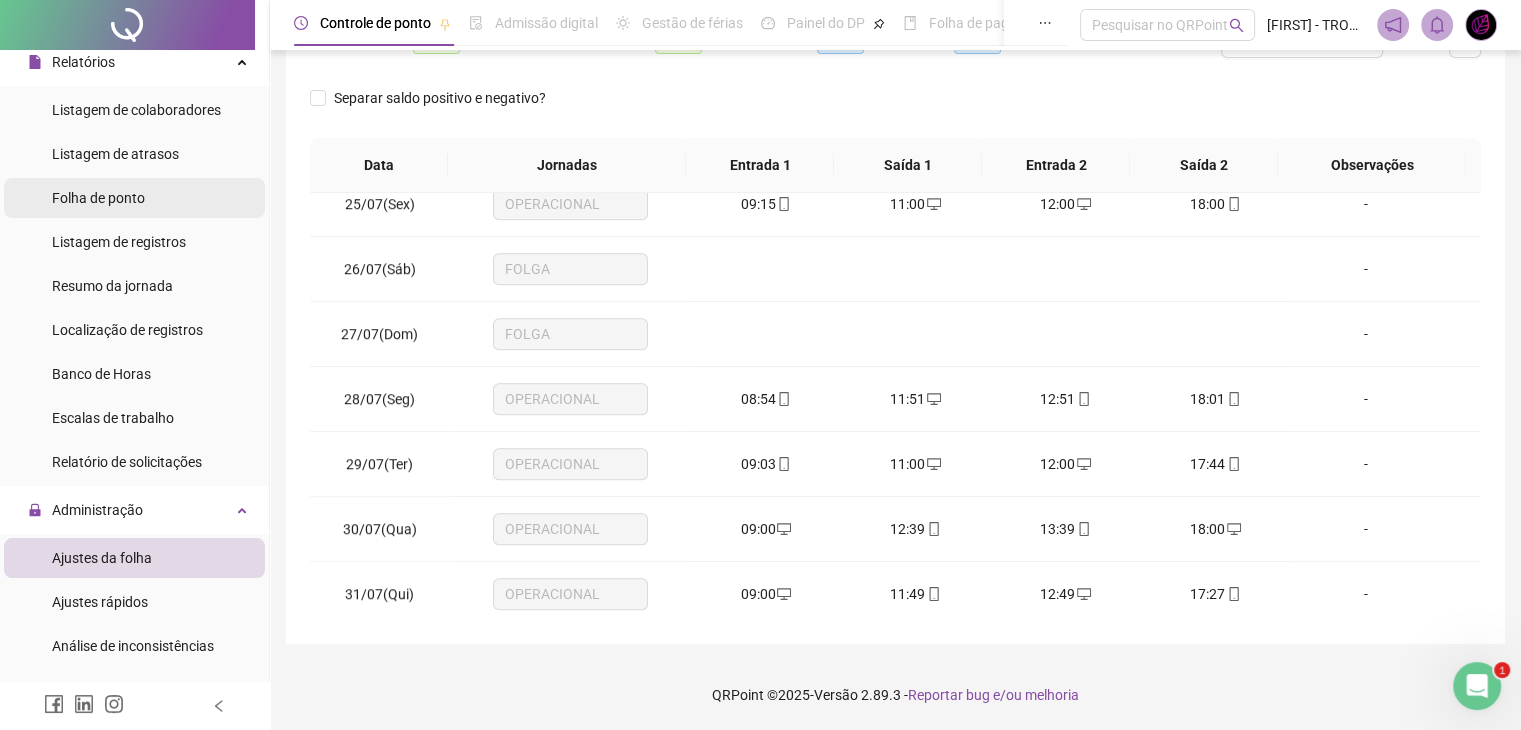 click on "Folha de ponto" at bounding box center [134, 198] 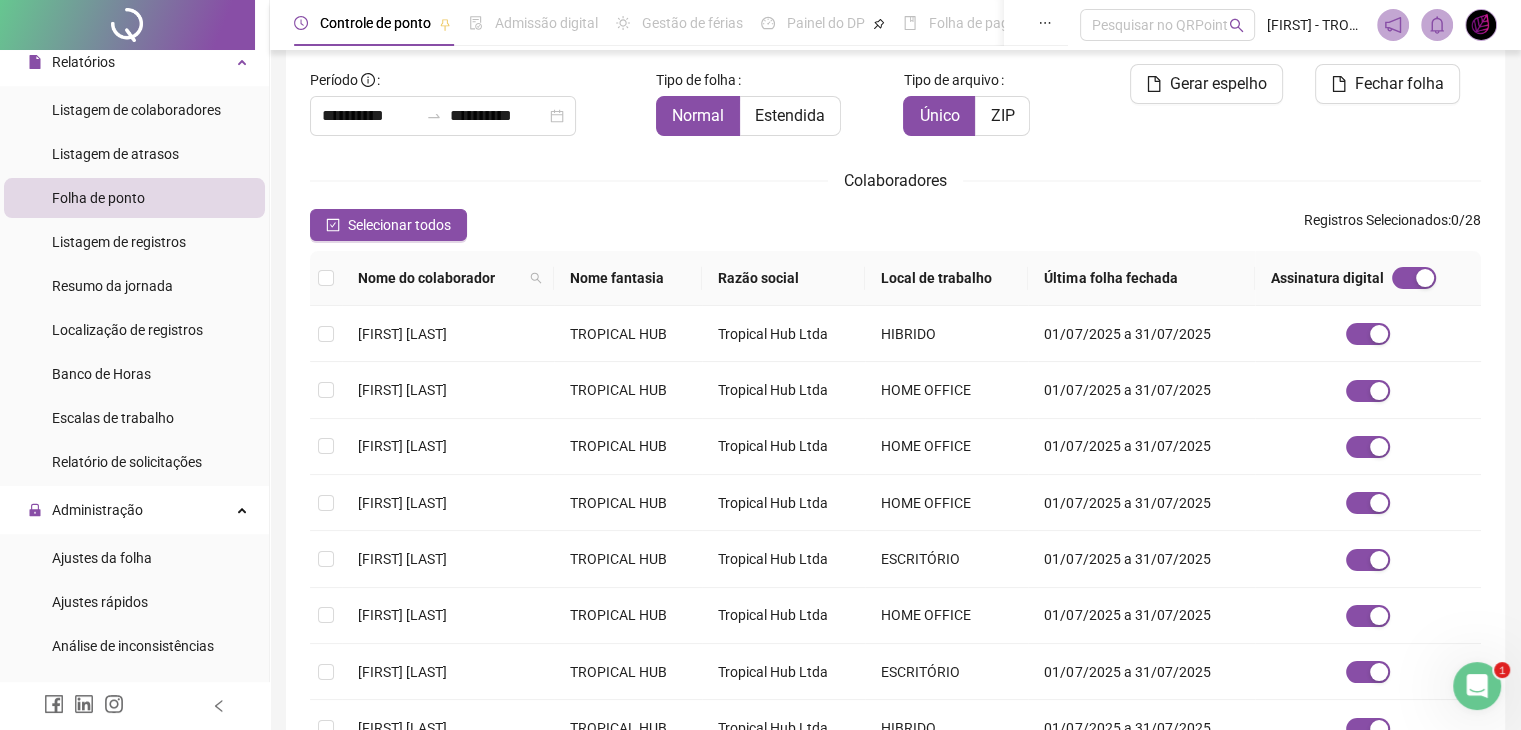scroll, scrollTop: 0, scrollLeft: 0, axis: both 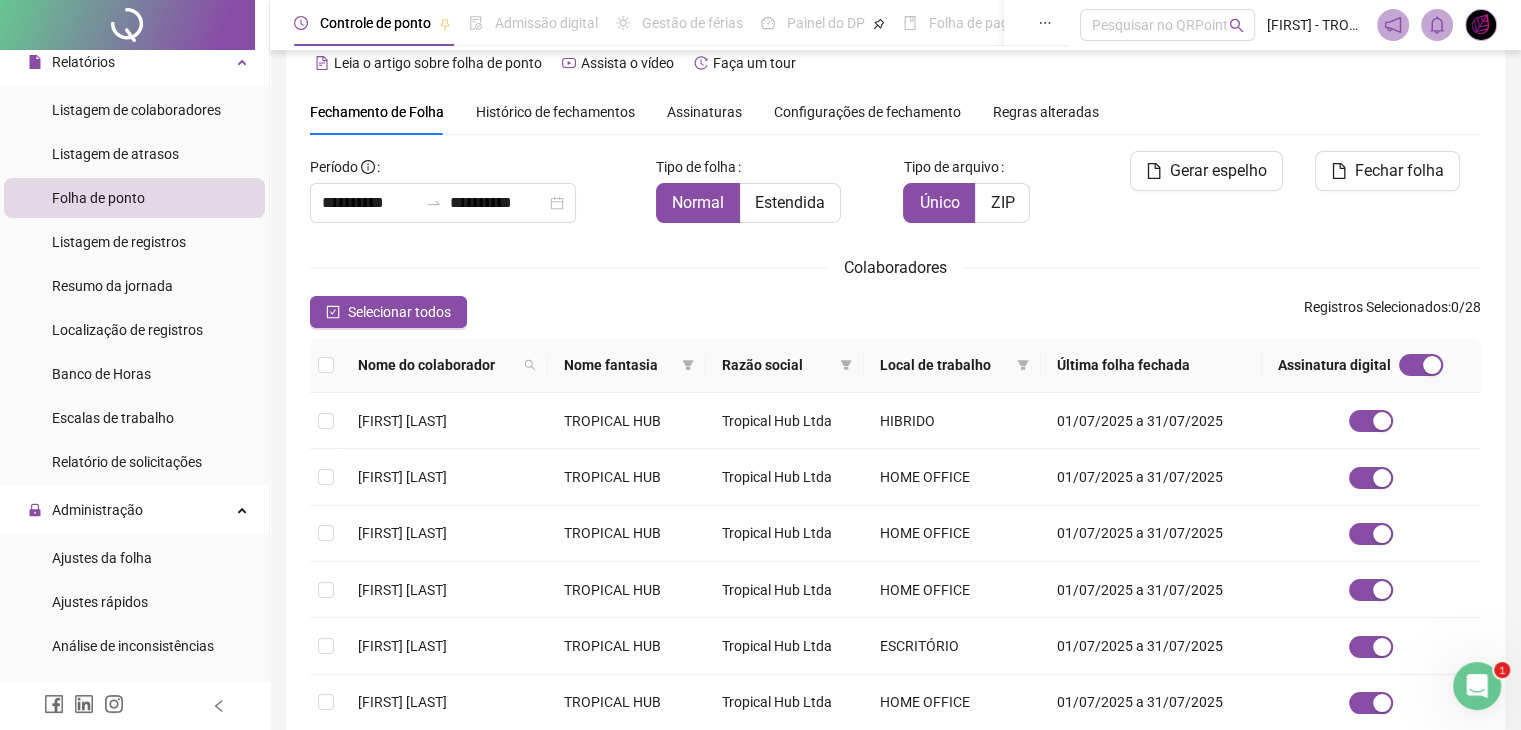 click on "**********" at bounding box center (895, 554) 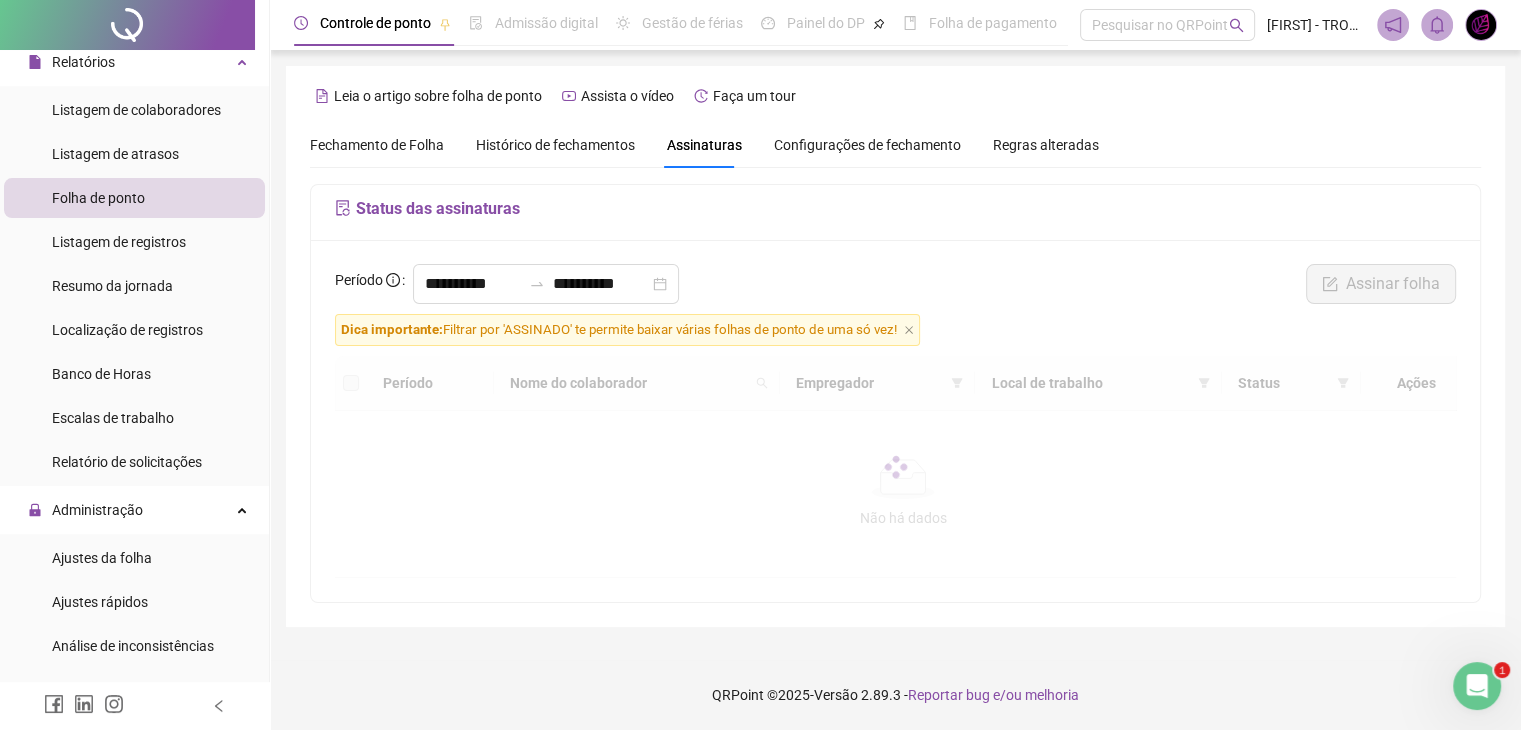 scroll, scrollTop: 0, scrollLeft: 0, axis: both 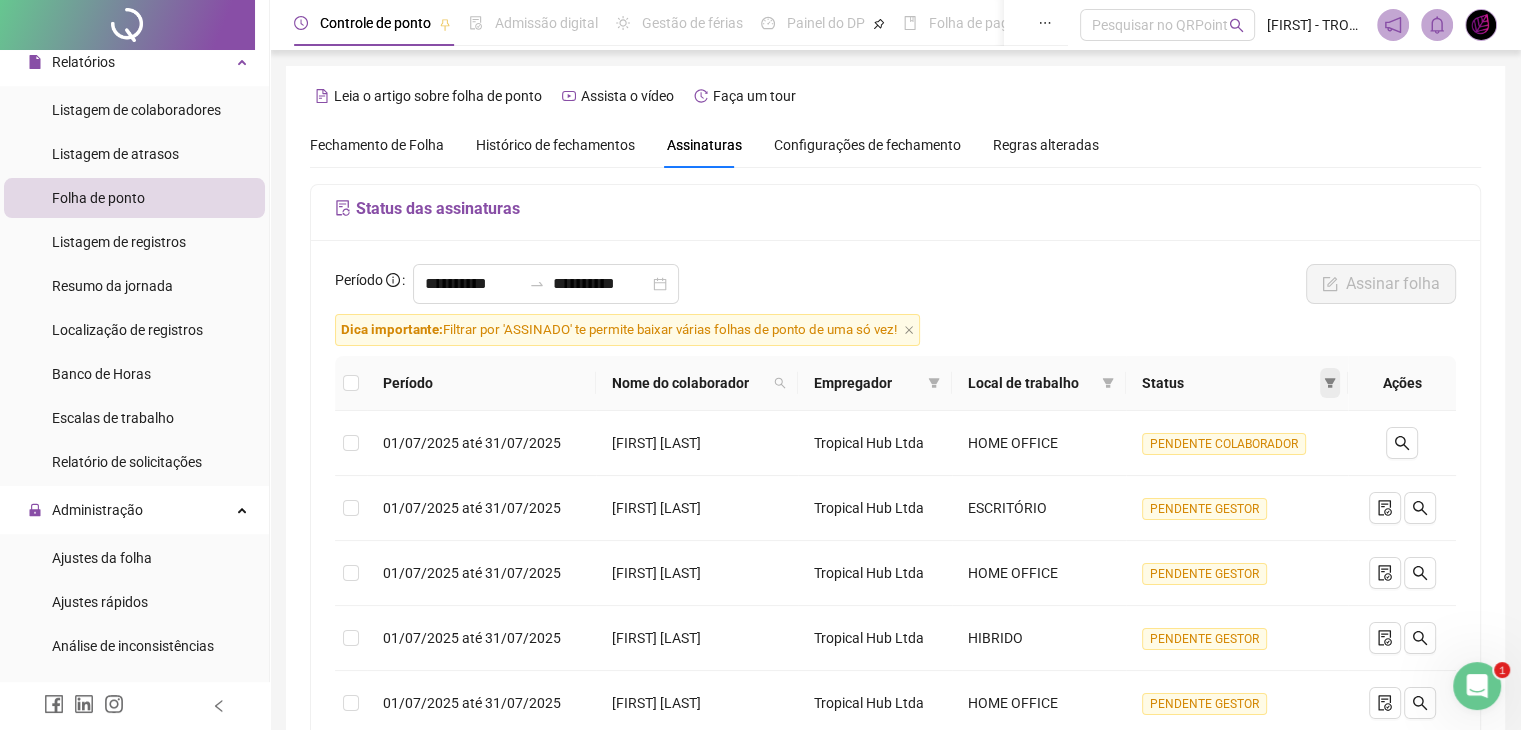 click at bounding box center (1330, 383) 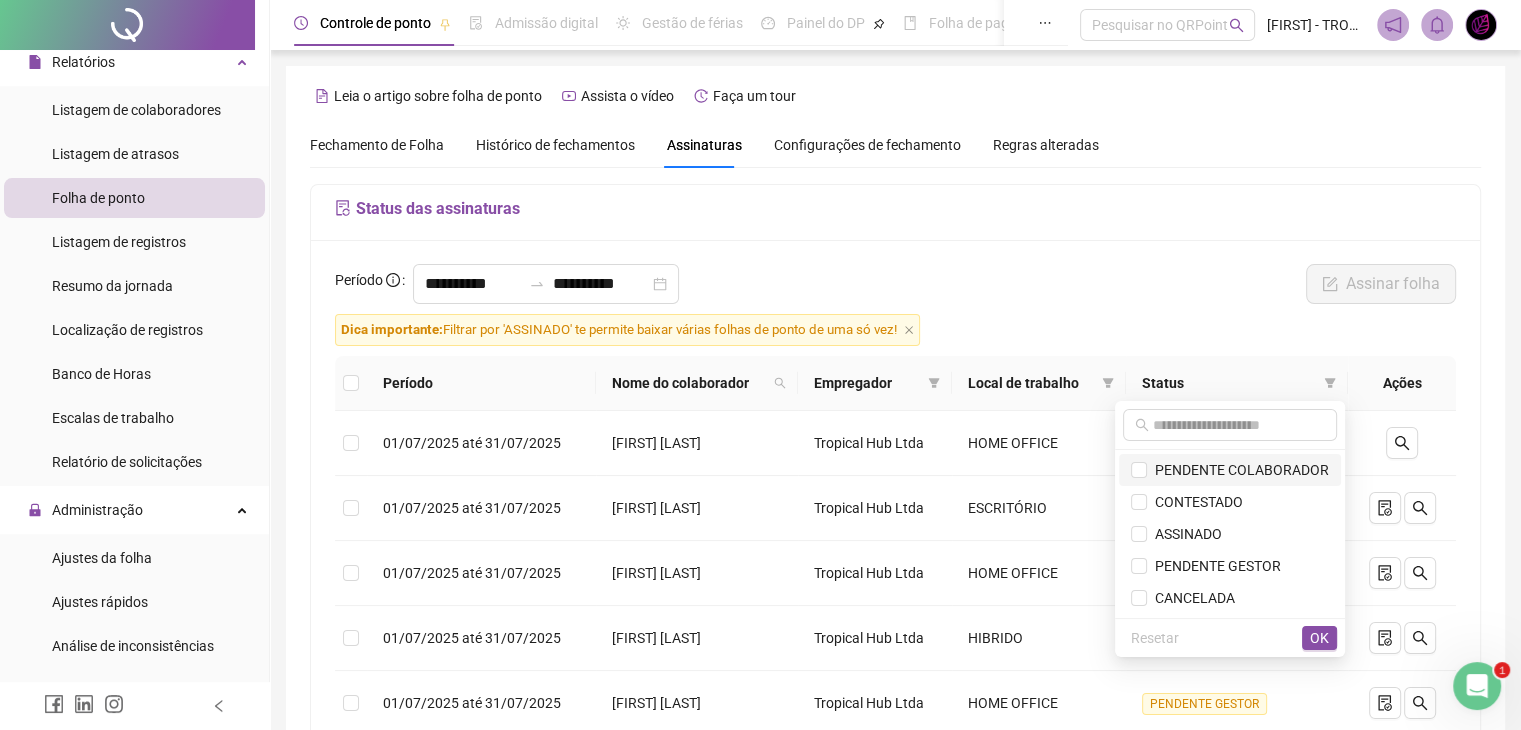 click on "PENDENTE COLABORADOR" at bounding box center [1238, 470] 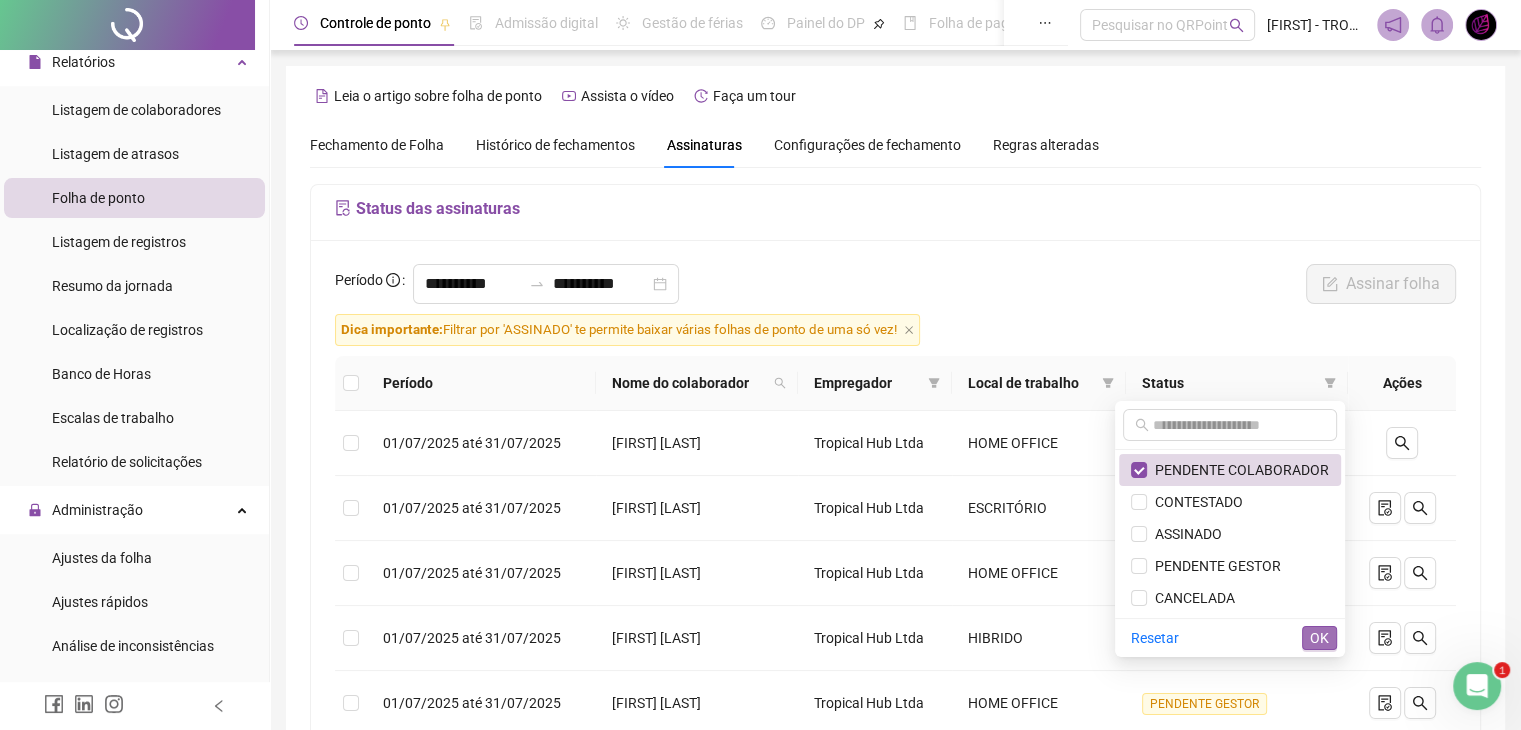 click on "OK" at bounding box center (1319, 638) 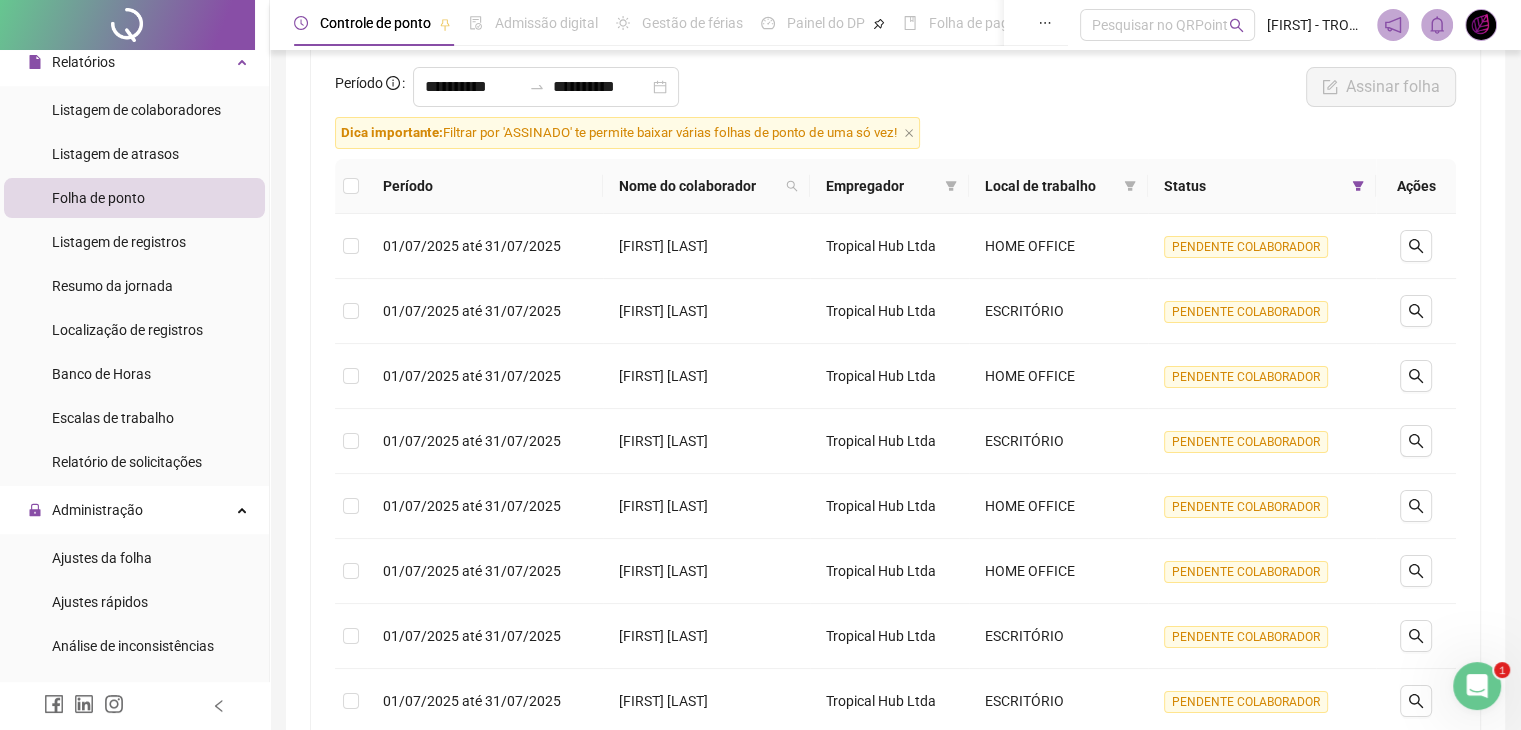 scroll, scrollTop: 0, scrollLeft: 0, axis: both 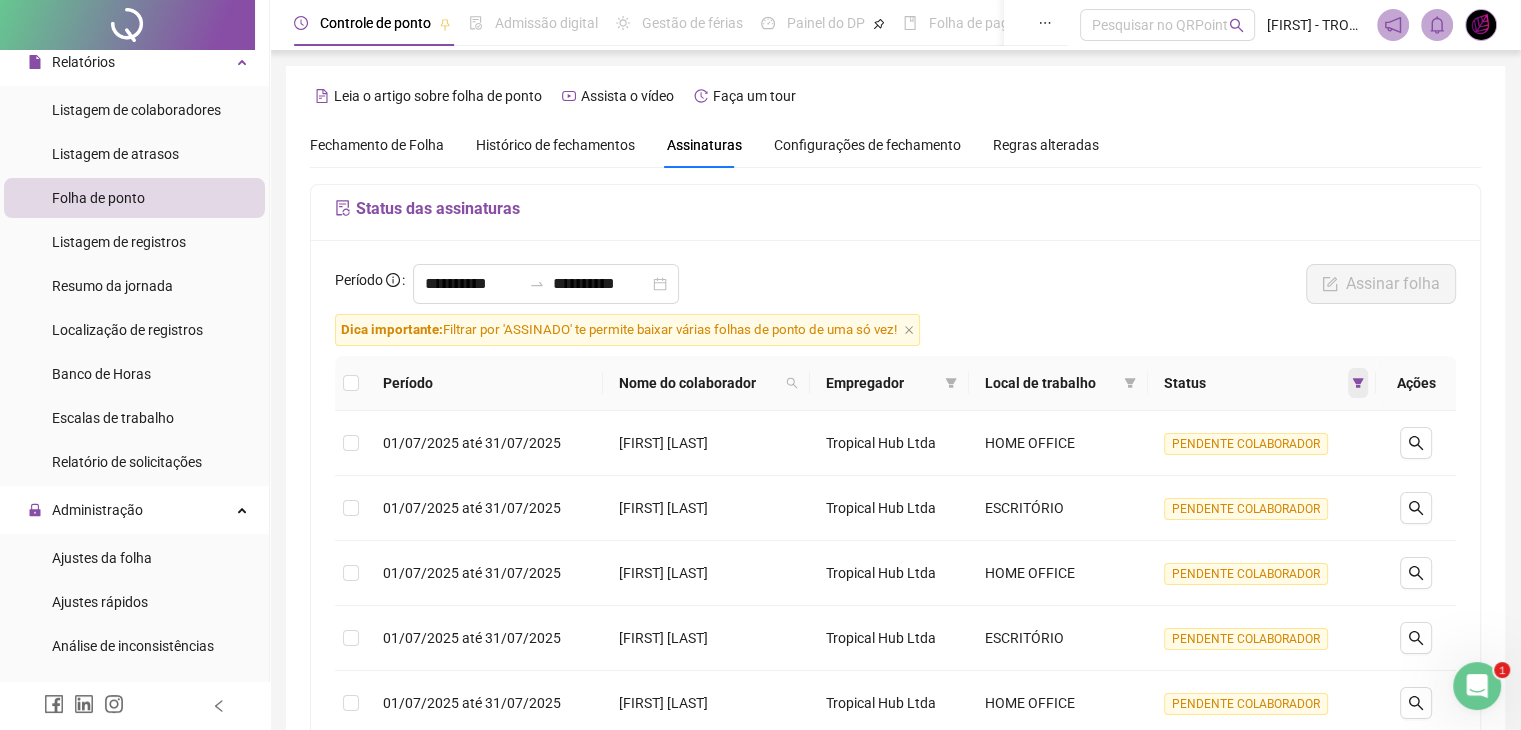 click 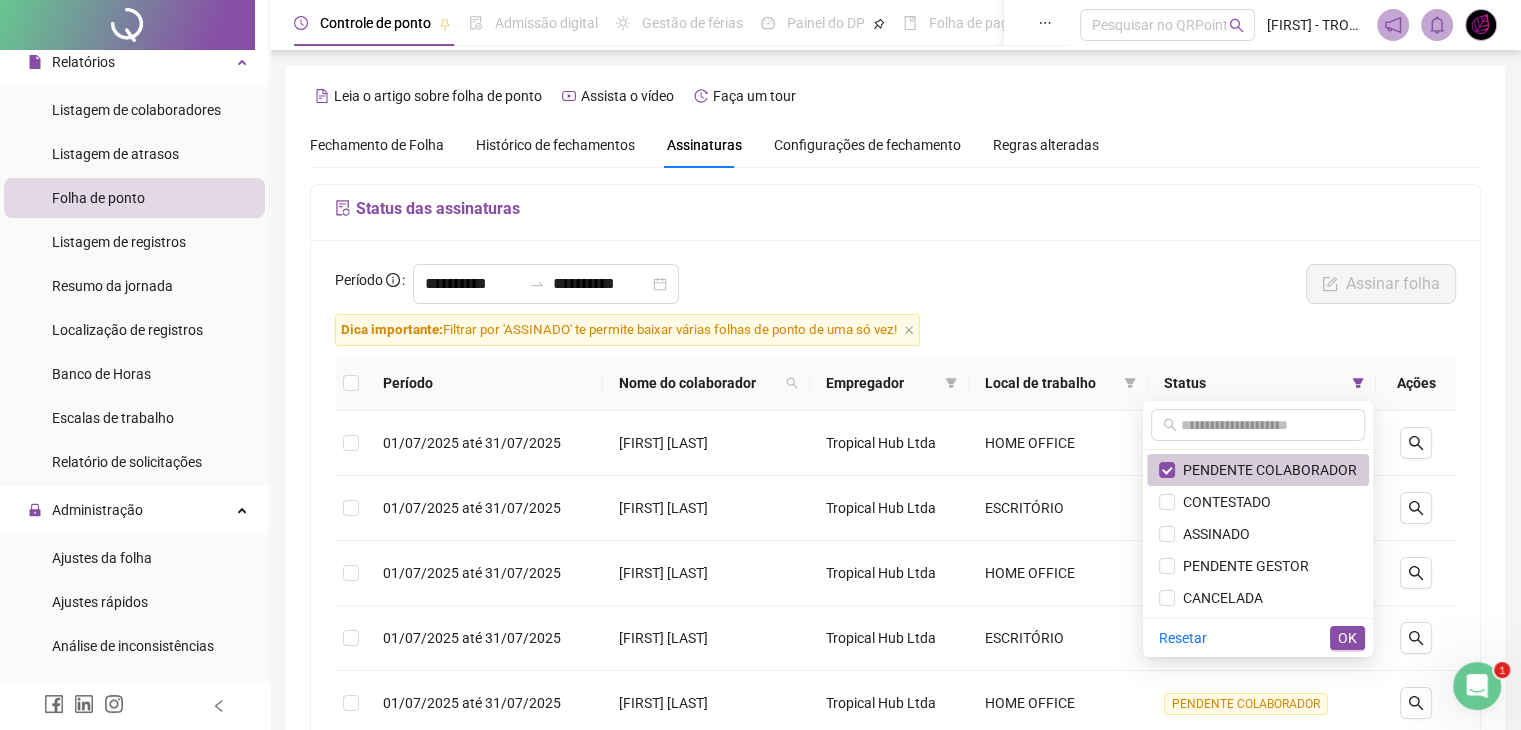 click on "PENDENTE COLABORADOR" at bounding box center (1266, 470) 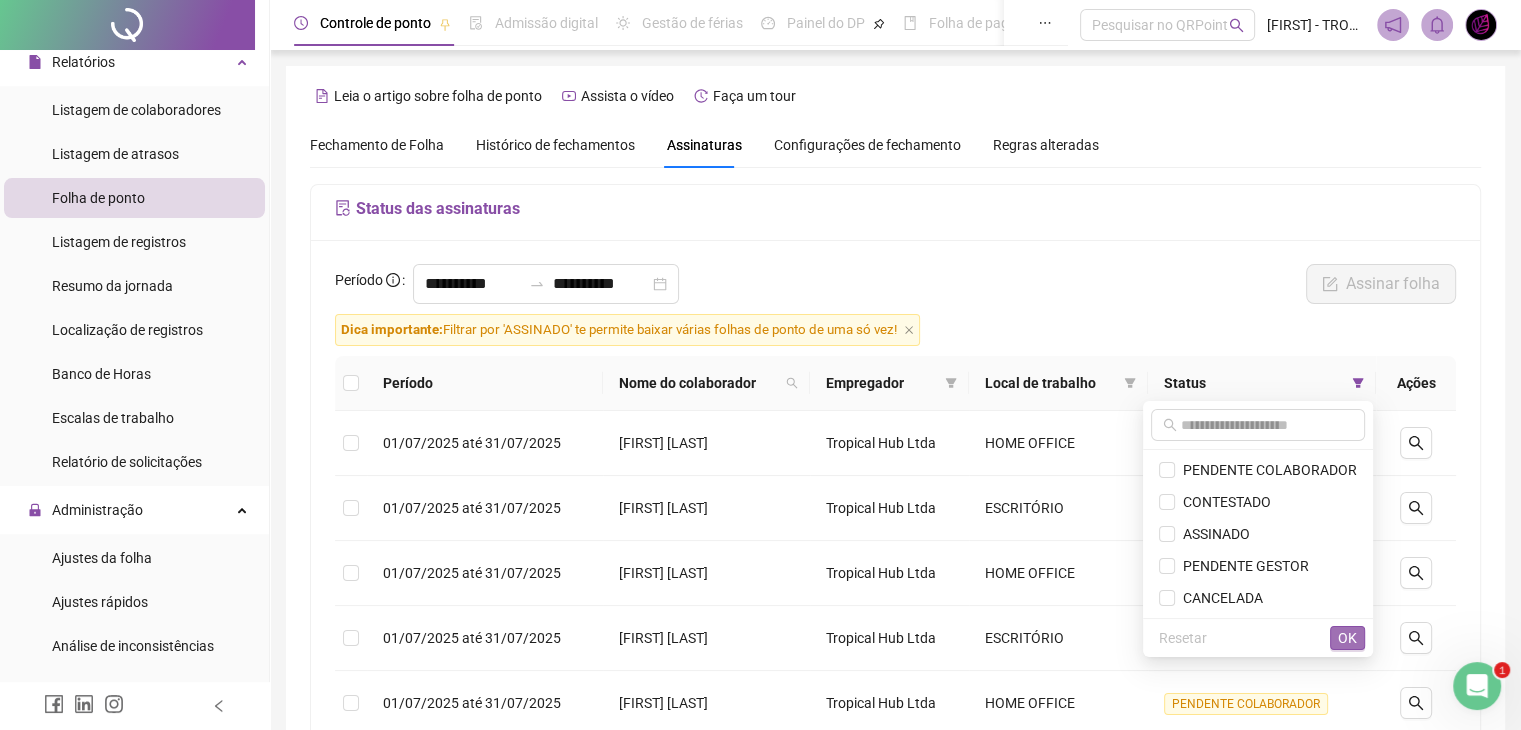 click on "OK" at bounding box center (1347, 638) 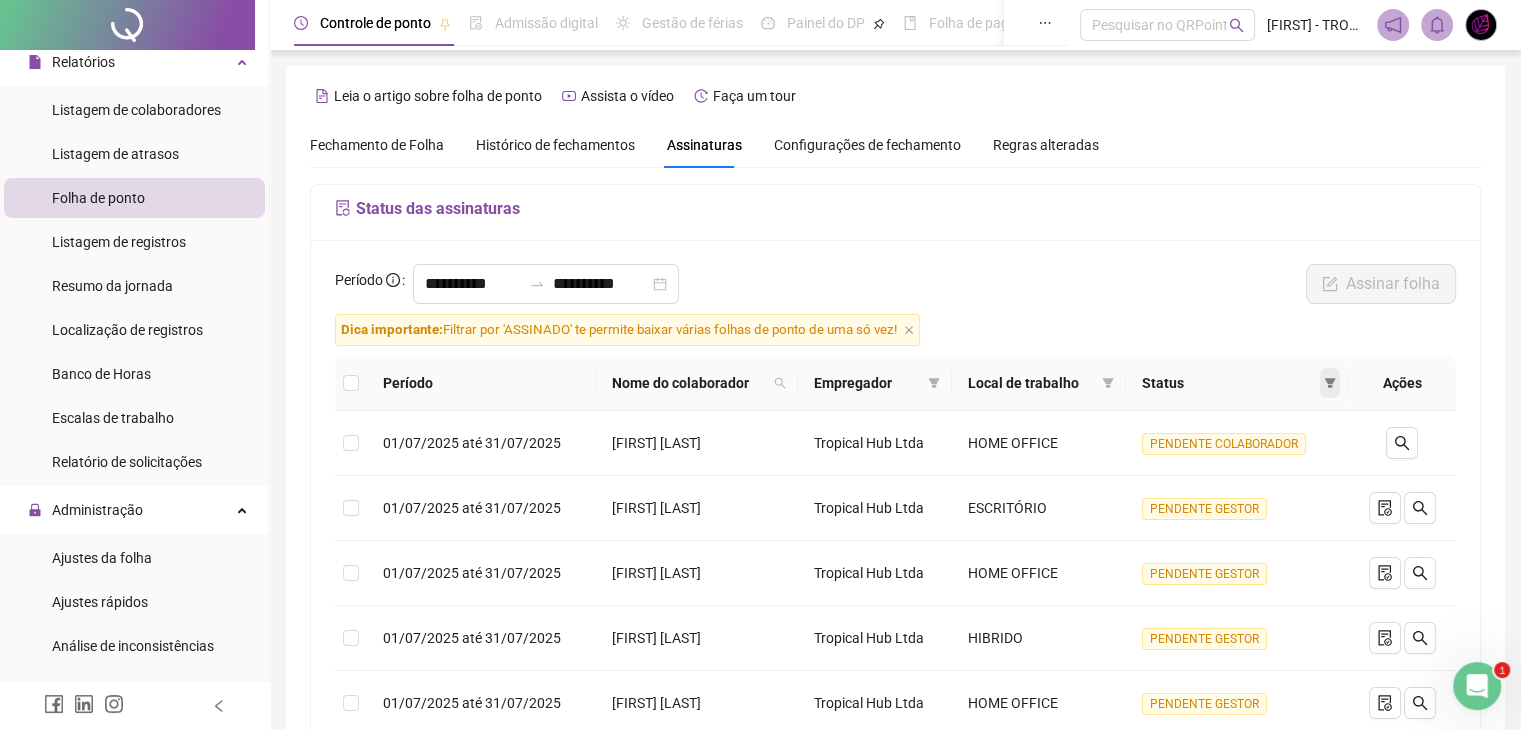 click at bounding box center [1330, 383] 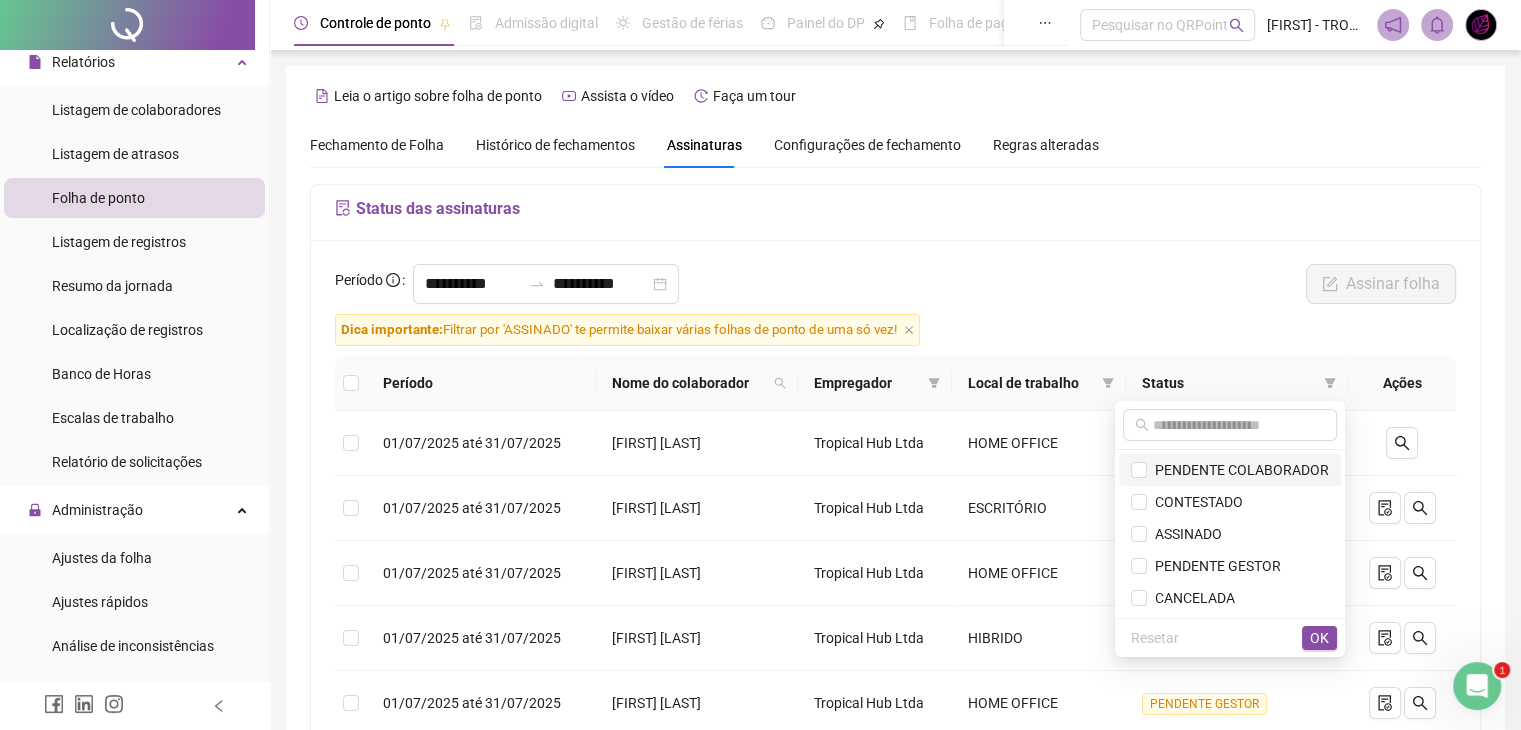 click on "PENDENTE COLABORADOR" at bounding box center (1238, 470) 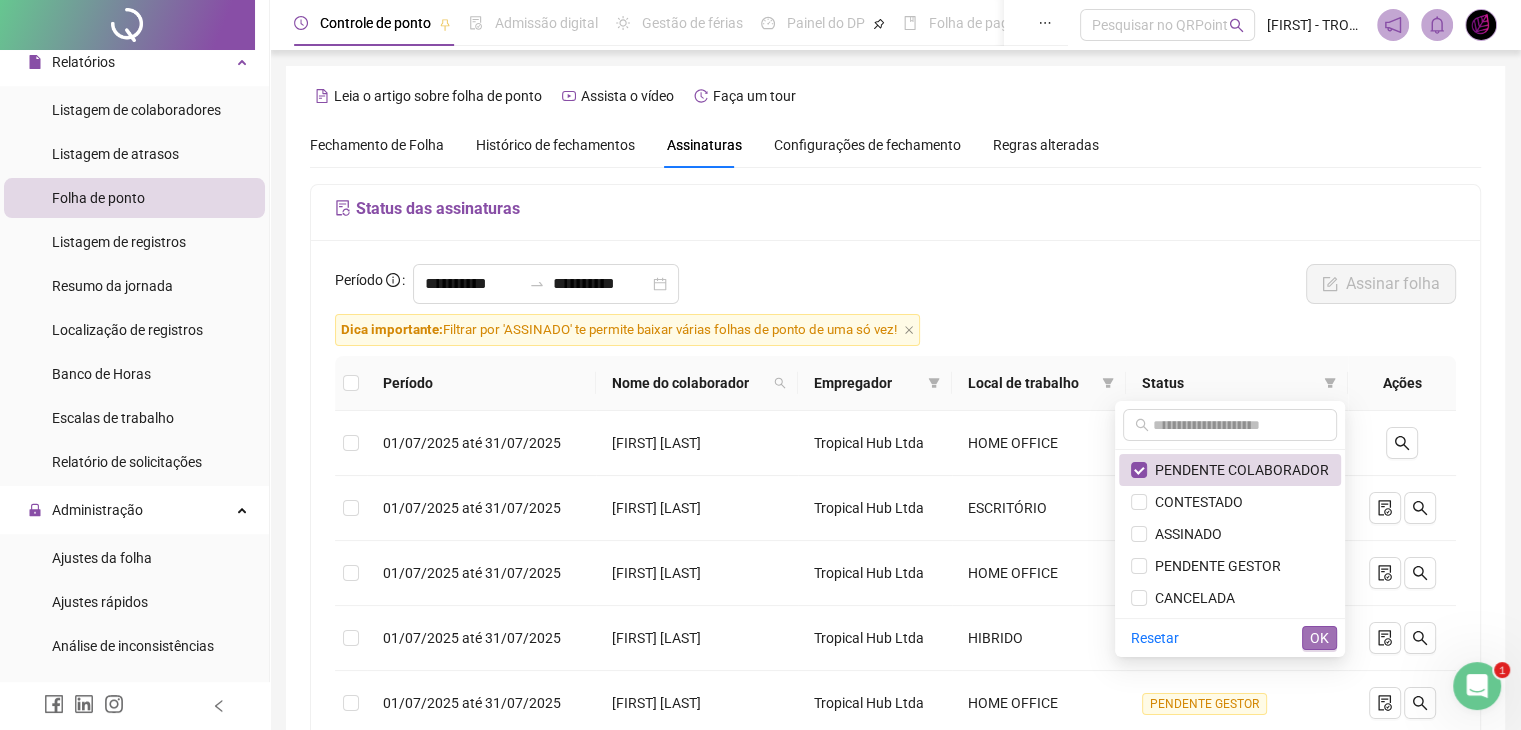 click on "OK" at bounding box center [1319, 638] 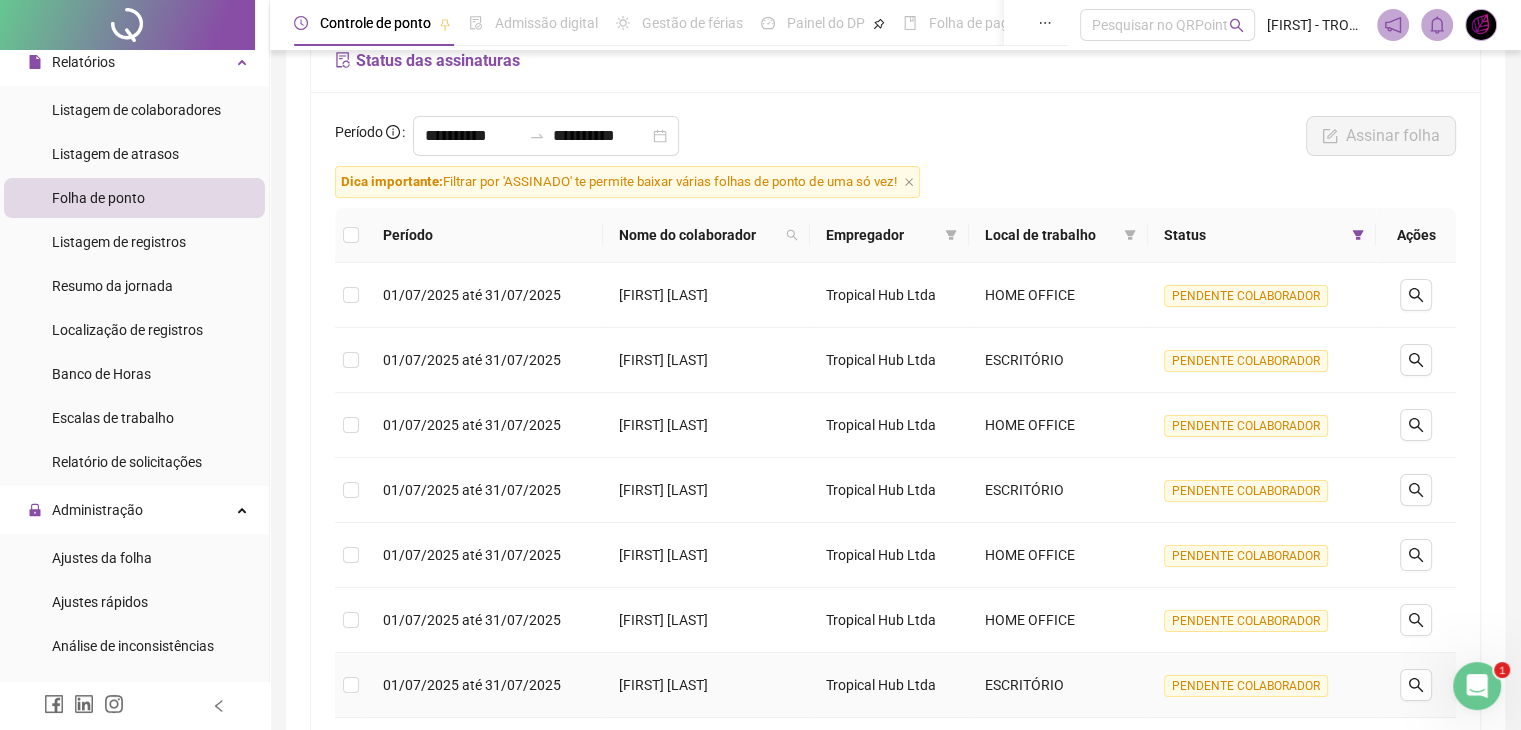 scroll, scrollTop: 0, scrollLeft: 0, axis: both 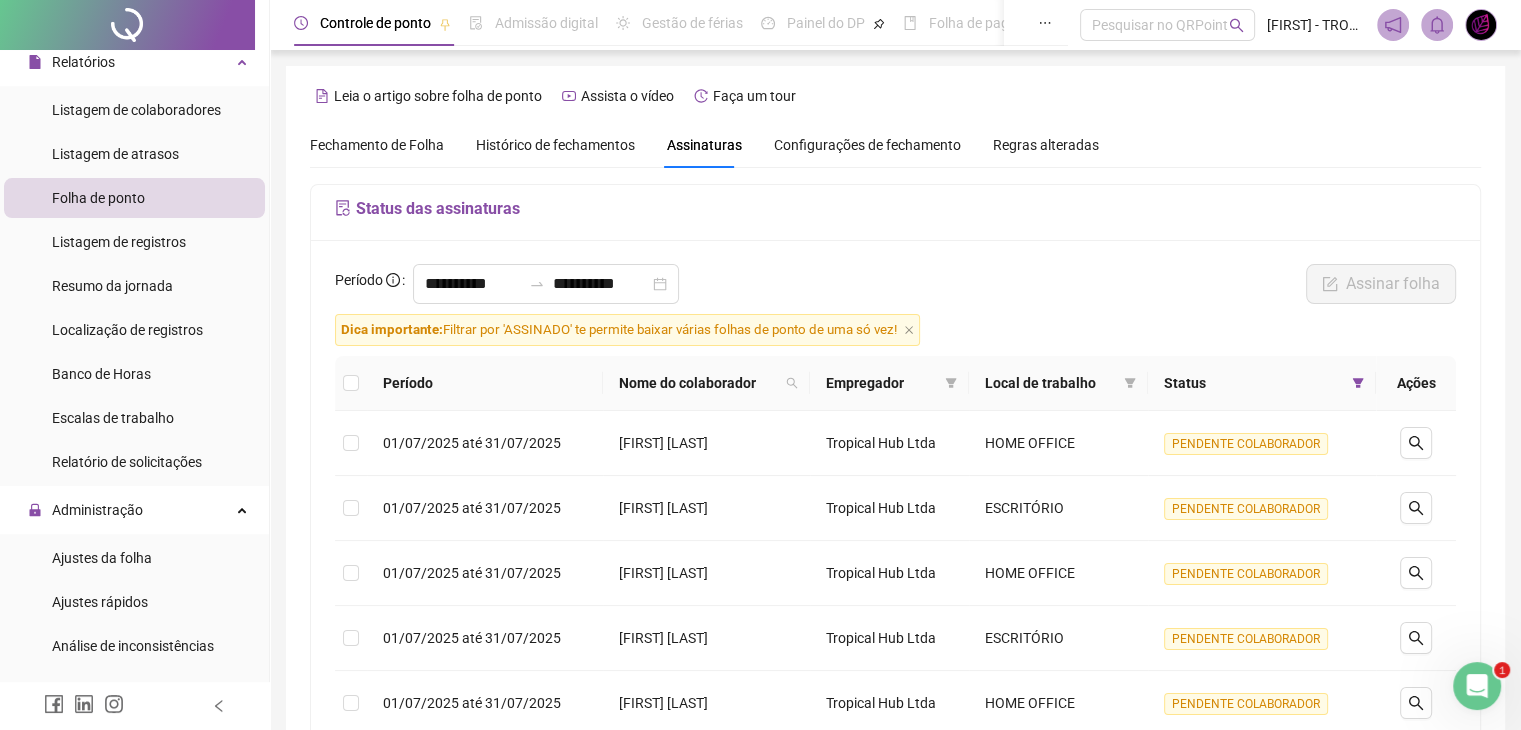 click on "Histórico de fechamentos" at bounding box center (555, 145) 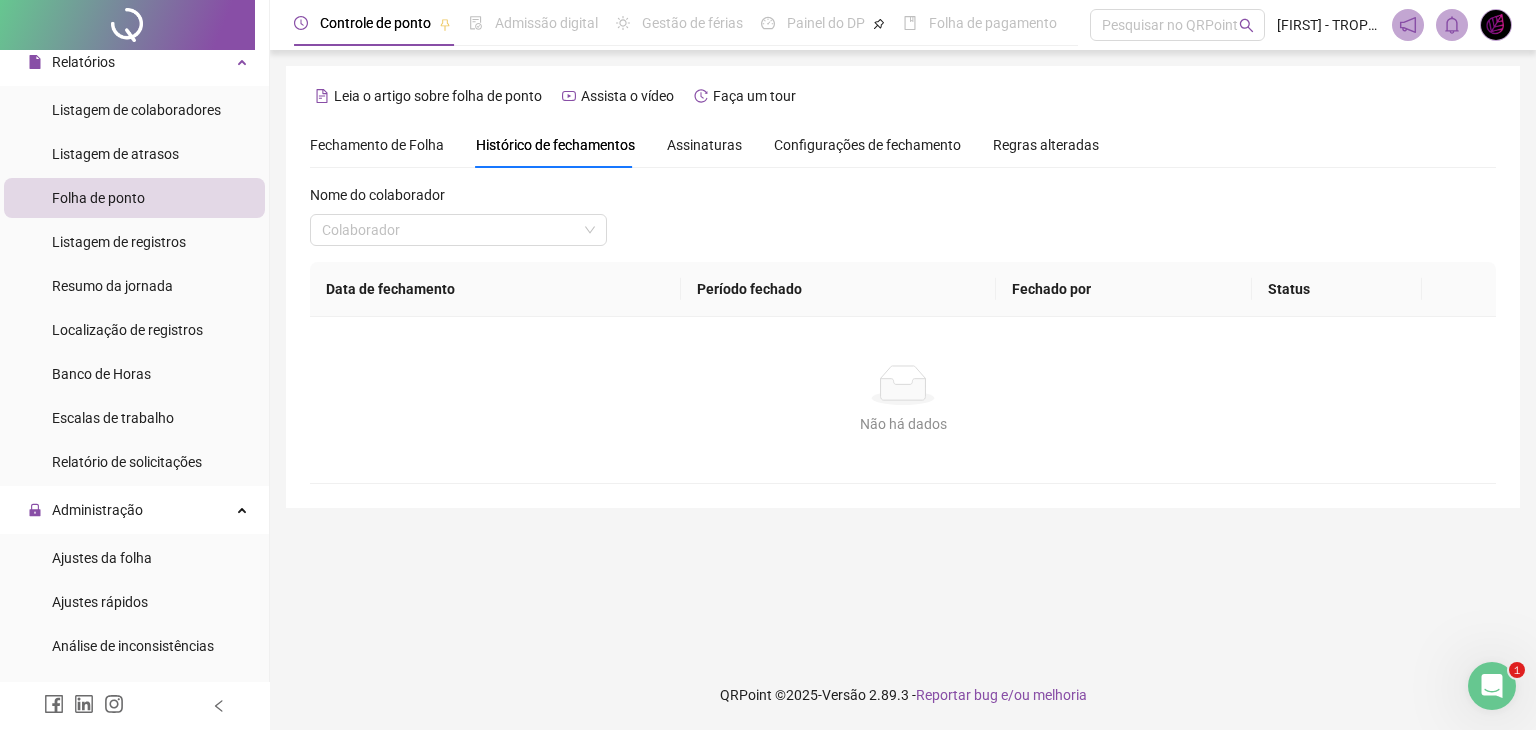drag, startPoint x: 674, startPoint y: 147, endPoint x: 686, endPoint y: 157, distance: 15.6205 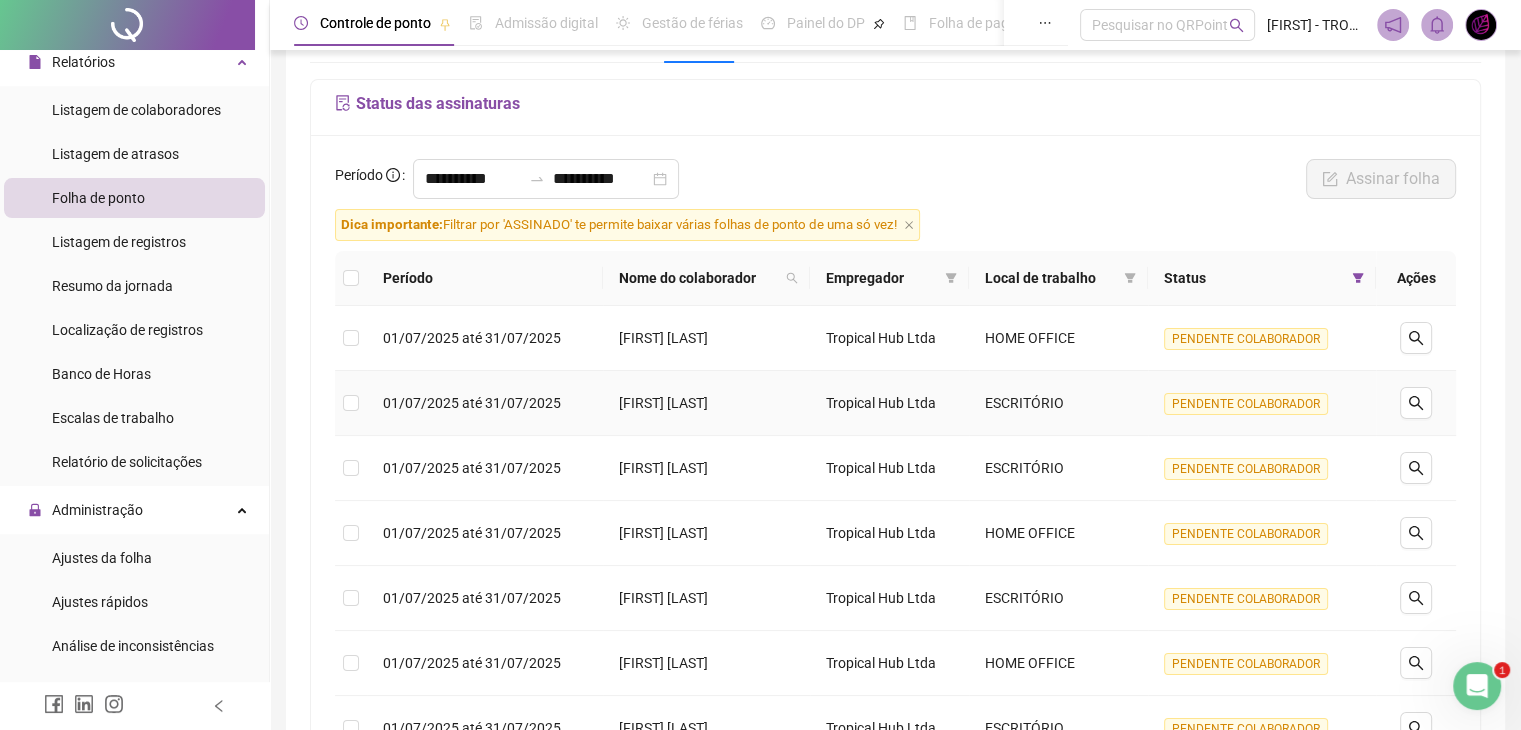 scroll, scrollTop: 200, scrollLeft: 0, axis: vertical 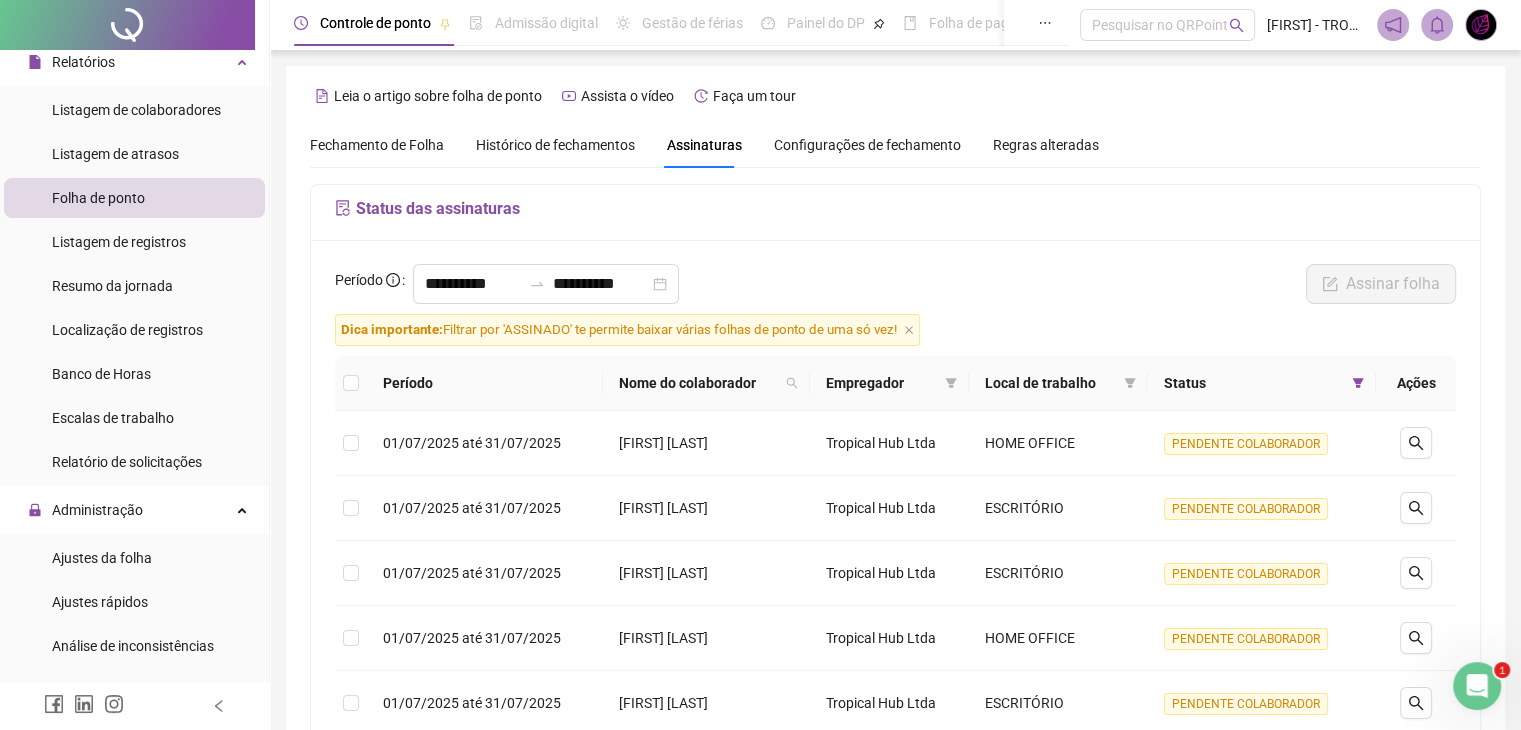 click on "Histórico de fechamentos" at bounding box center (555, 145) 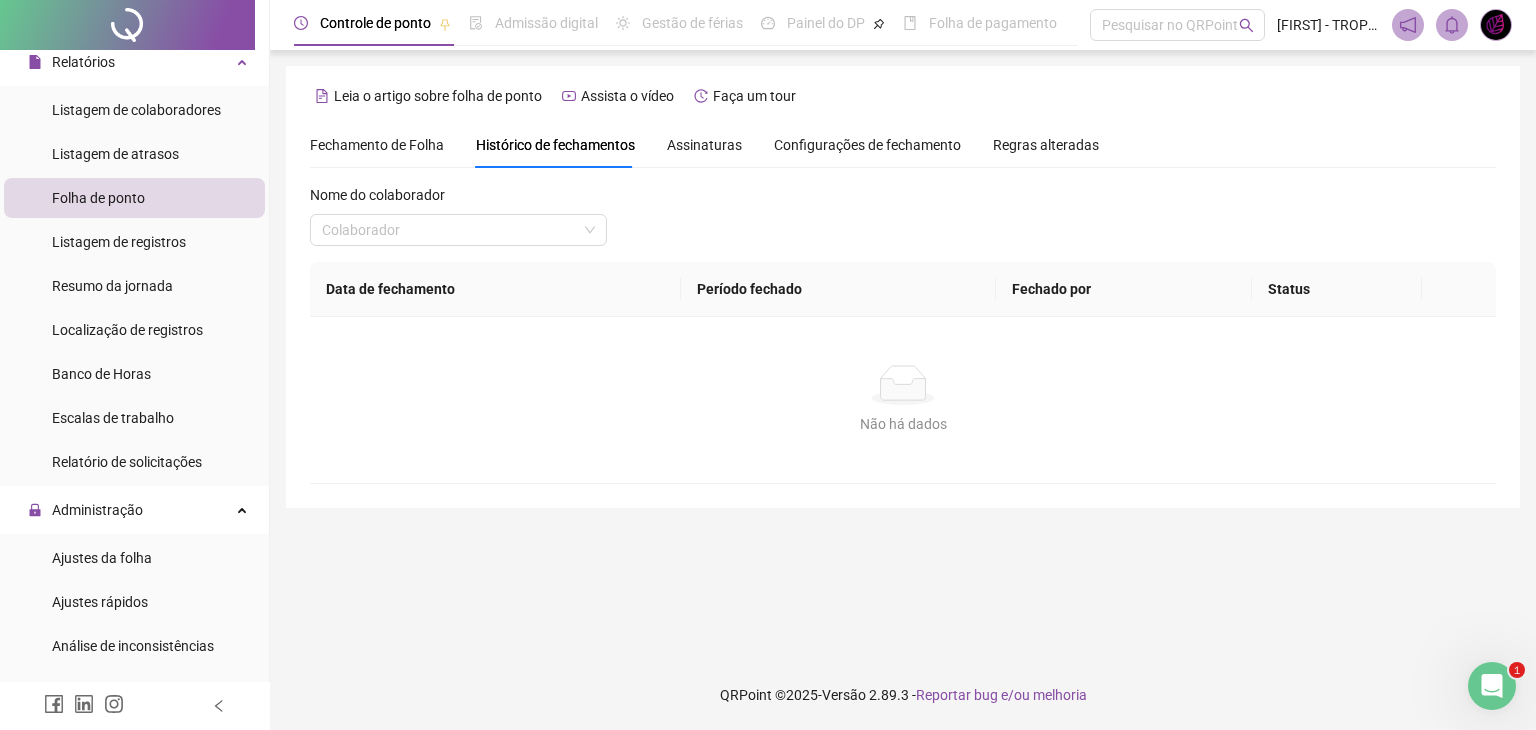 click on "Assinaturas" at bounding box center (704, 145) 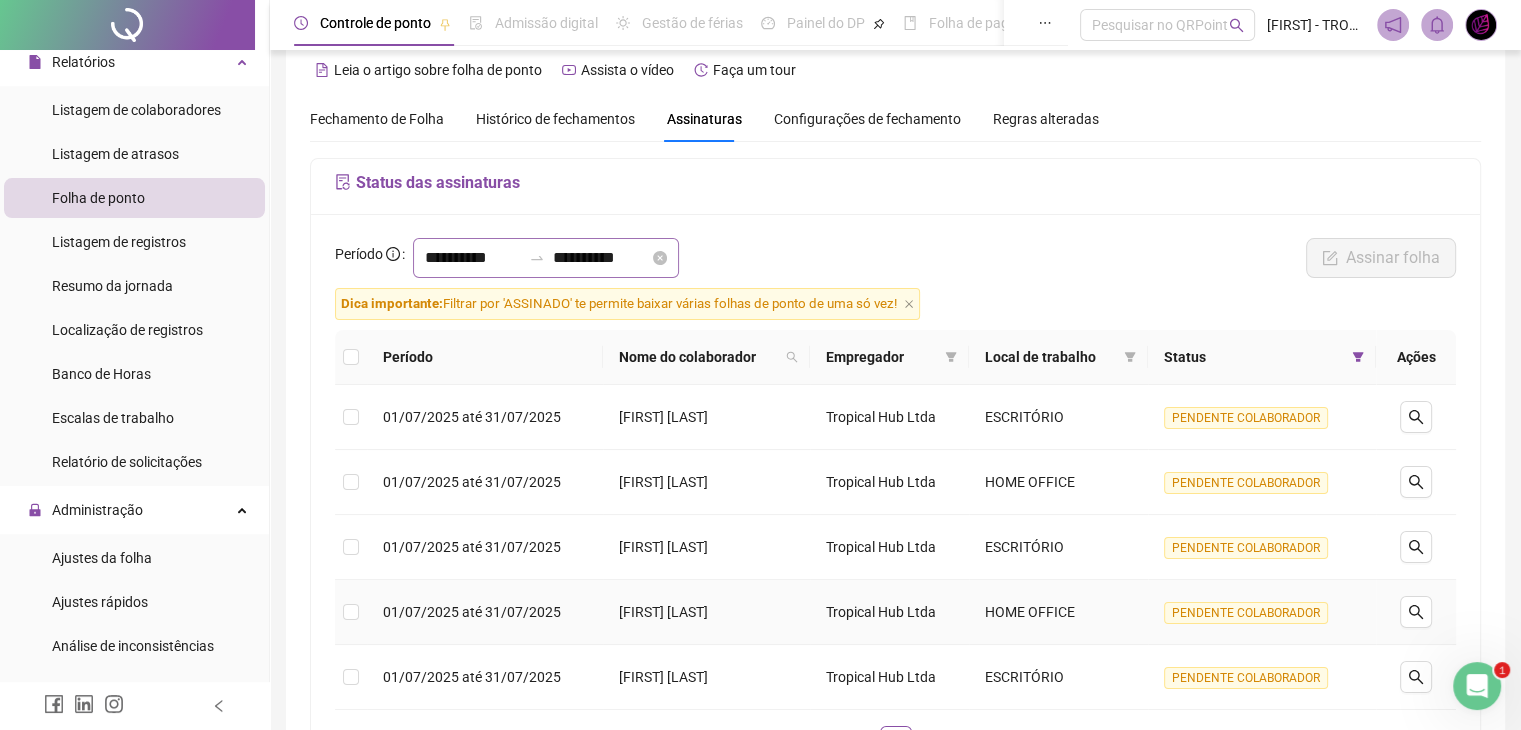 scroll, scrollTop: 0, scrollLeft: 0, axis: both 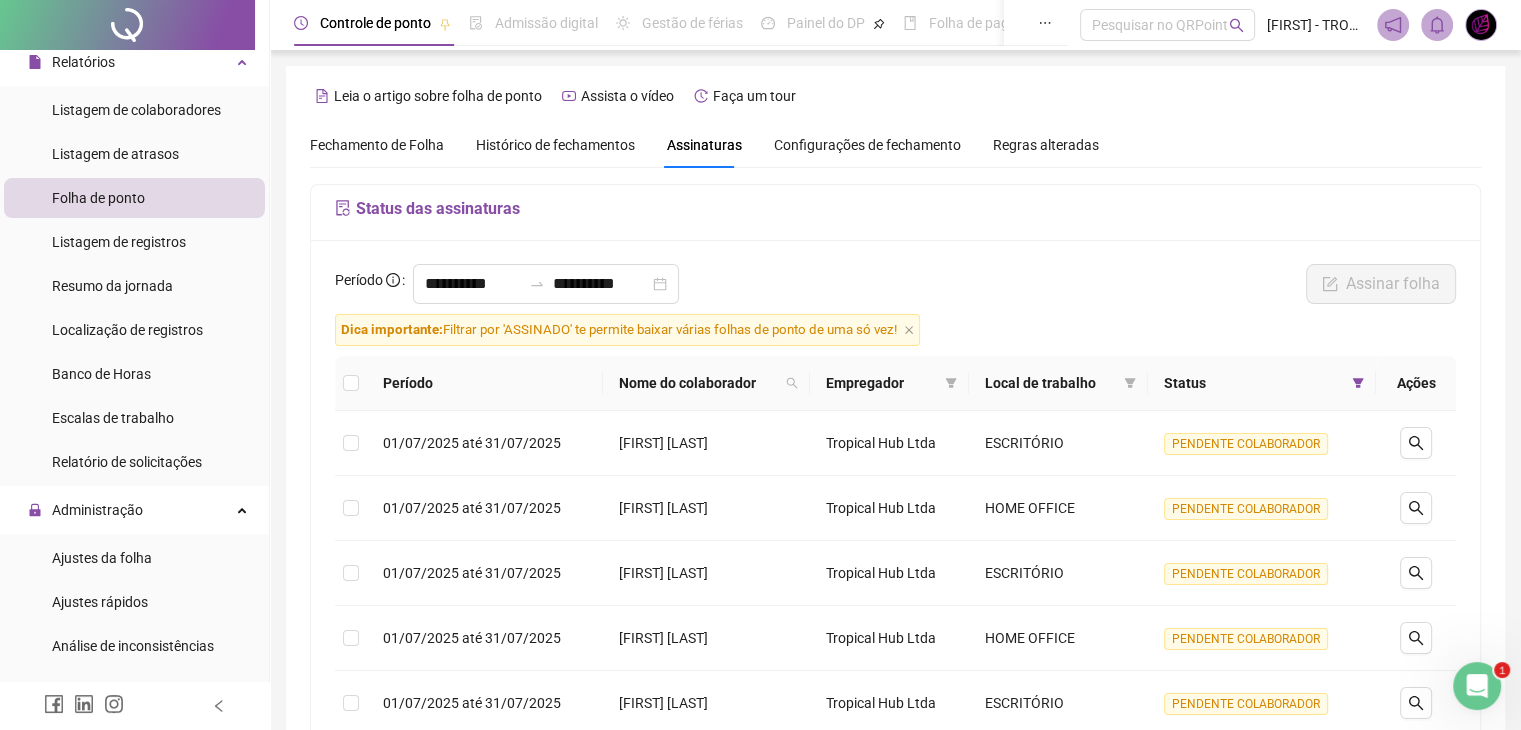 click on "Histórico de fechamentos" at bounding box center [555, 145] 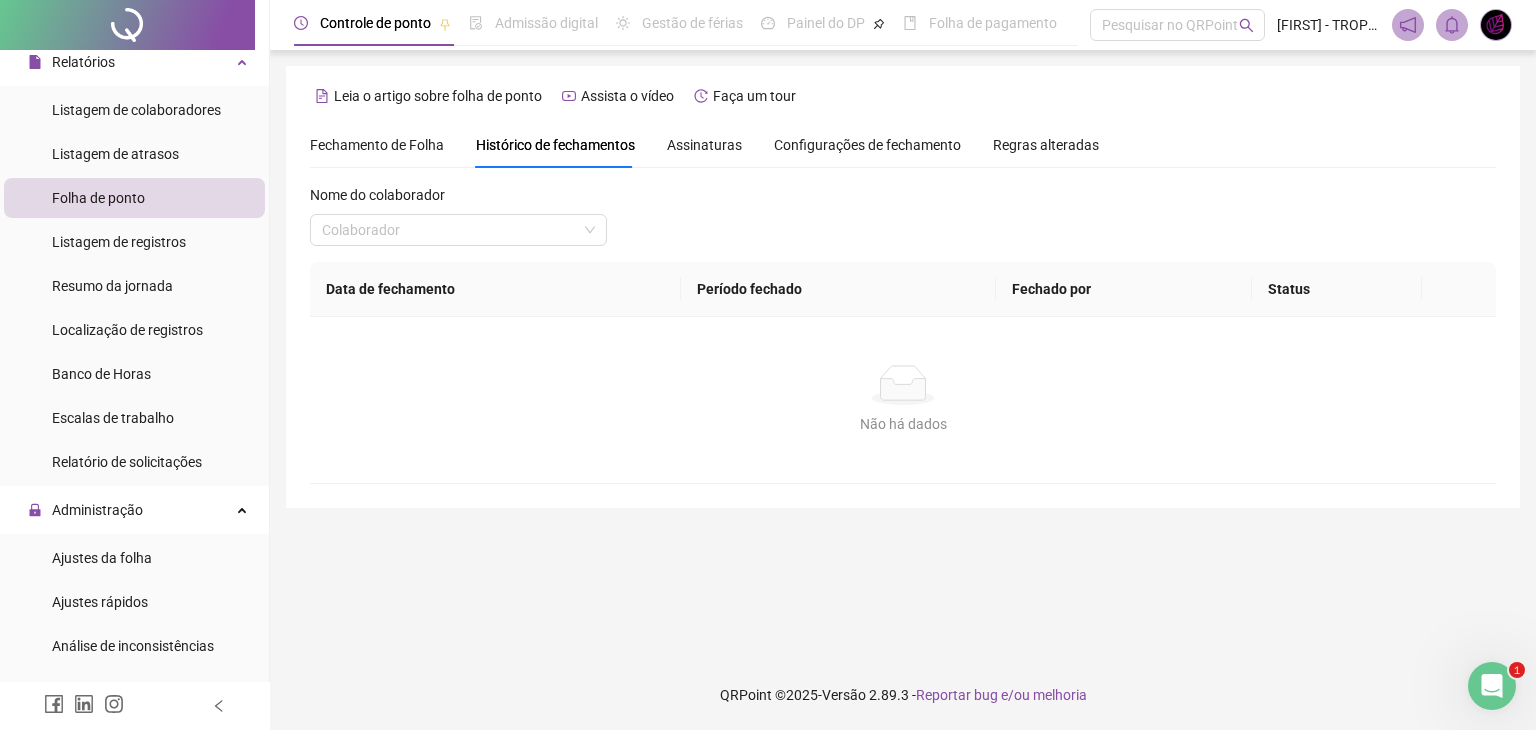 drag, startPoint x: 705, startPoint y: 149, endPoint x: 697, endPoint y: 156, distance: 10.630146 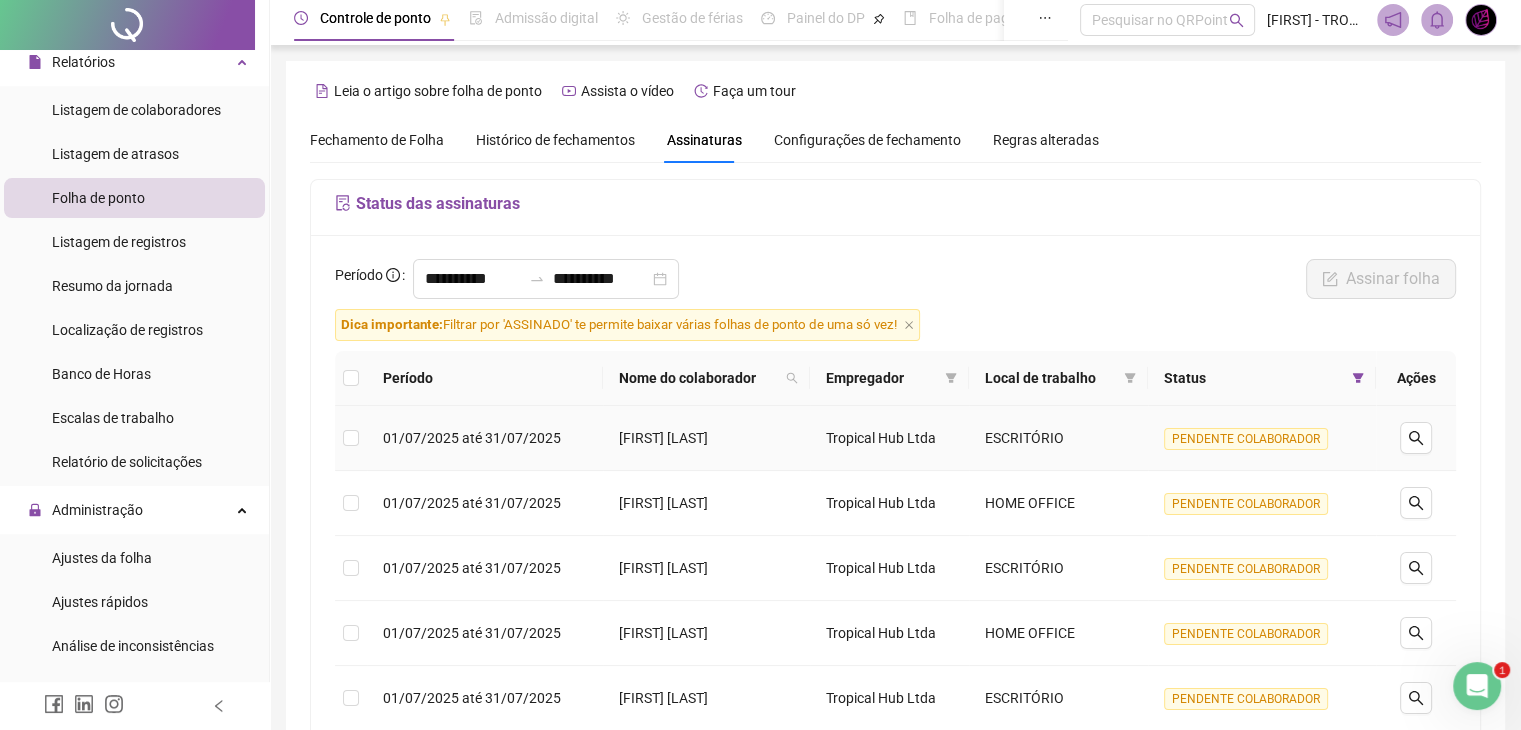 scroll, scrollTop: 203, scrollLeft: 0, axis: vertical 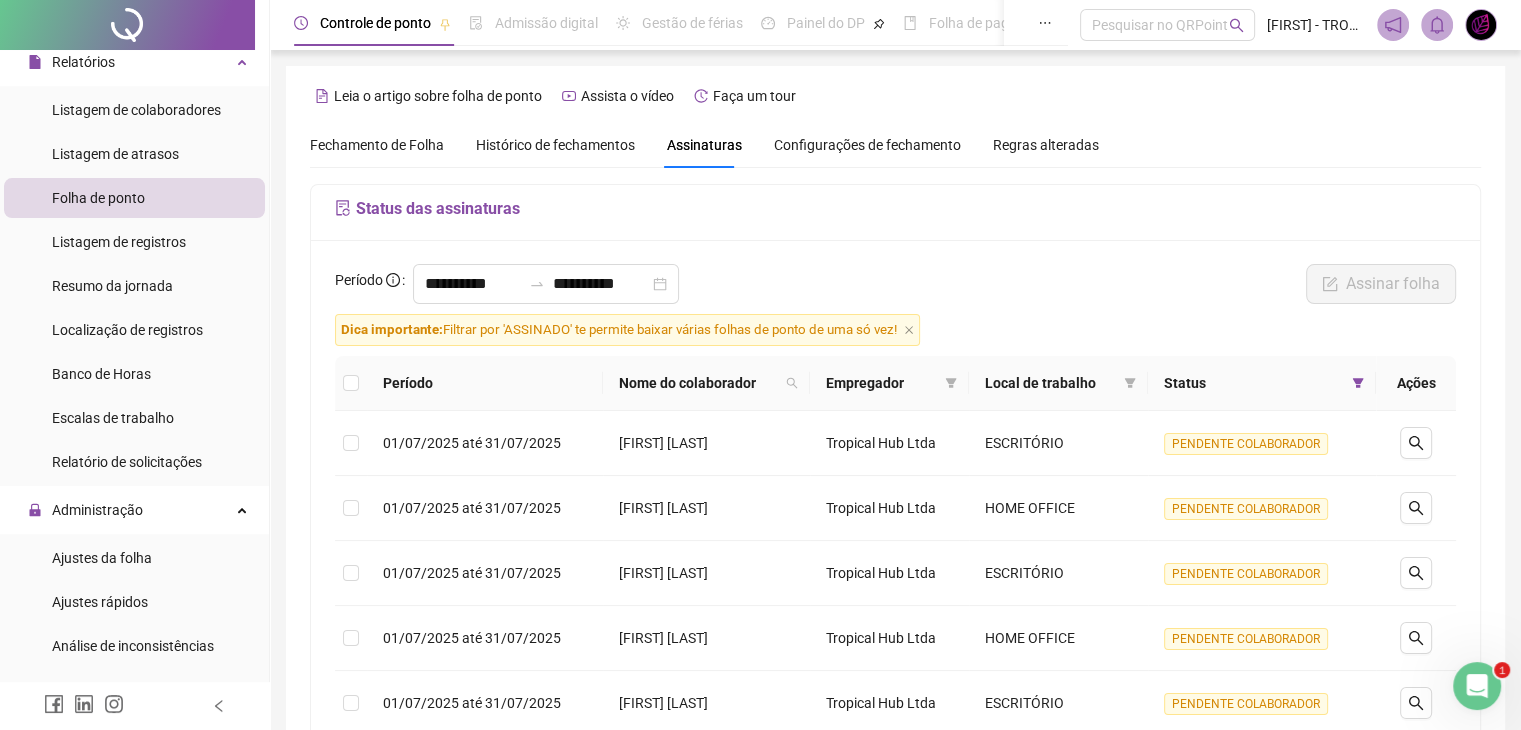 click on "Histórico de fechamentos" at bounding box center (555, 145) 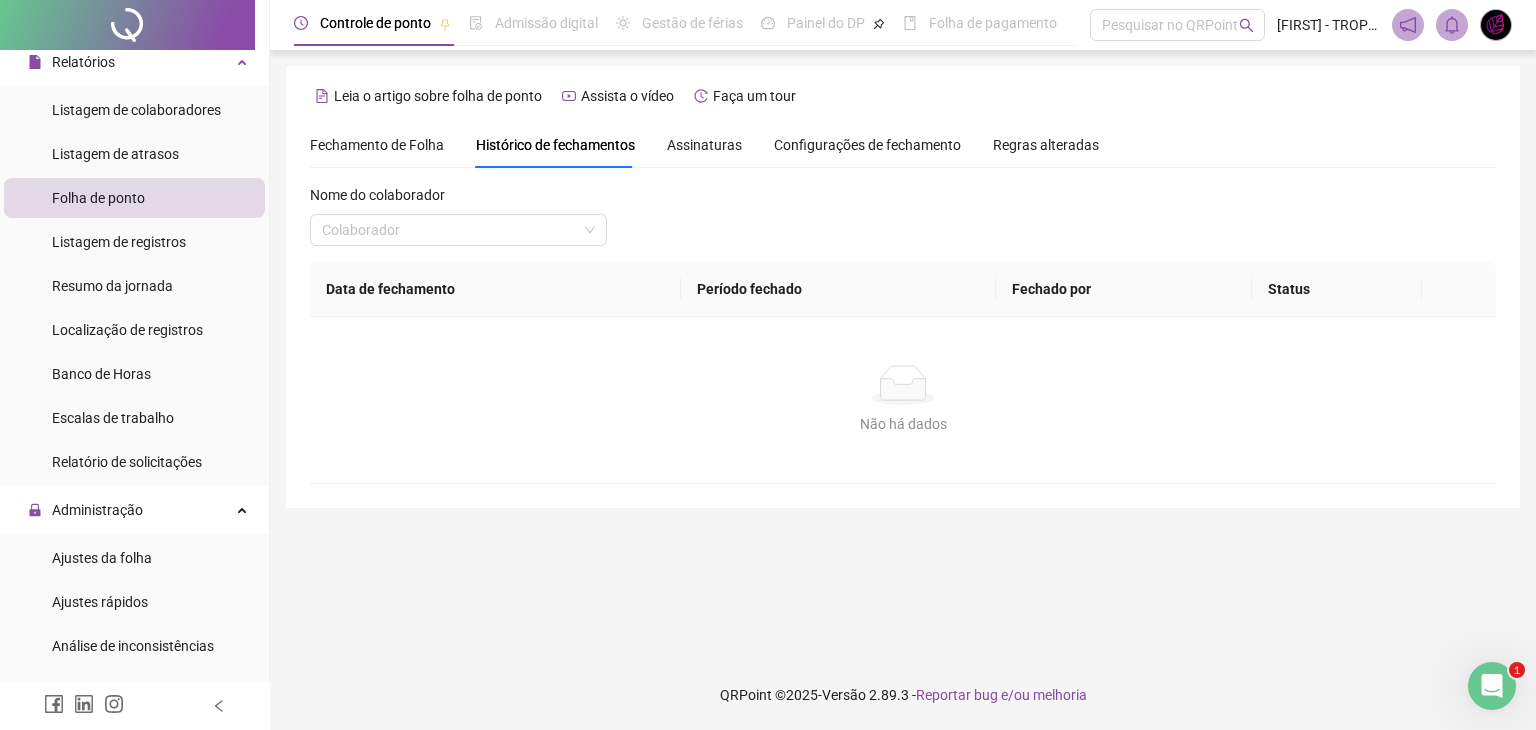 click on "Assinaturas" at bounding box center (704, 145) 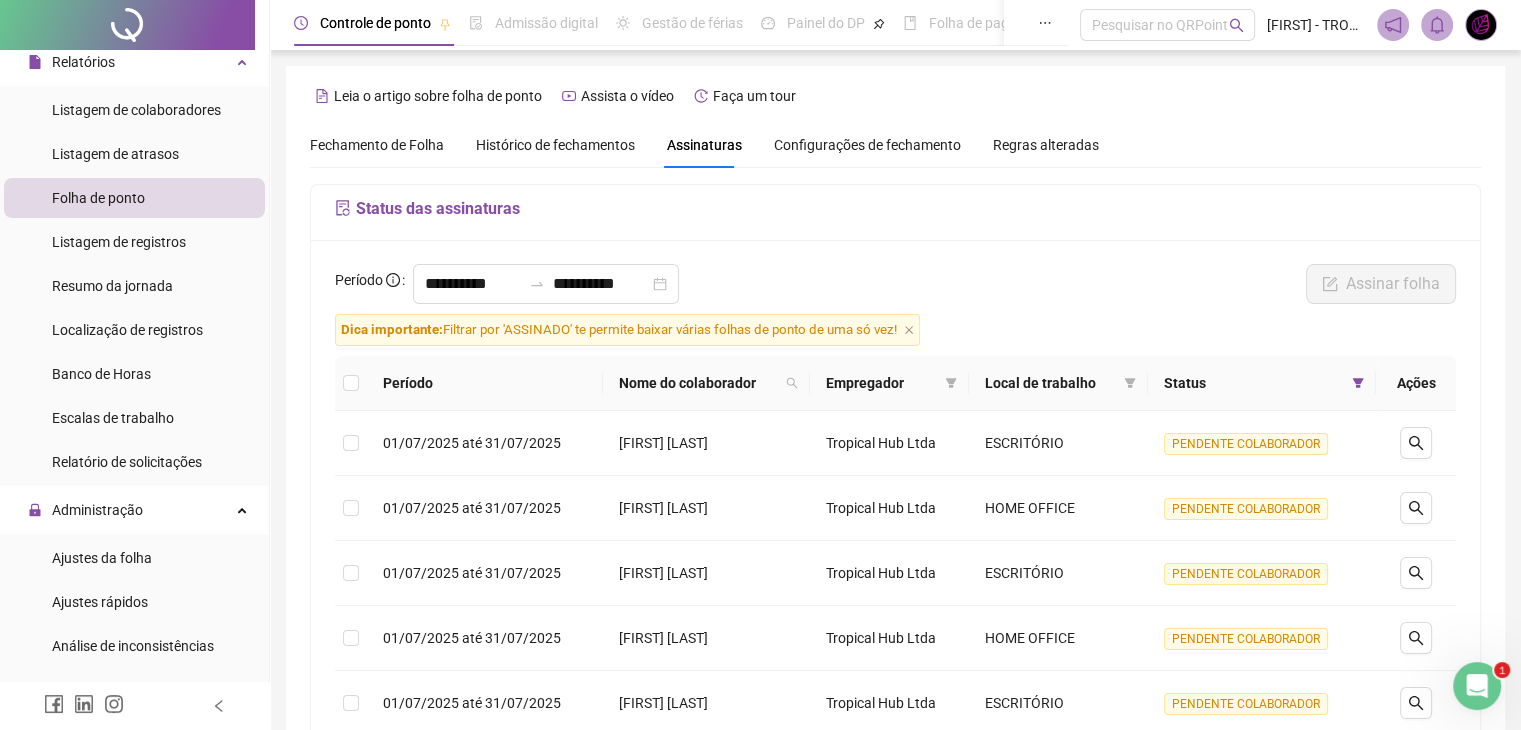 click on "Histórico de fechamentos" at bounding box center (555, 145) 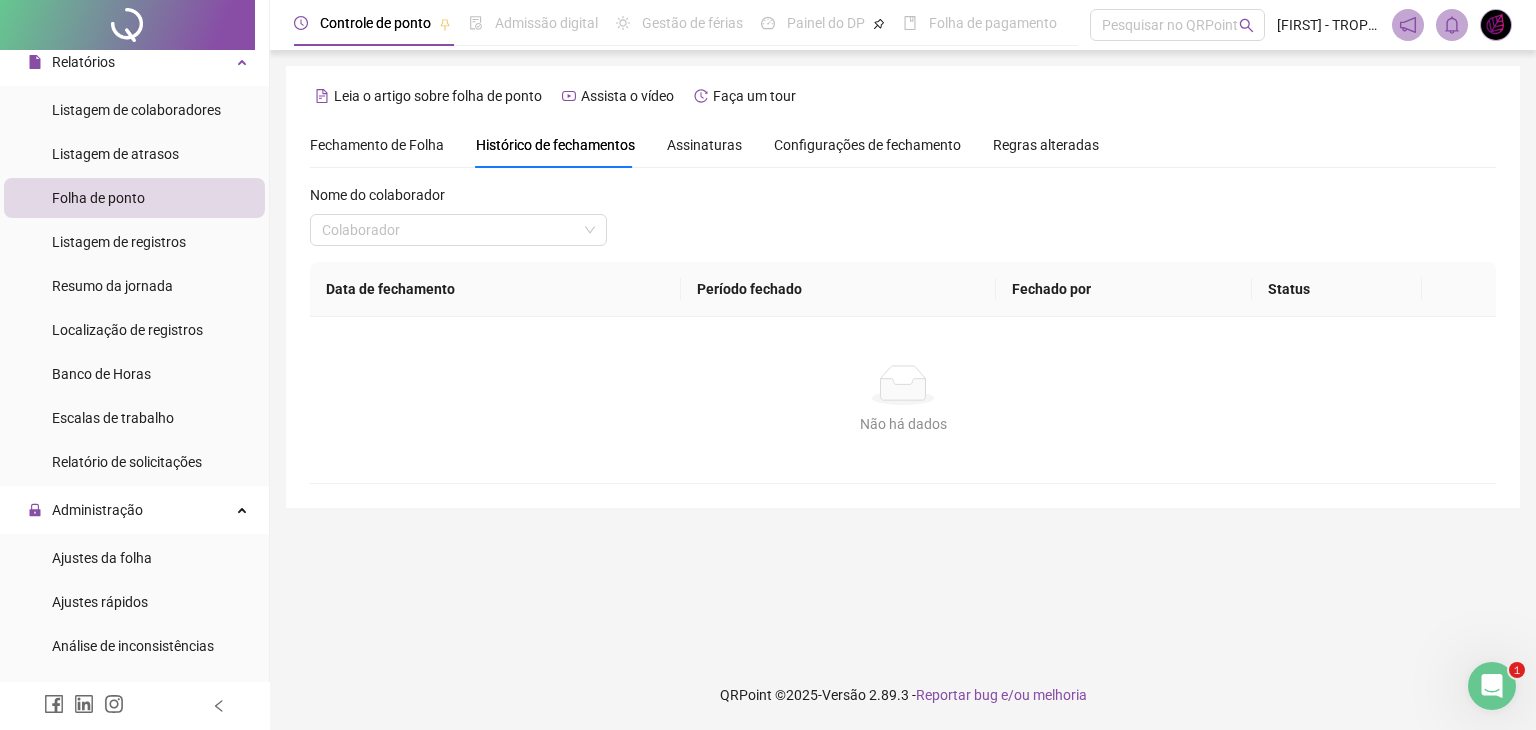 click on "Assinaturas" at bounding box center [704, 145] 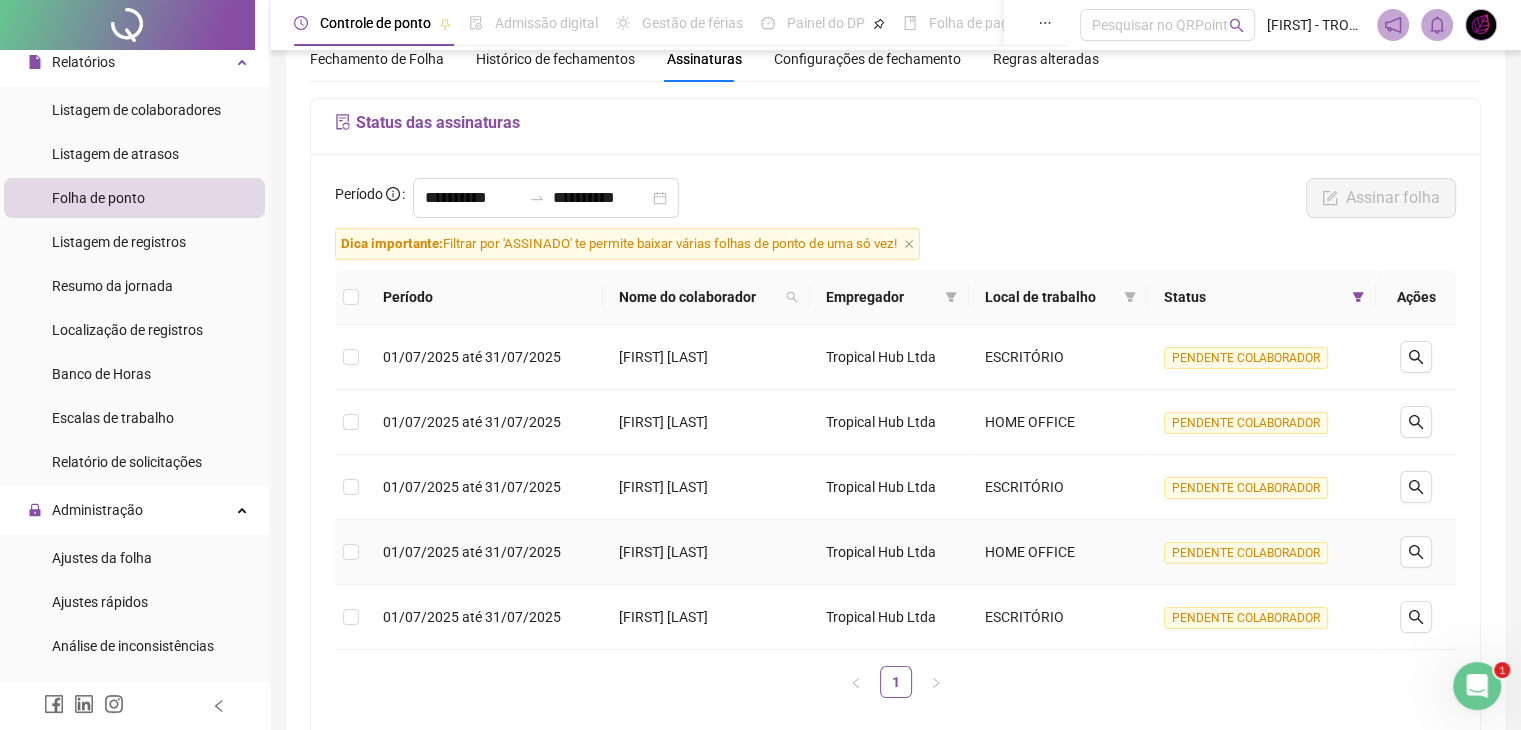 scroll, scrollTop: 0, scrollLeft: 0, axis: both 